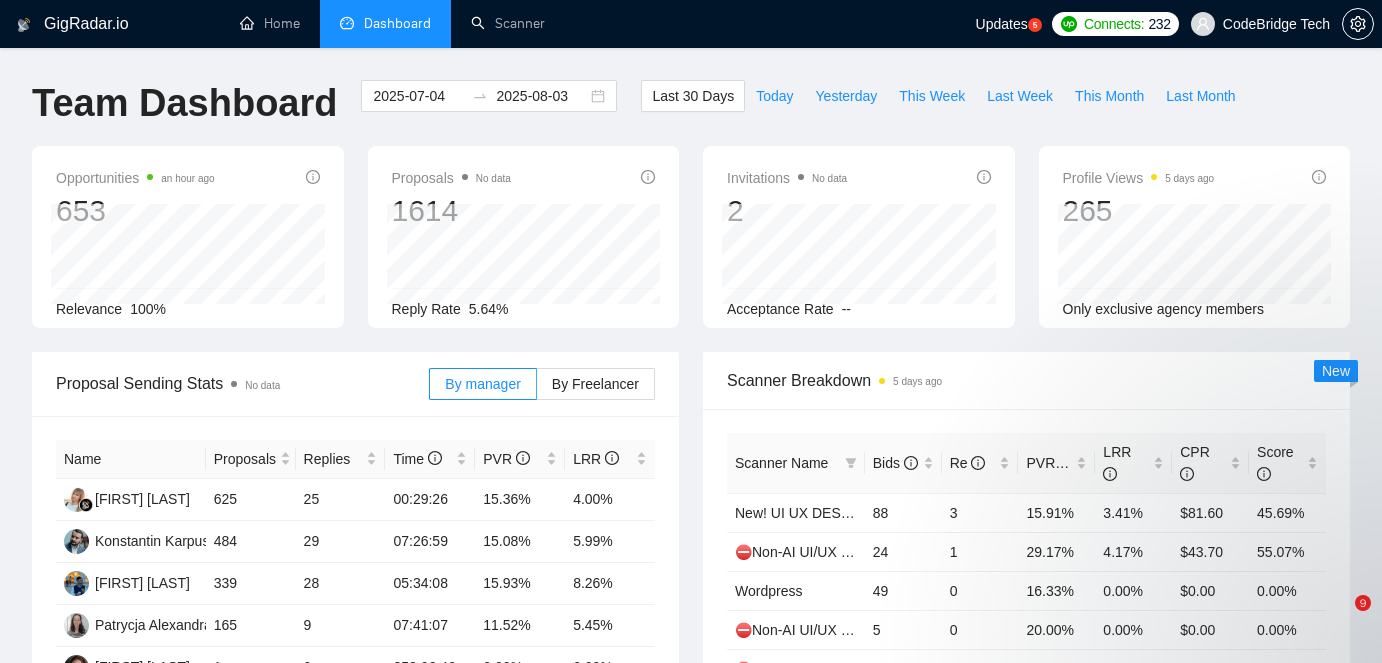 scroll, scrollTop: 727, scrollLeft: 0, axis: vertical 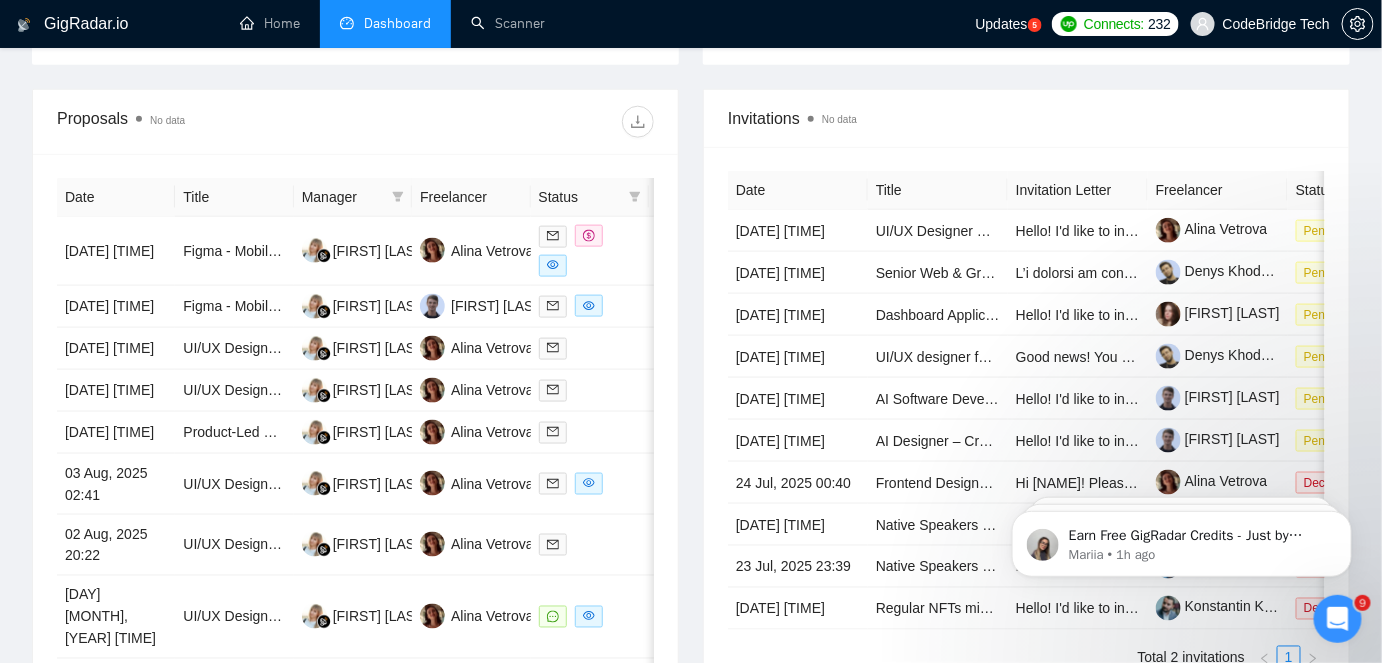 click at bounding box center [1337, 618] 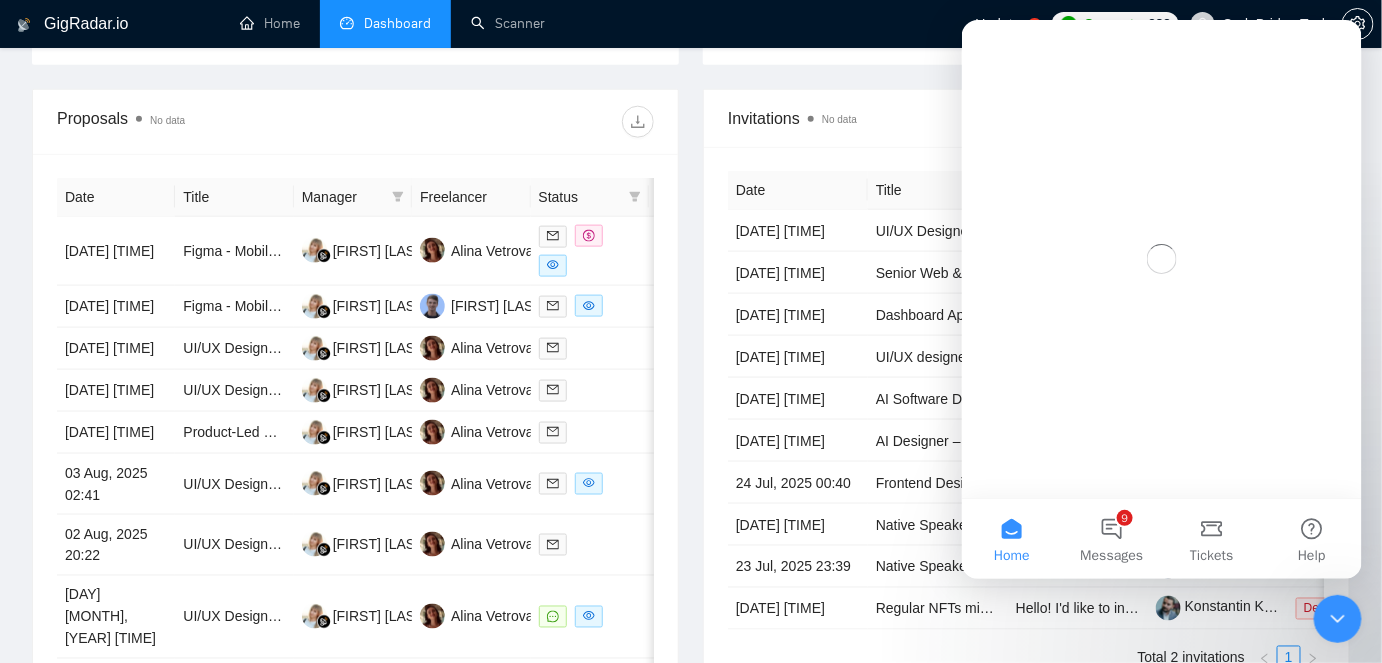 scroll, scrollTop: 0, scrollLeft: 0, axis: both 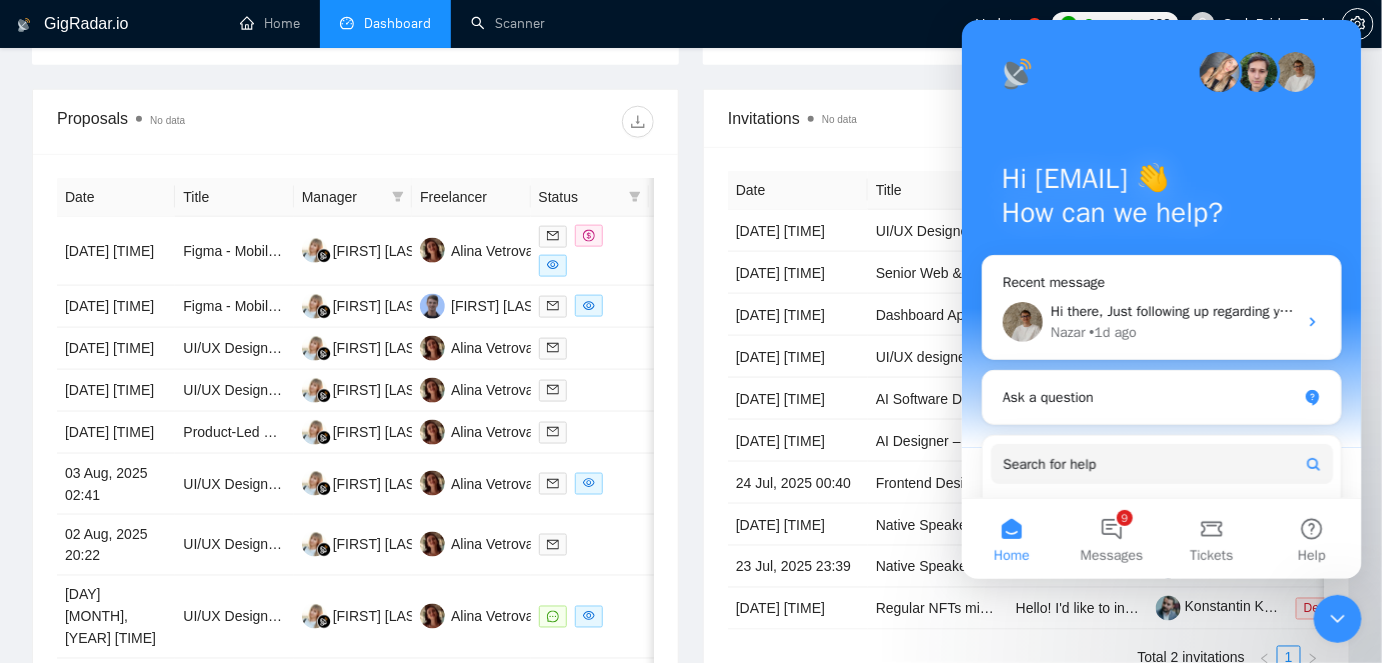 click on "Proposals No data" at bounding box center (206, 122) 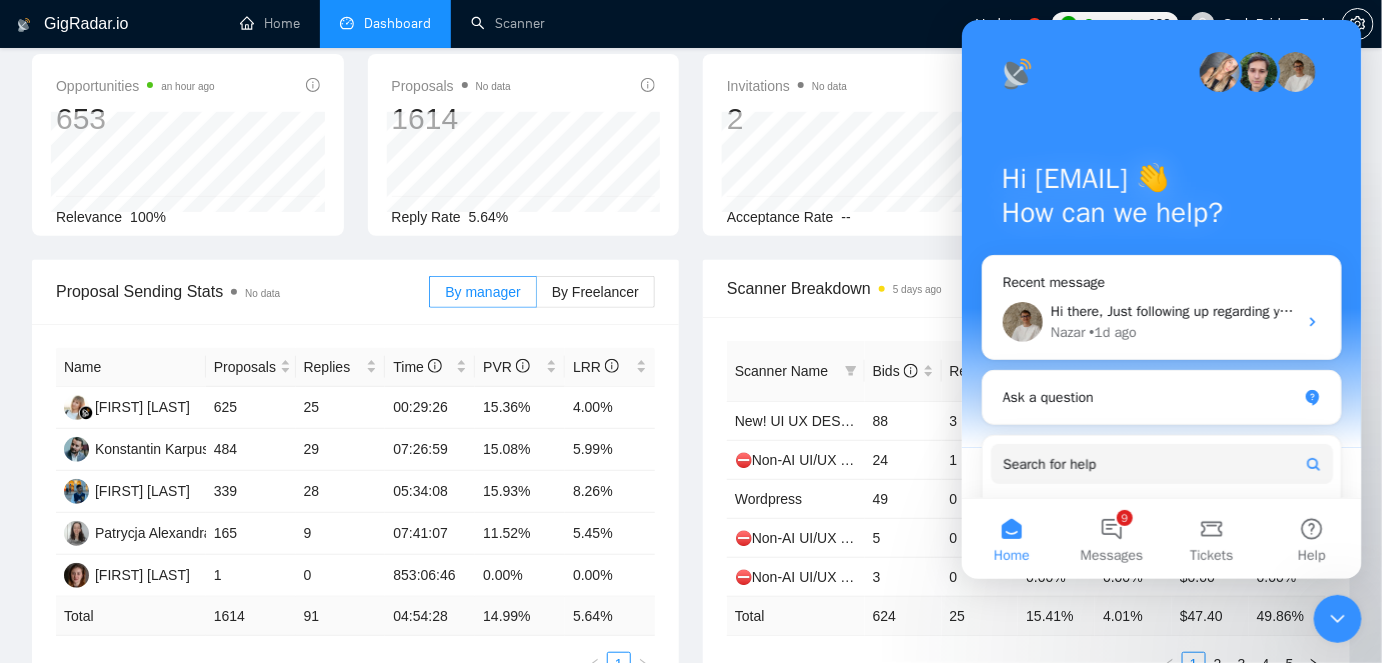 scroll, scrollTop: 0, scrollLeft: 0, axis: both 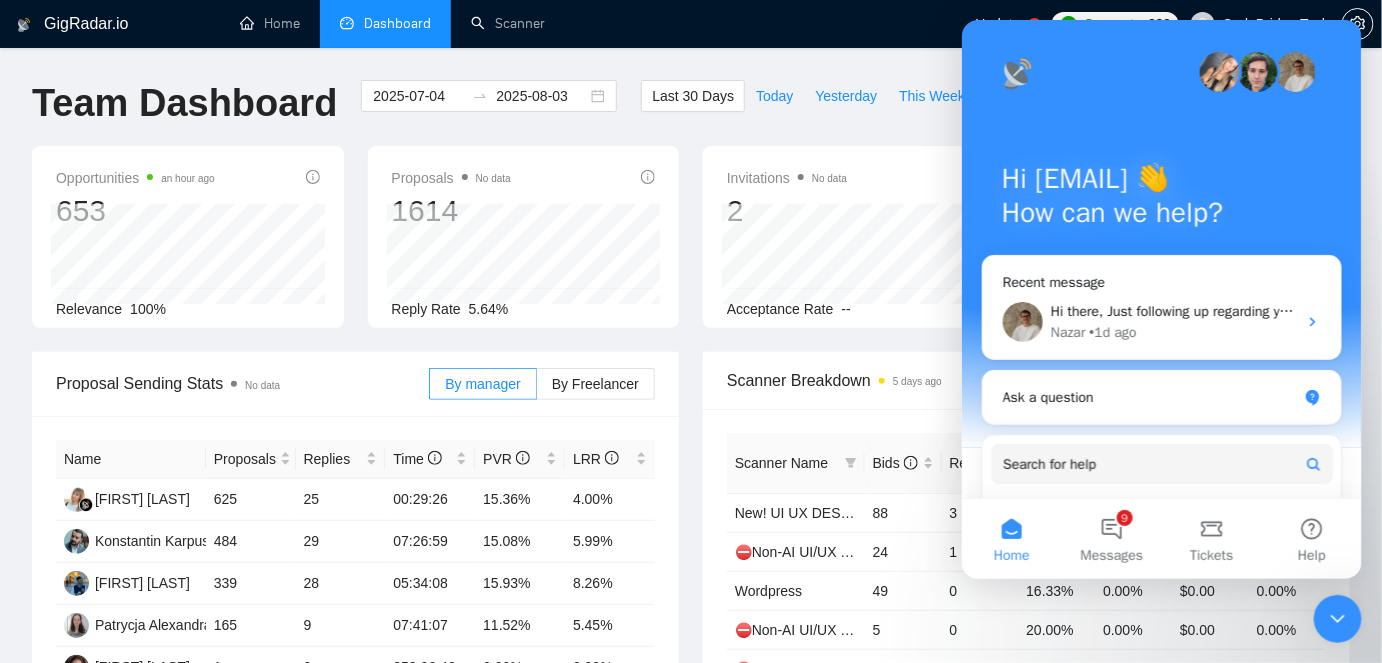 click on "Last Week" at bounding box center (1020, 96) 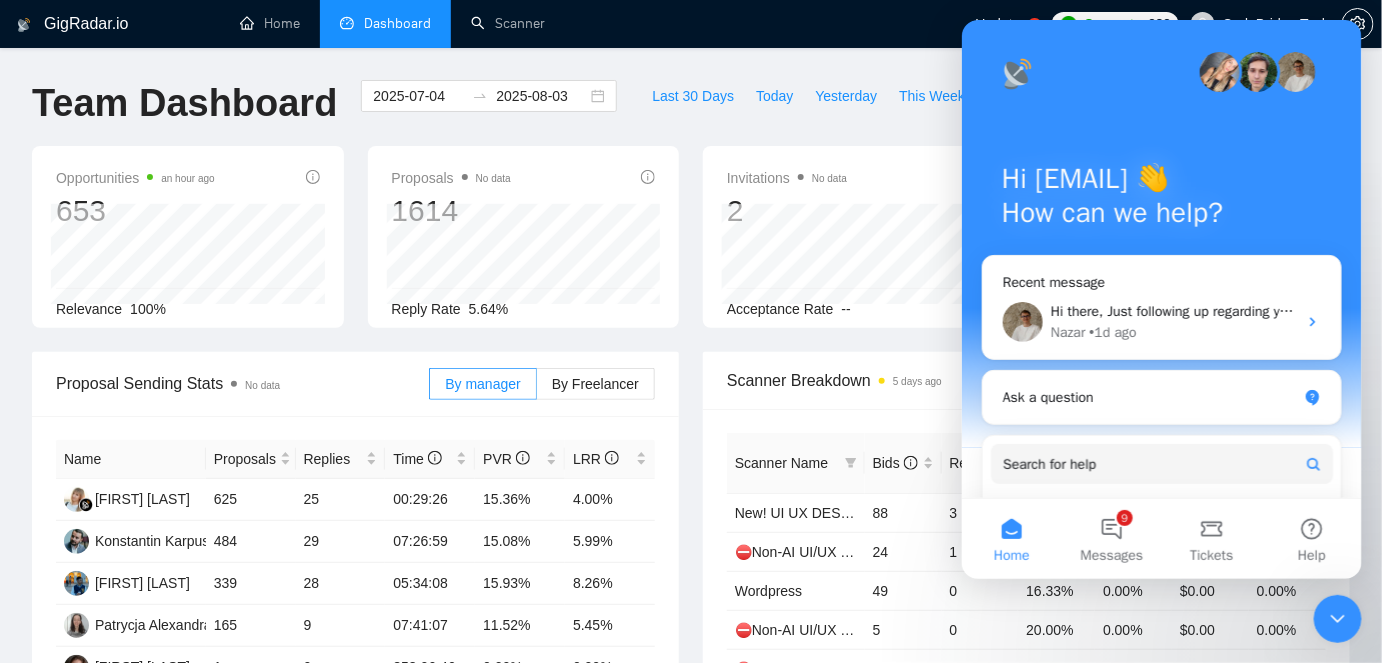 type on "2025-07-21" 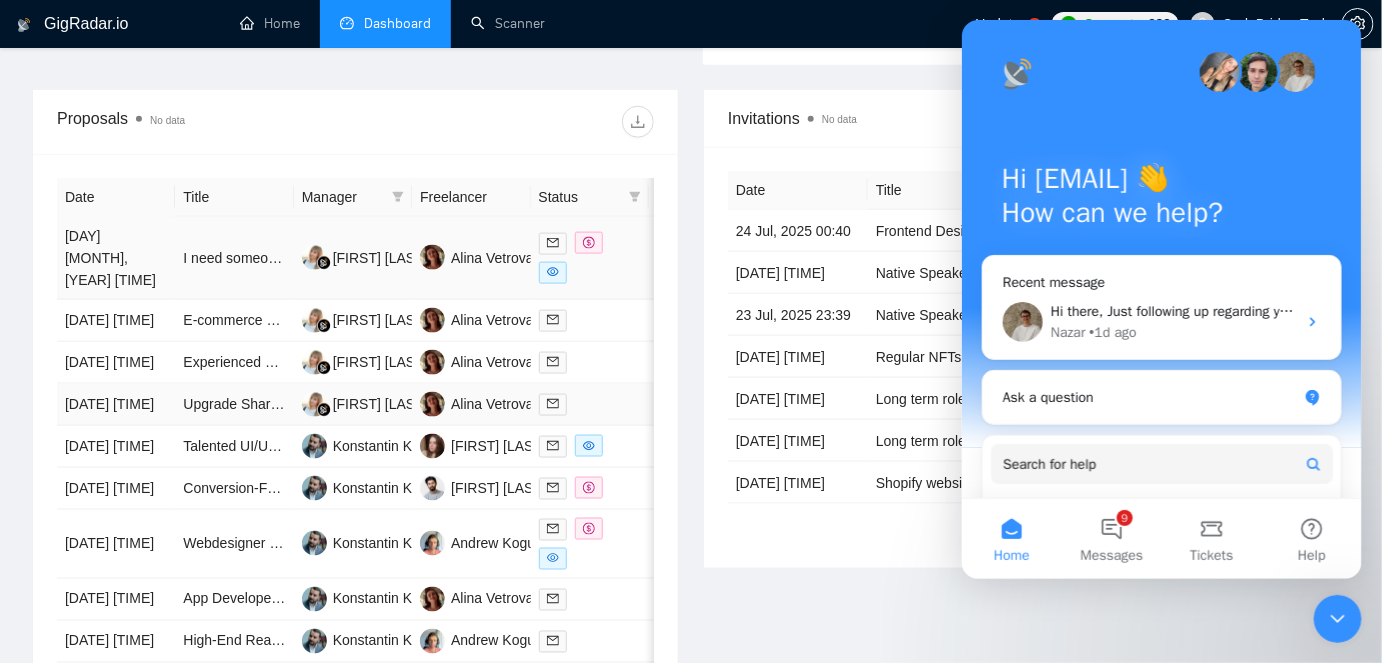 scroll, scrollTop: 818, scrollLeft: 0, axis: vertical 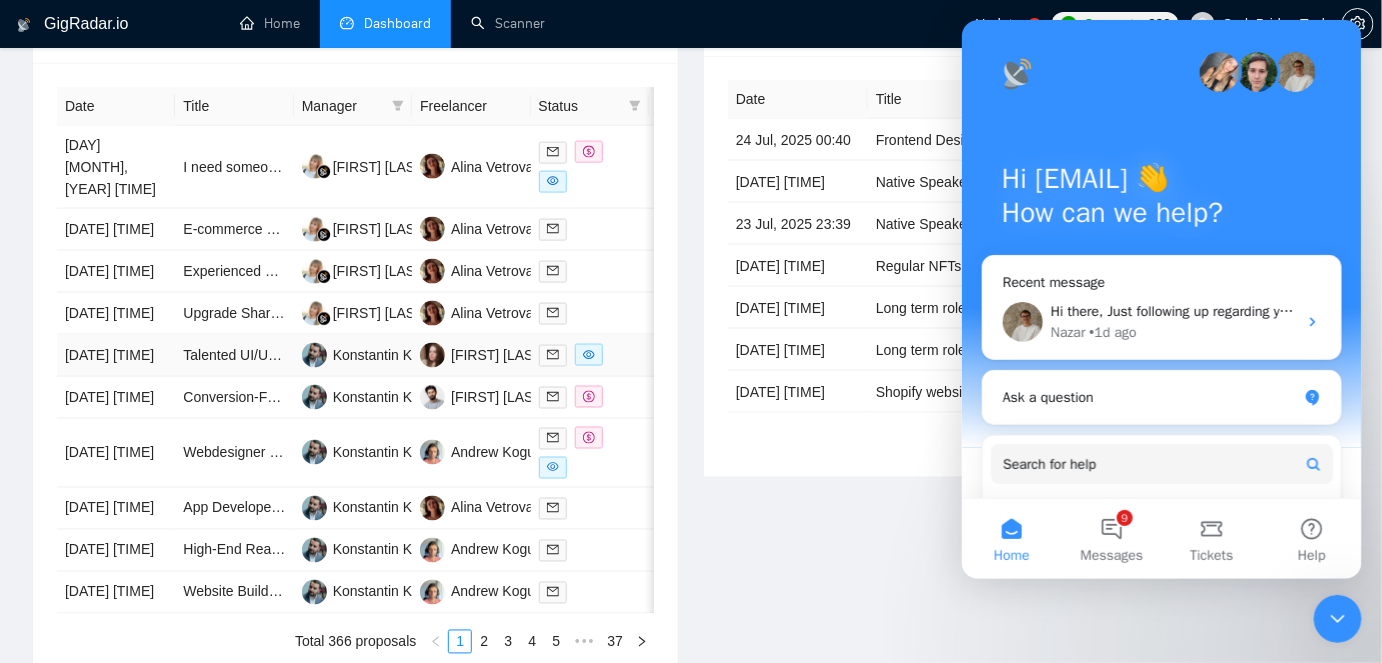 click on "Talented UI/UX Designer" at bounding box center (234, 356) 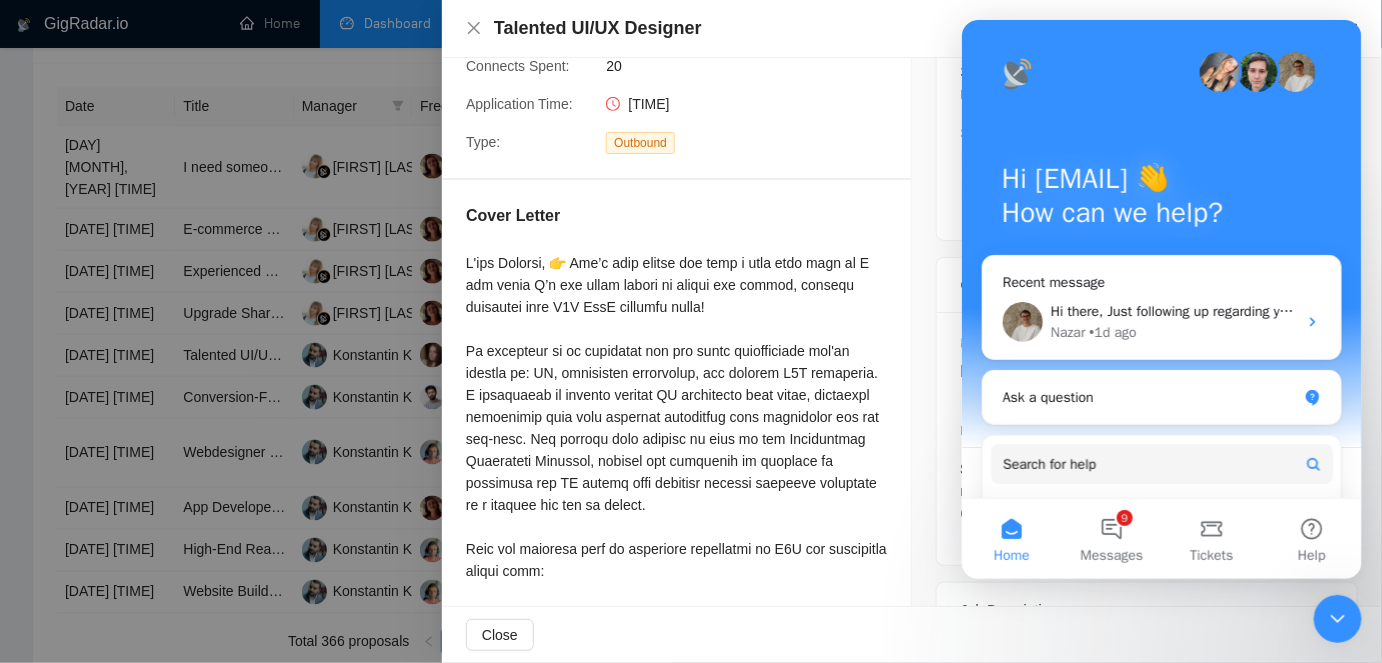 scroll, scrollTop: 272, scrollLeft: 0, axis: vertical 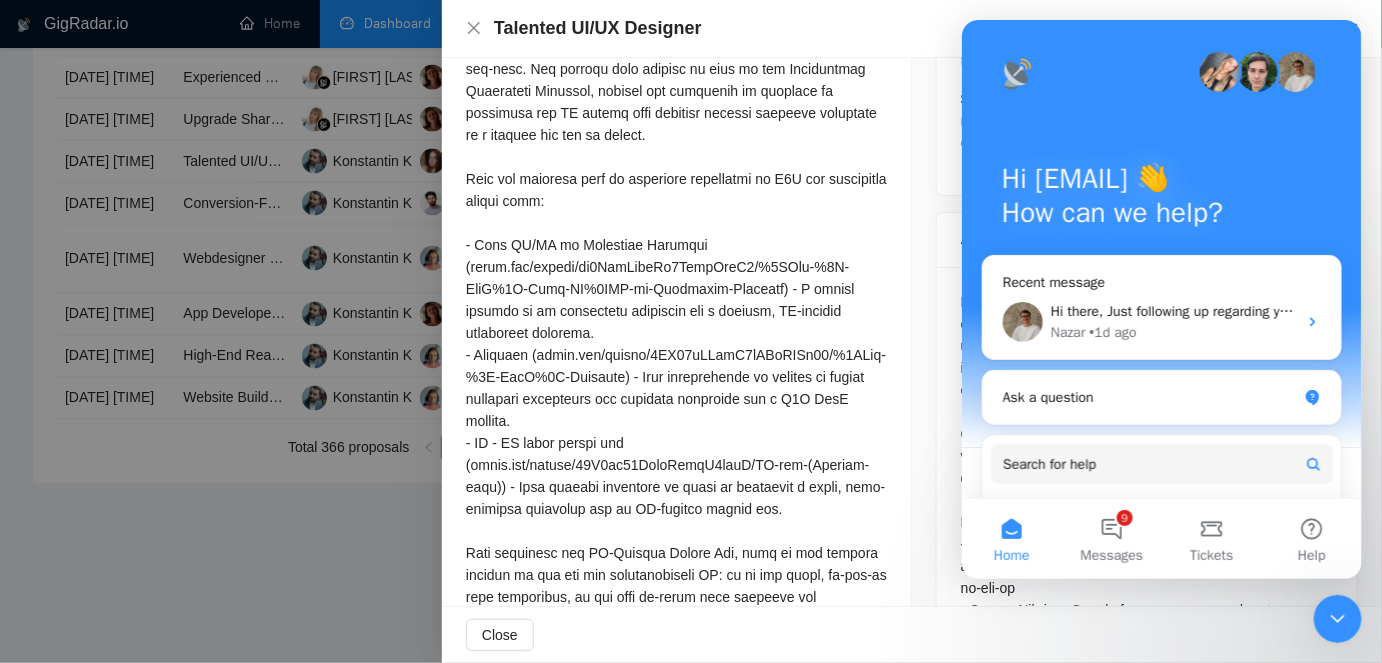 click at bounding box center [691, 331] 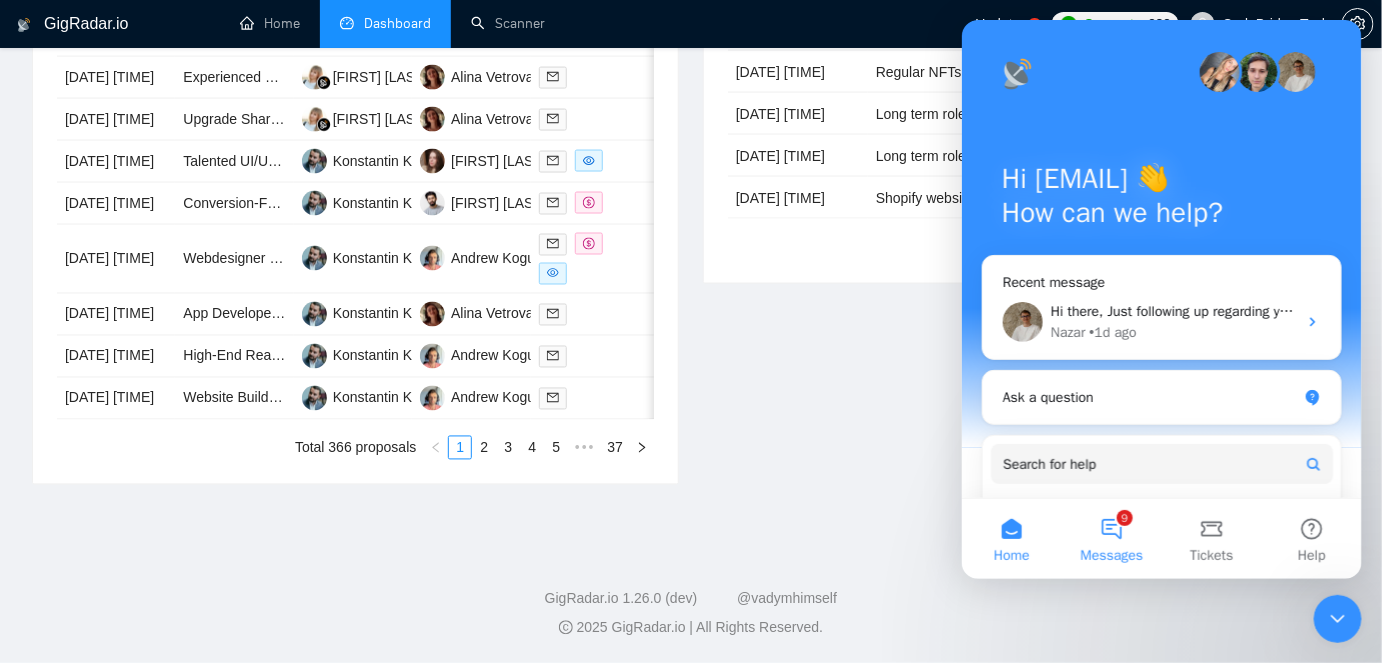 click on "9 Messages" at bounding box center [1111, 538] 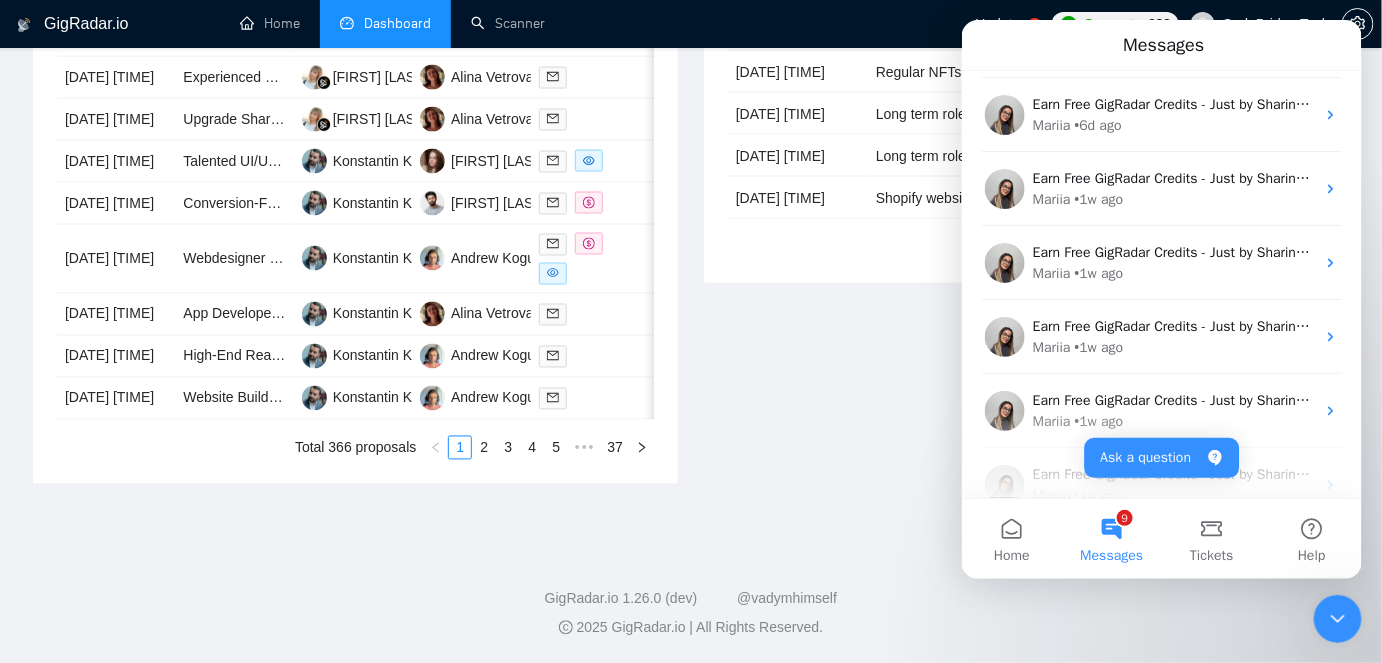 scroll, scrollTop: 0, scrollLeft: 0, axis: both 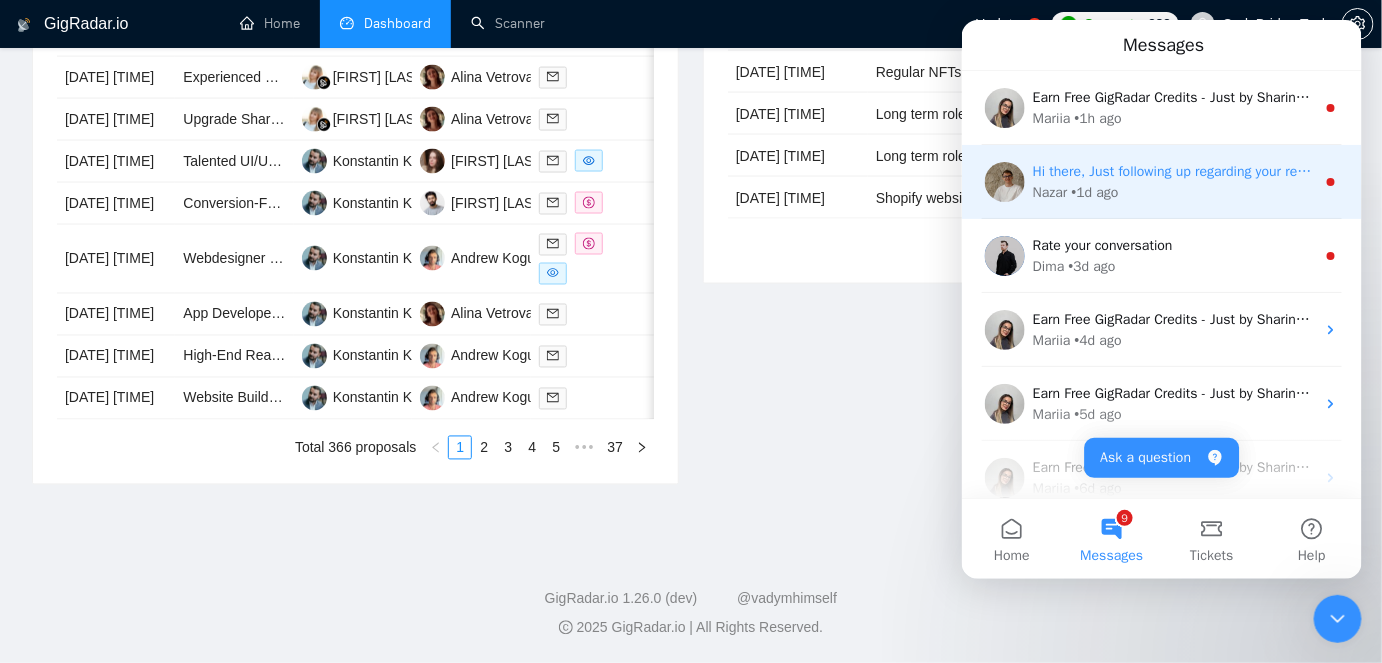 click on "[NAME] •  1d ago" at bounding box center [1173, 191] 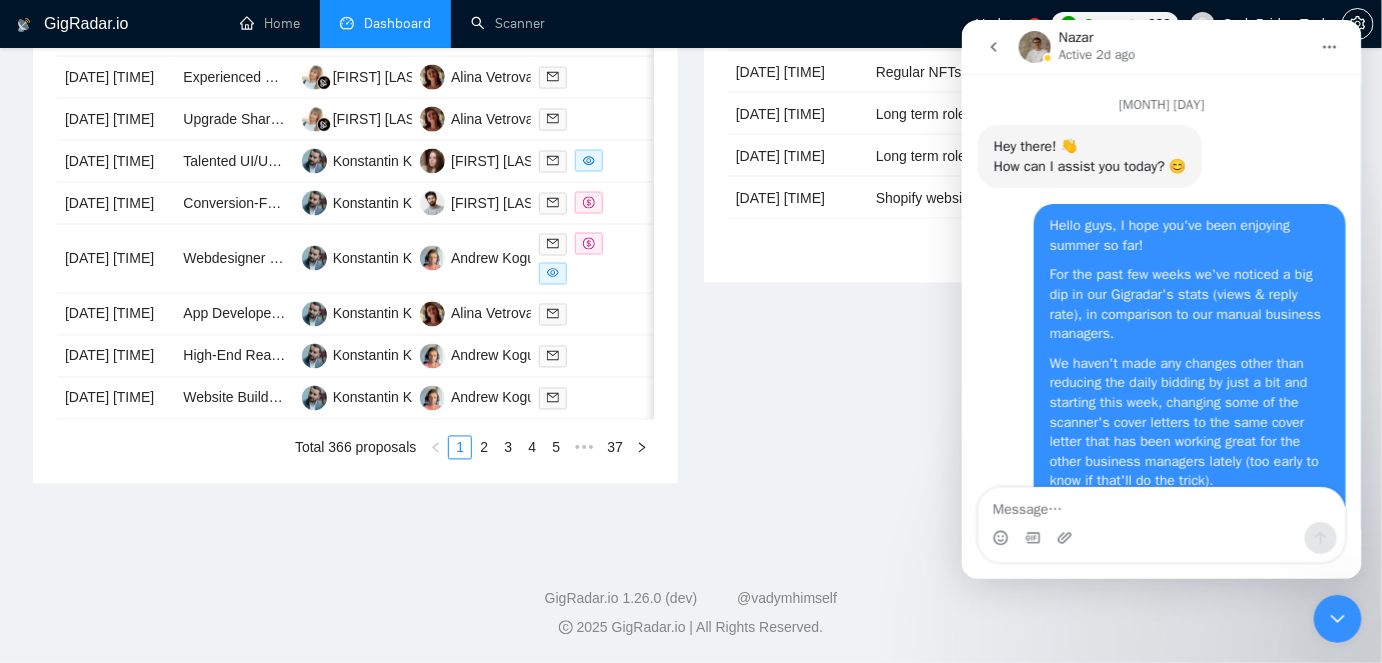 scroll, scrollTop: 2, scrollLeft: 0, axis: vertical 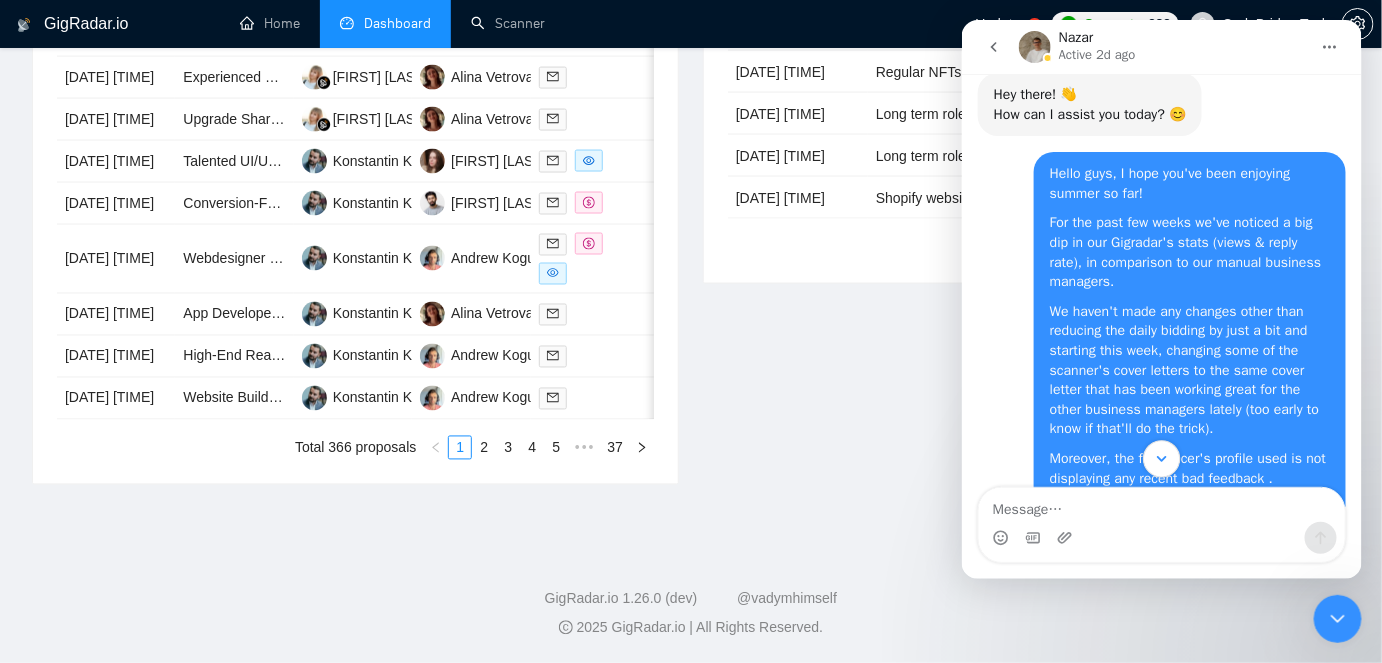 click at bounding box center (1160, 457) 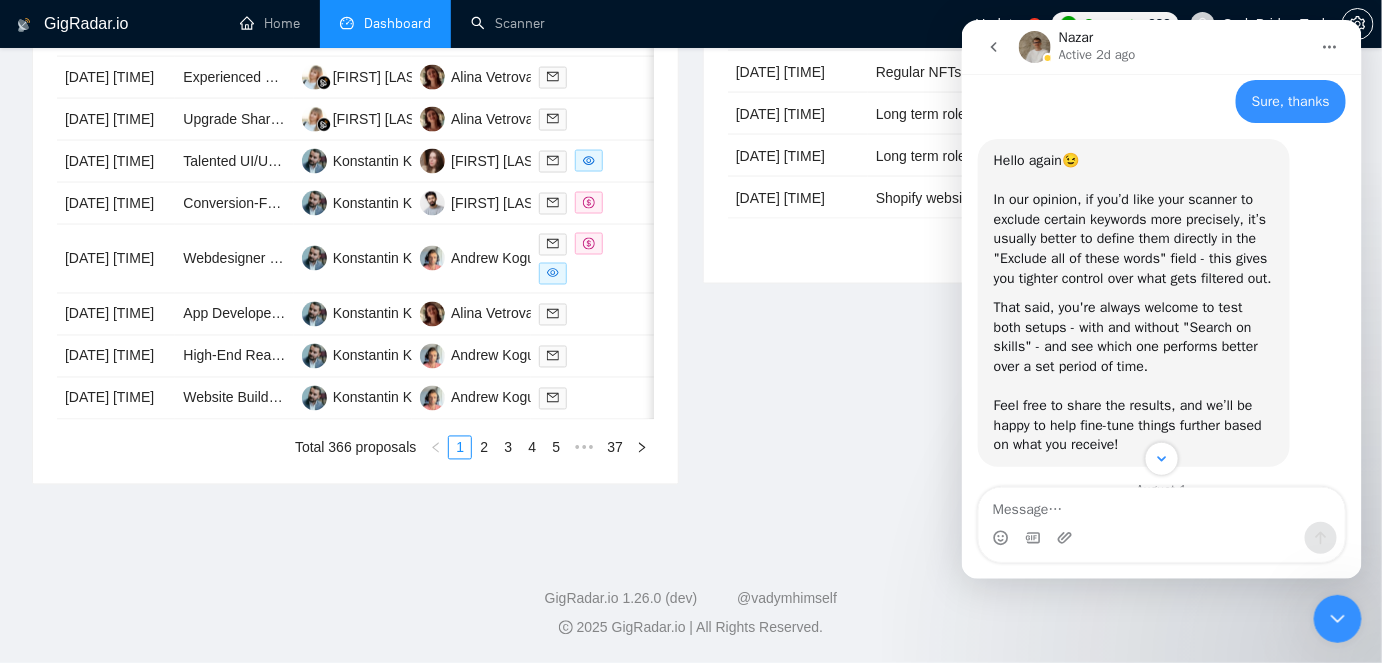 scroll, scrollTop: 8039, scrollLeft: 0, axis: vertical 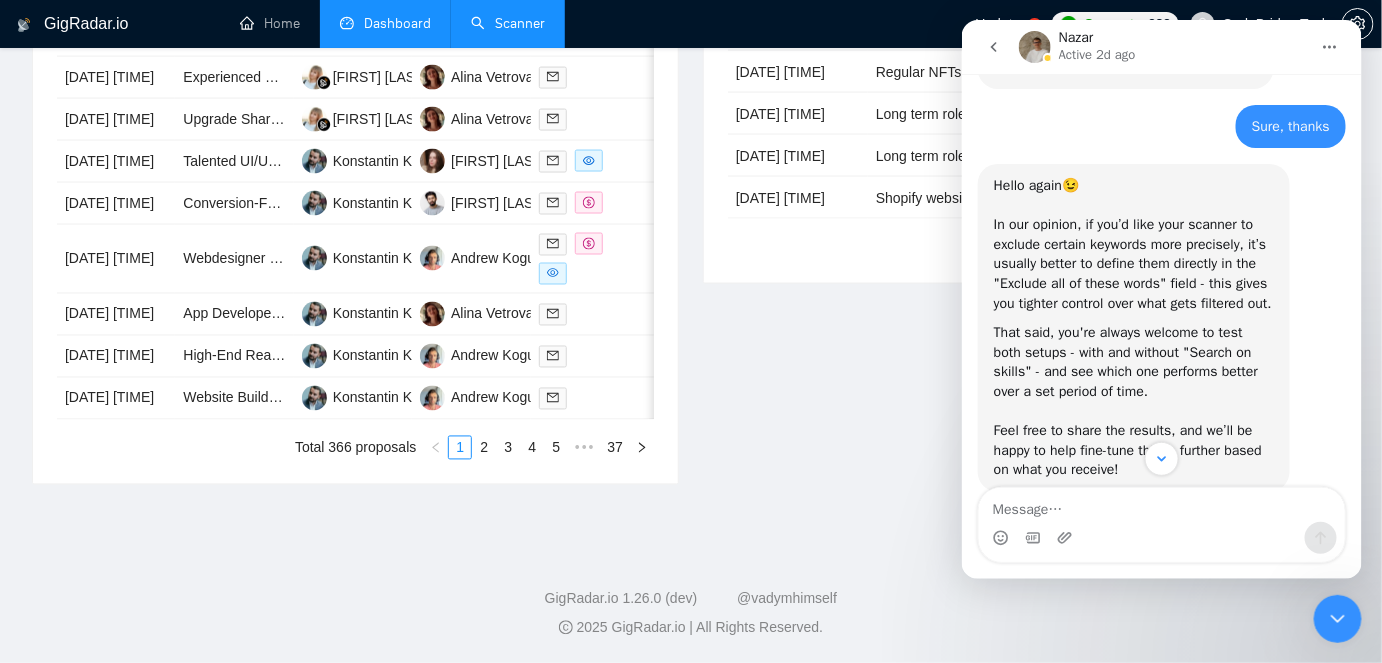 click on "Scanner" at bounding box center [508, 23] 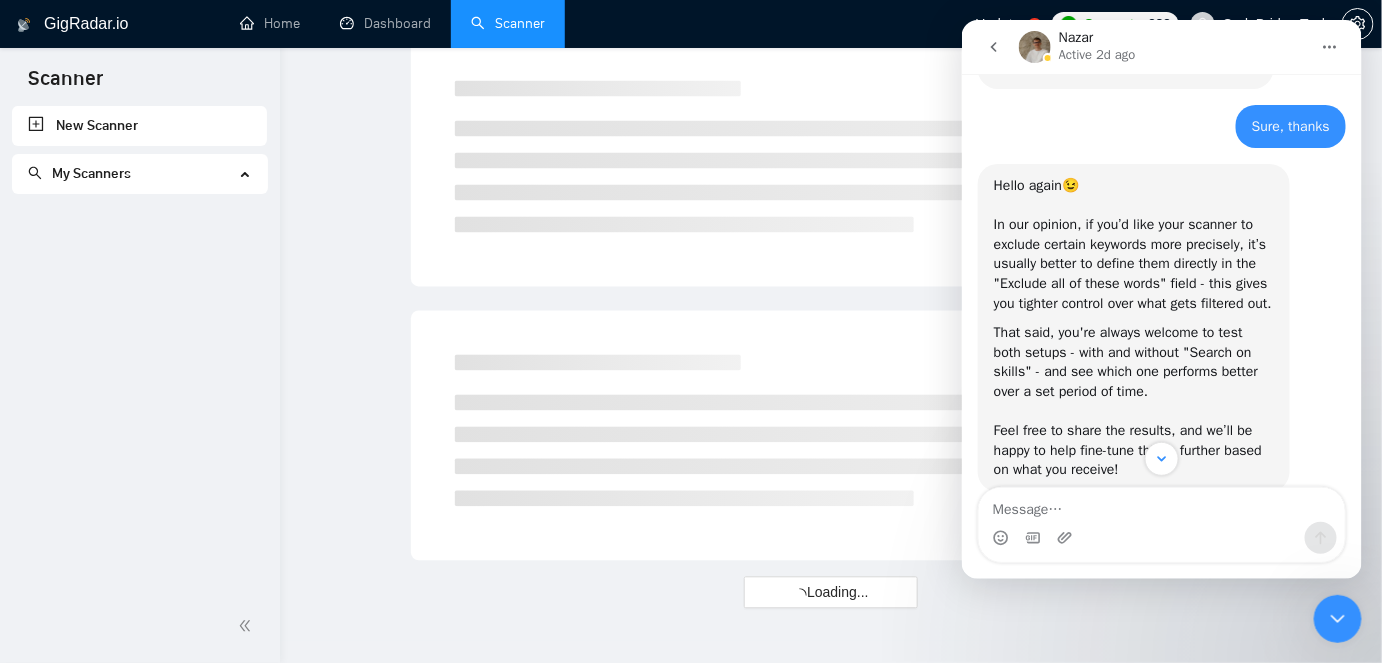 scroll, scrollTop: 0, scrollLeft: 0, axis: both 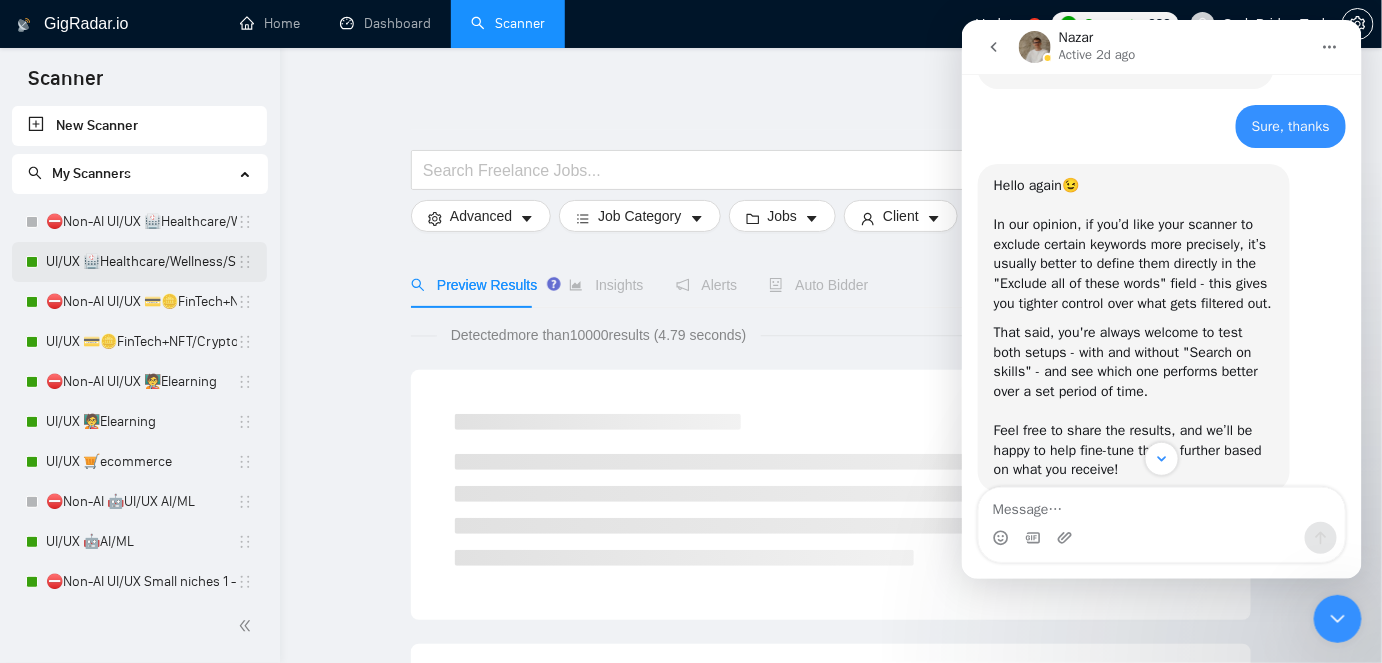 click on "UI/UX 🏥Healthcare/Wellness/Sports/Fitness" at bounding box center [141, 262] 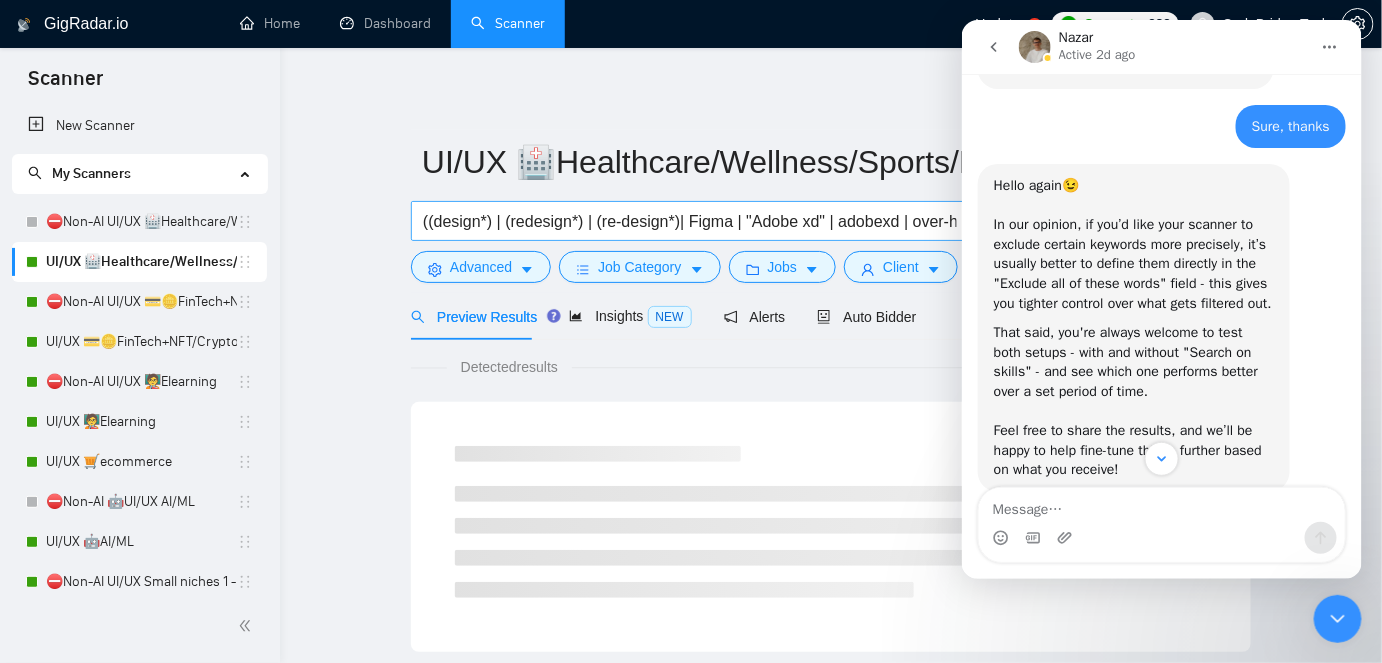 click on "((design*) | (redesign*) | (re-design*)| Figma | "Adobe xd" | adobexd | over-haul | (revamp*) | (re-vamp* | (prototype*)) ((UI*) | (UX*) | "user experience" | "user interface" | (wirefram*) | (consult*) | elevate | improve| audit | review | mockup | product | (mobil*) | Android| iOS| platform |MVP | "Proof of Concept" |  PoC |  portal | saas | sas | "Software as a service" | "Software-as-a-service" | dashboard | ERP | B2B | B2C | IoT | CRM) (wellness | mindfulness | meditation | "mental health" | "Cancer Treatment"| wellbeing | well-being| lifestyle | (sport*) | fitness | gym | pilates | yoga | tai-chi | Qigong | Jujutsu | football | soccer | nfl | golf | tennis | basketball | healthcare | health | clinic | MedTech | Med-Tech| medical | (patient*) | (doctor*) | (disease*) | (supplement*) | telemedicine | therapy )" at bounding box center [701, 221] 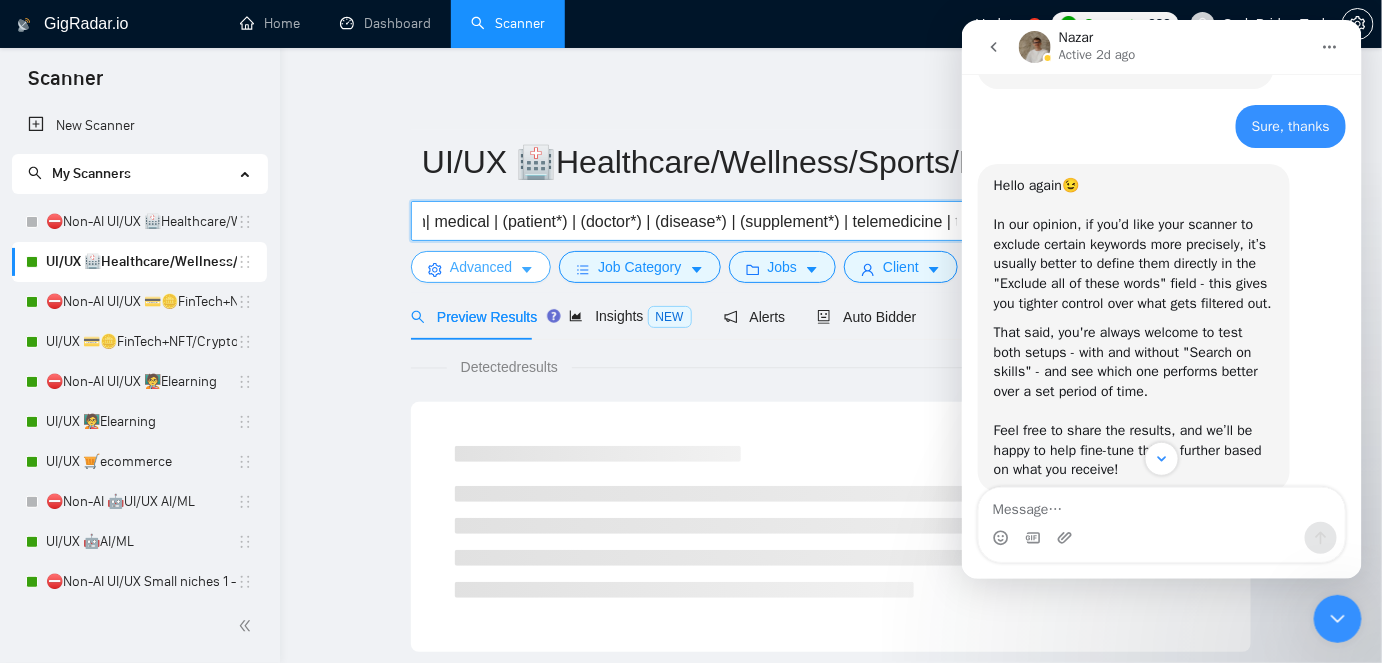 click on "Advanced" at bounding box center [481, 267] 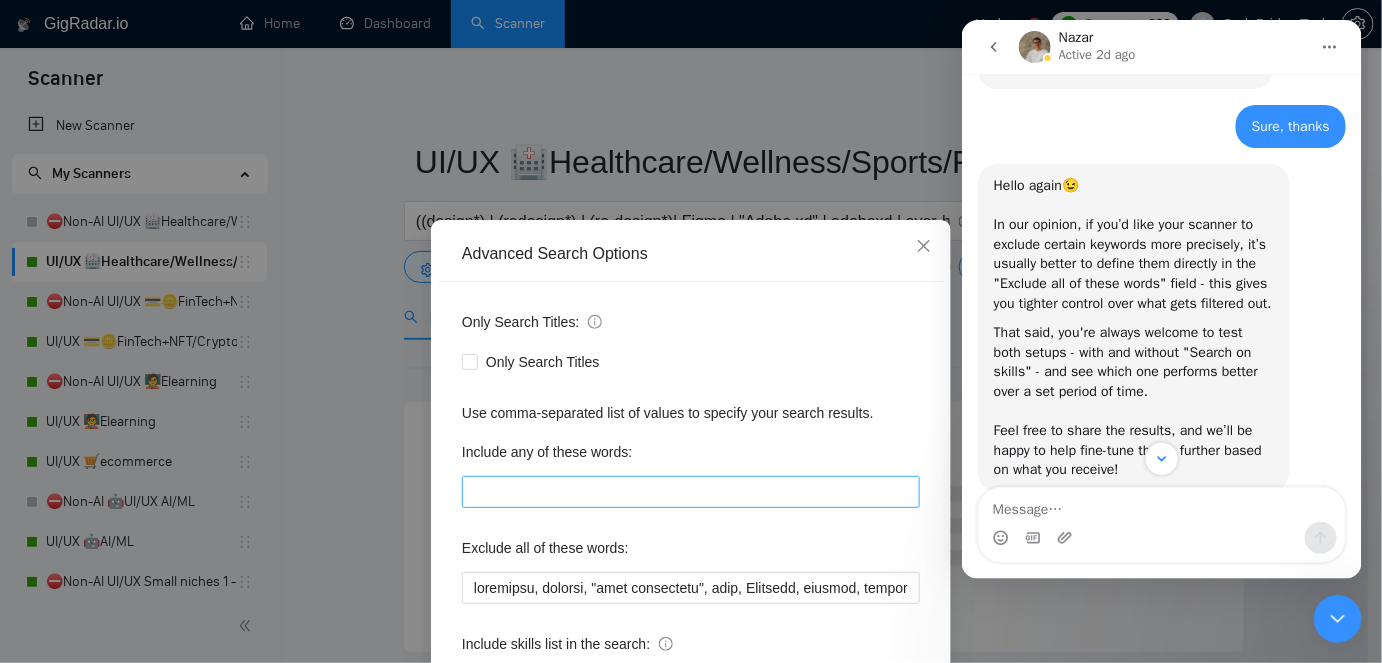 scroll, scrollTop: 90, scrollLeft: 0, axis: vertical 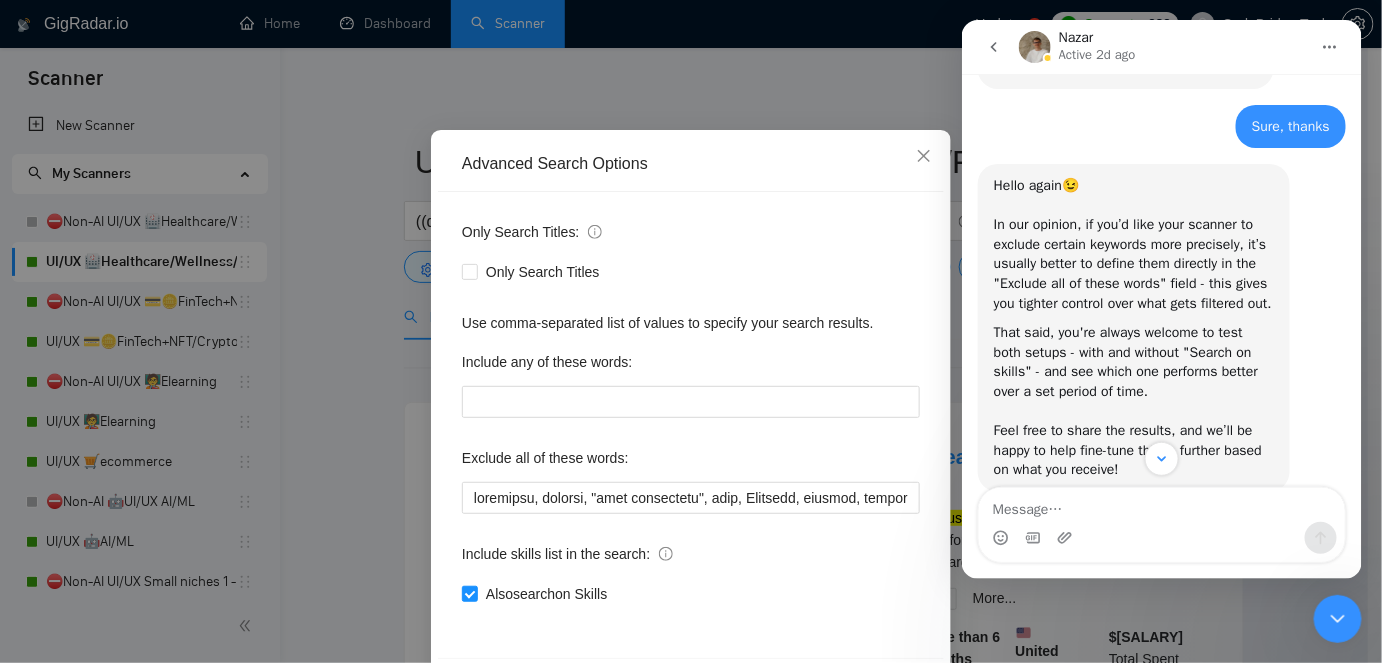 click at bounding box center (1337, 618) 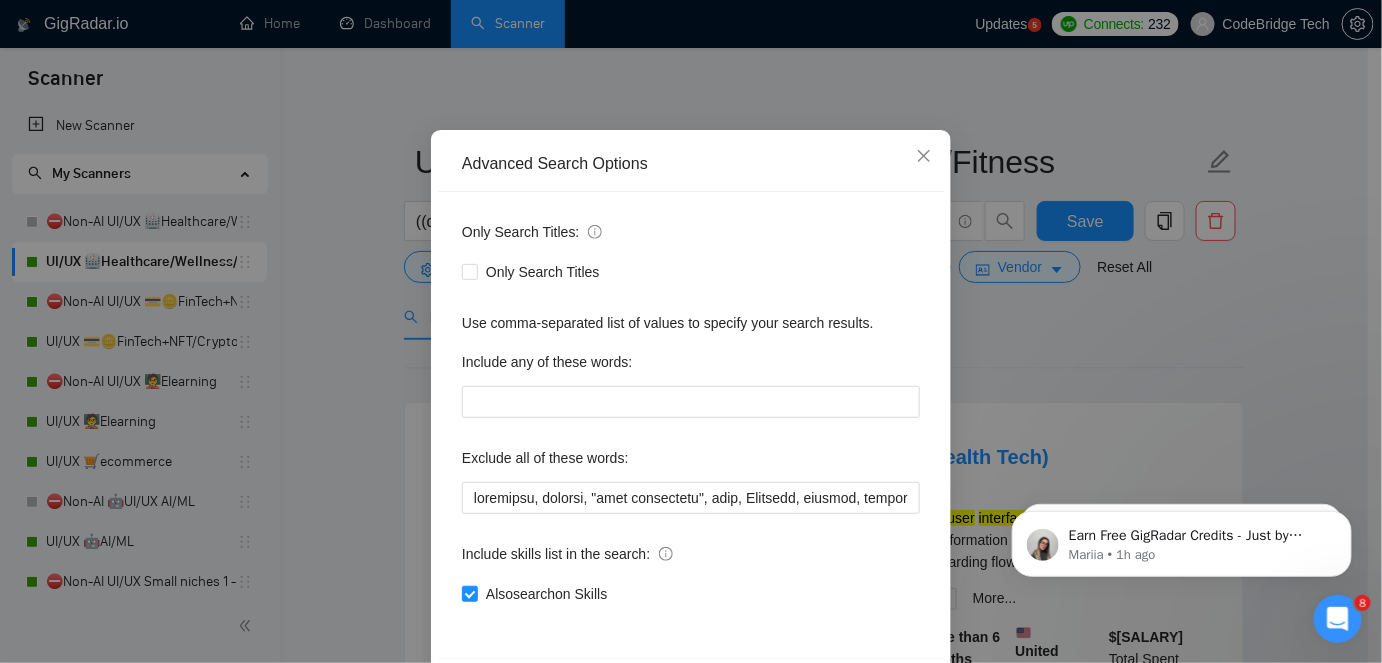 scroll, scrollTop: 0, scrollLeft: 0, axis: both 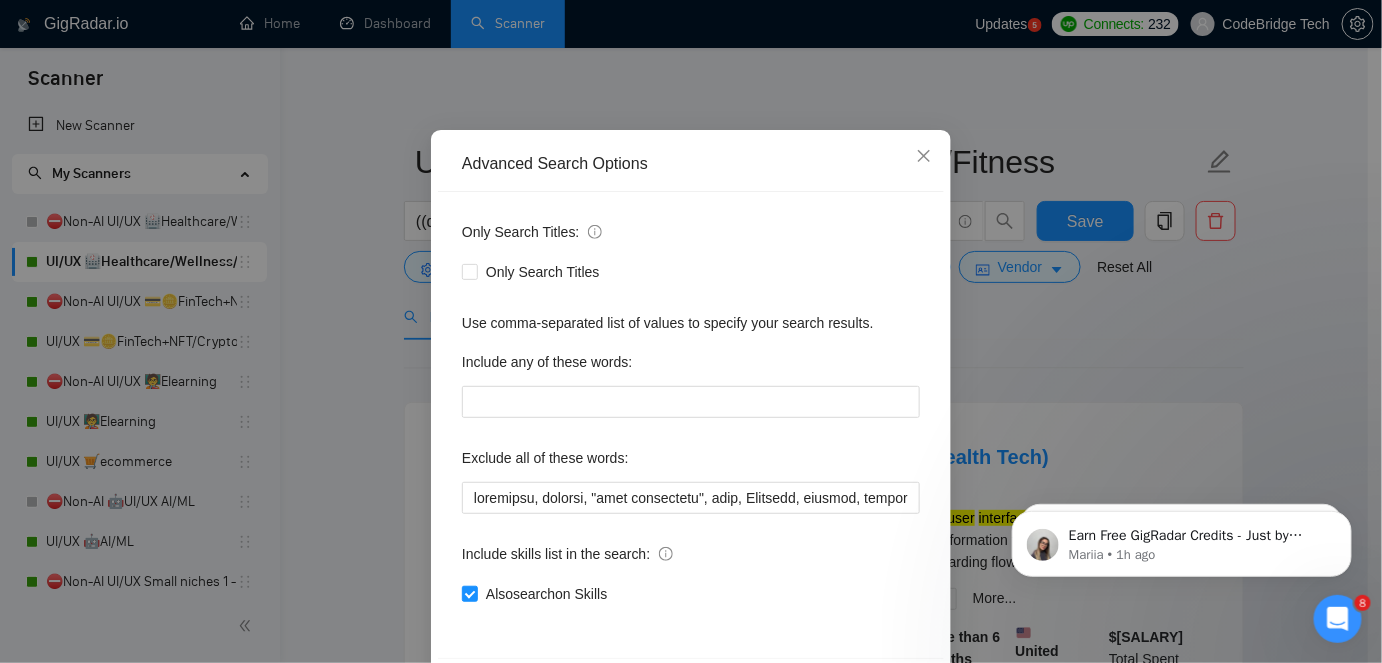 click on "Advanced Search Options Only Search Titles:   Only Search Titles Use comma-separated list of values to specify your search results. Include any of these words: Exclude all of these words: Include skills list in the search:   Also  search  on Skills Reset OK" at bounding box center (691, 331) 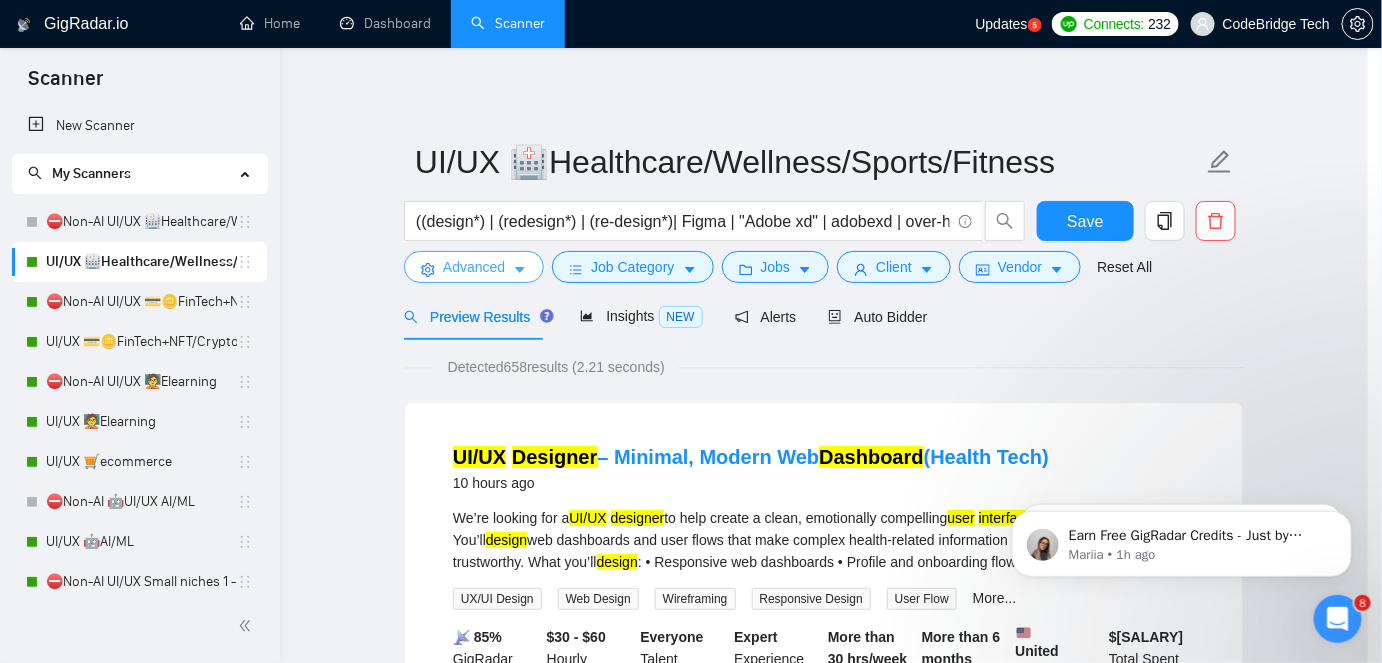 scroll, scrollTop: 0, scrollLeft: 0, axis: both 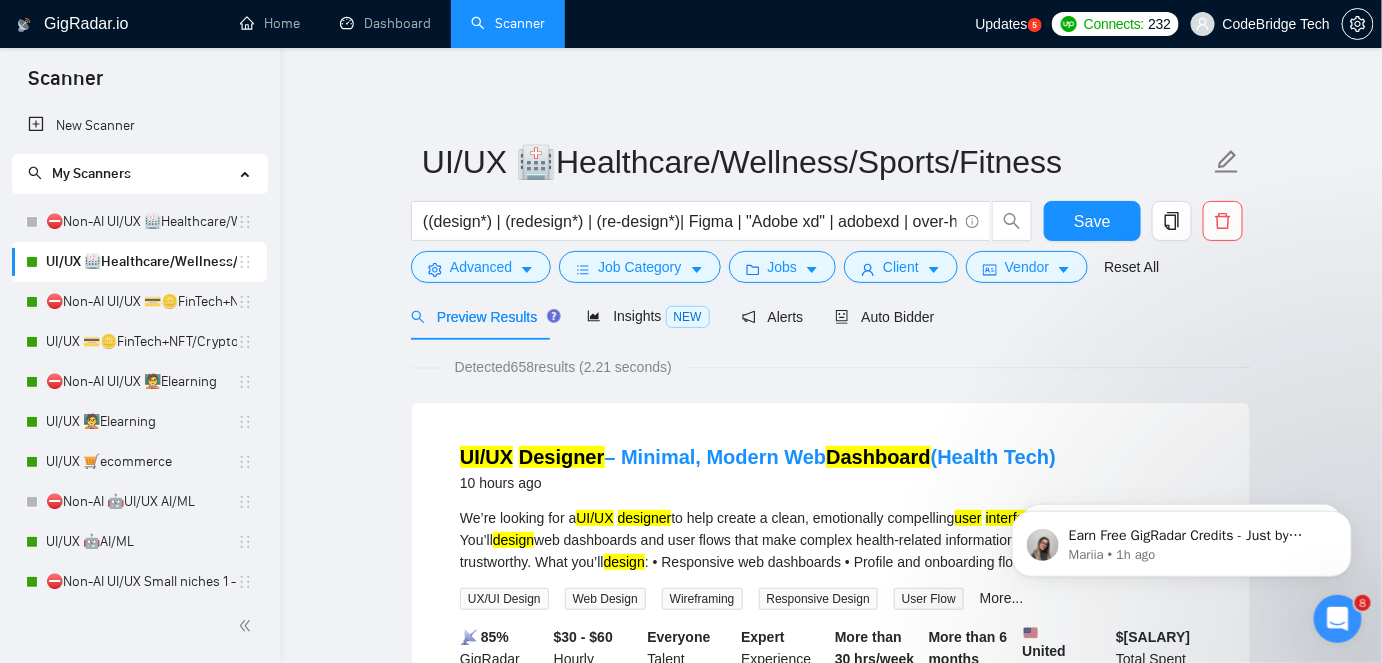click at bounding box center (1337, 618) 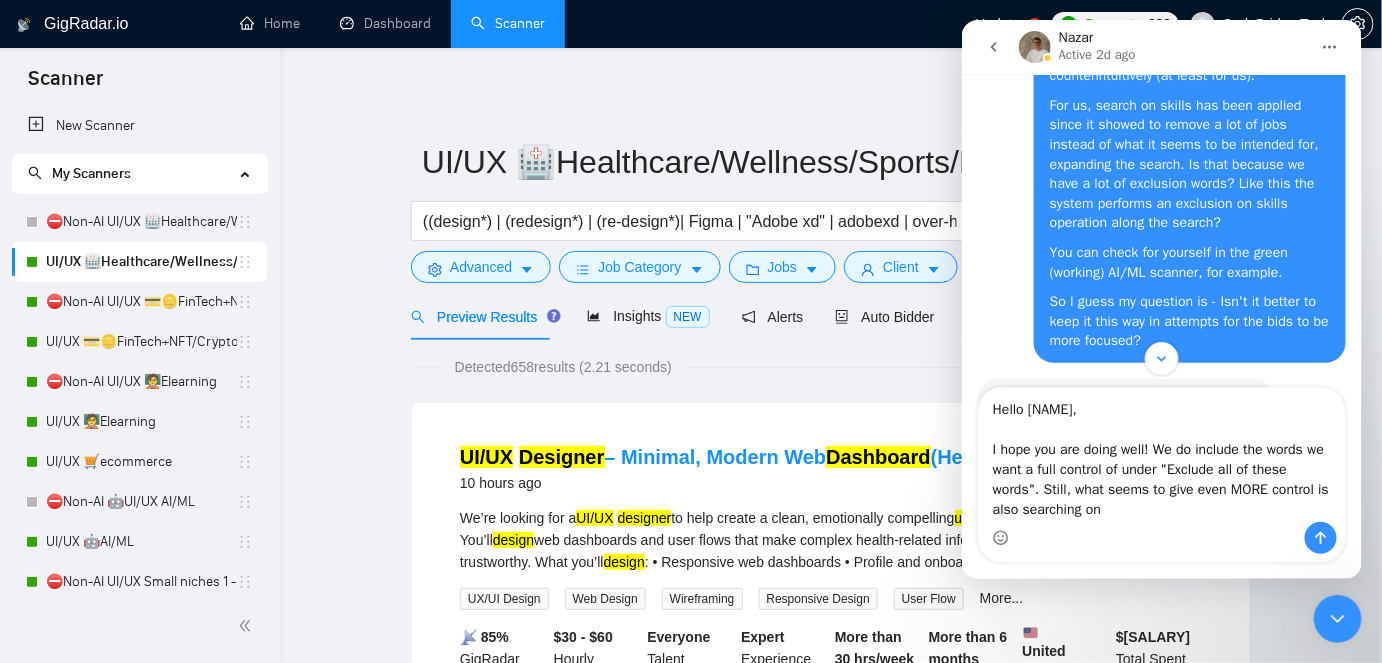 scroll, scrollTop: 7675, scrollLeft: 0, axis: vertical 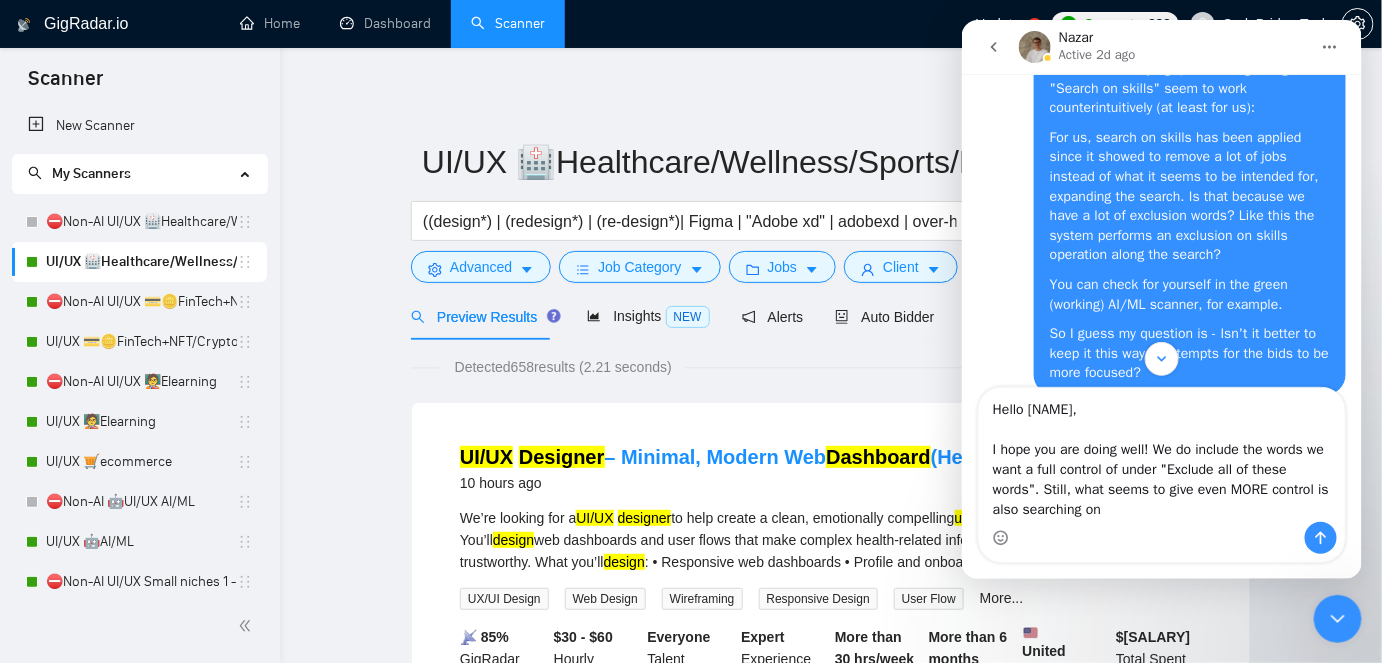 drag, startPoint x: 1183, startPoint y: 449, endPoint x: 1194, endPoint y: 447, distance: 11.18034 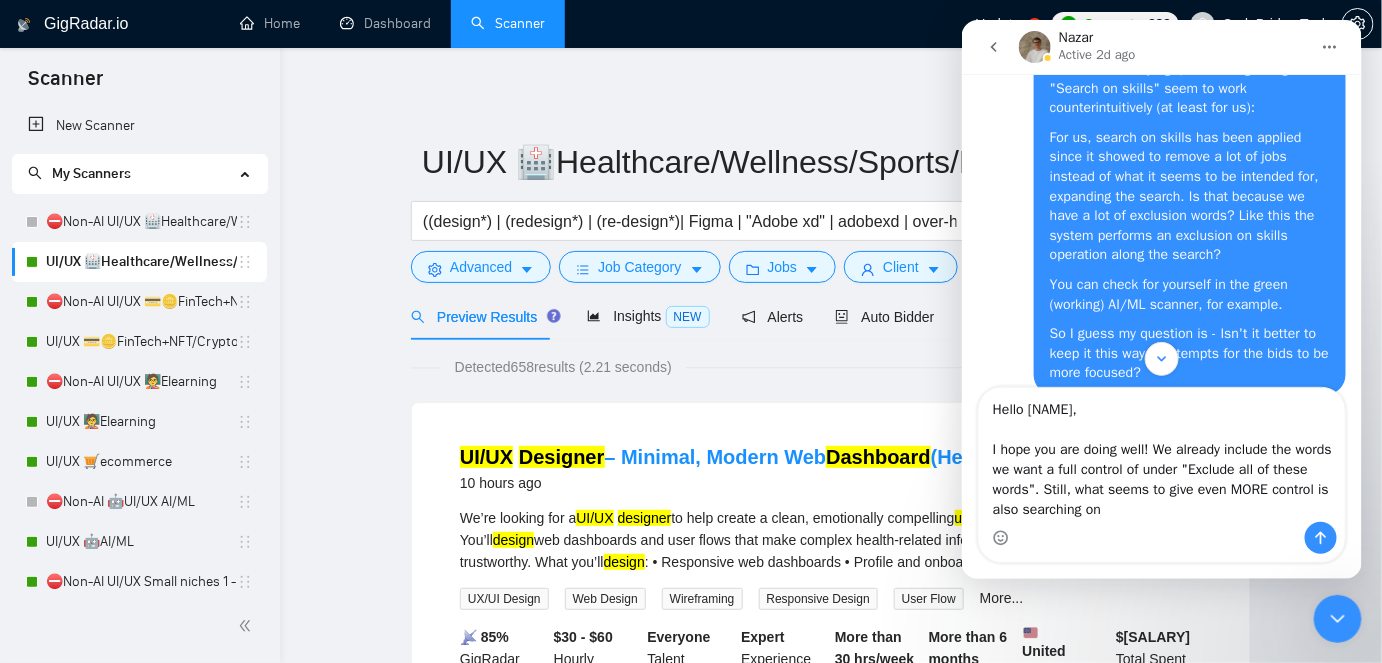 drag, startPoint x: 1077, startPoint y: 492, endPoint x: 1172, endPoint y: 512, distance: 97.082436 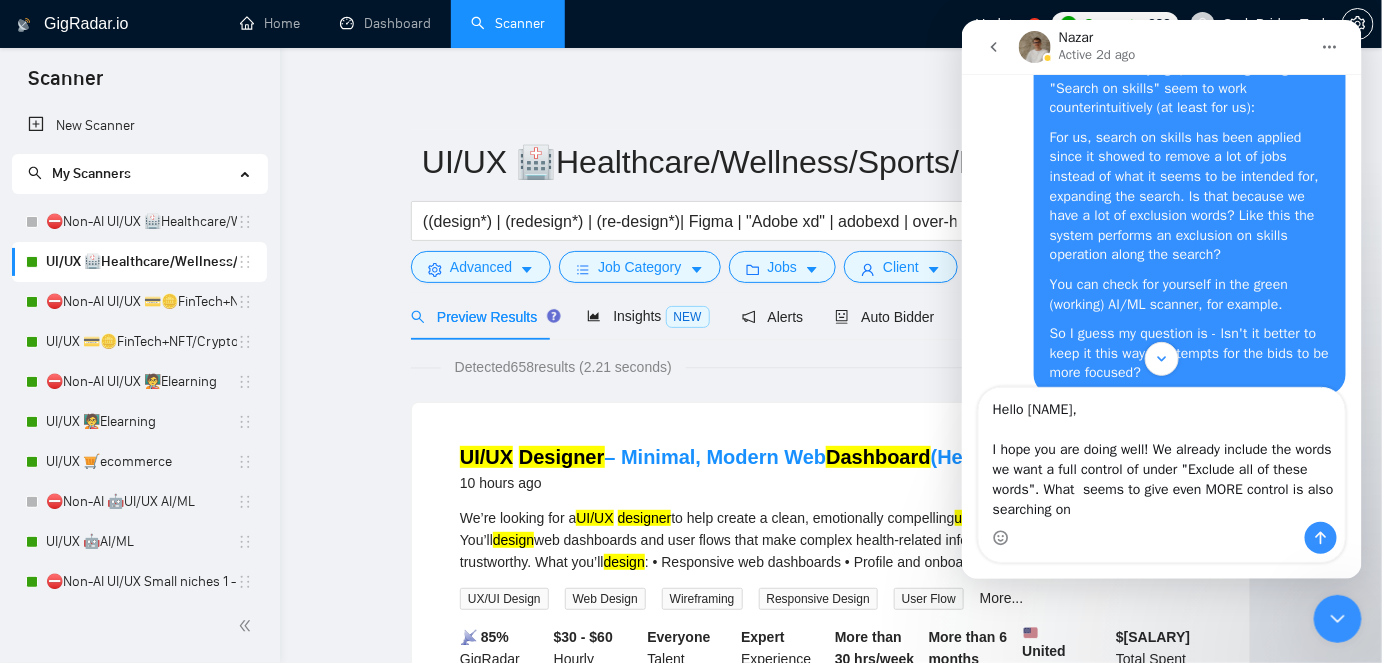 drag, startPoint x: 1098, startPoint y: 495, endPoint x: 1087, endPoint y: 491, distance: 11.7046995 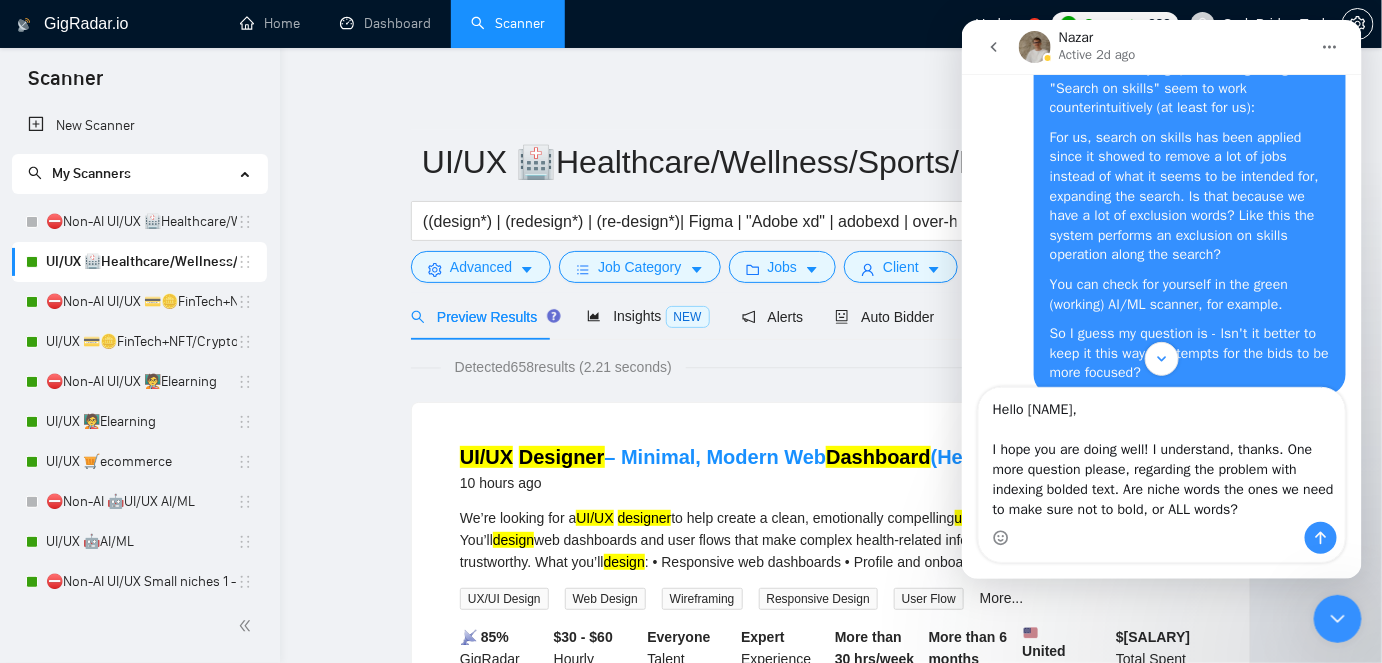 click on "Hello [NAME],
I hope you are doing well! I understand, thanks. One more question please, regarding the problem with indexing bolded text. Are niche words the ones we need to make sure not to bold, or ALL words?" at bounding box center (1161, 454) 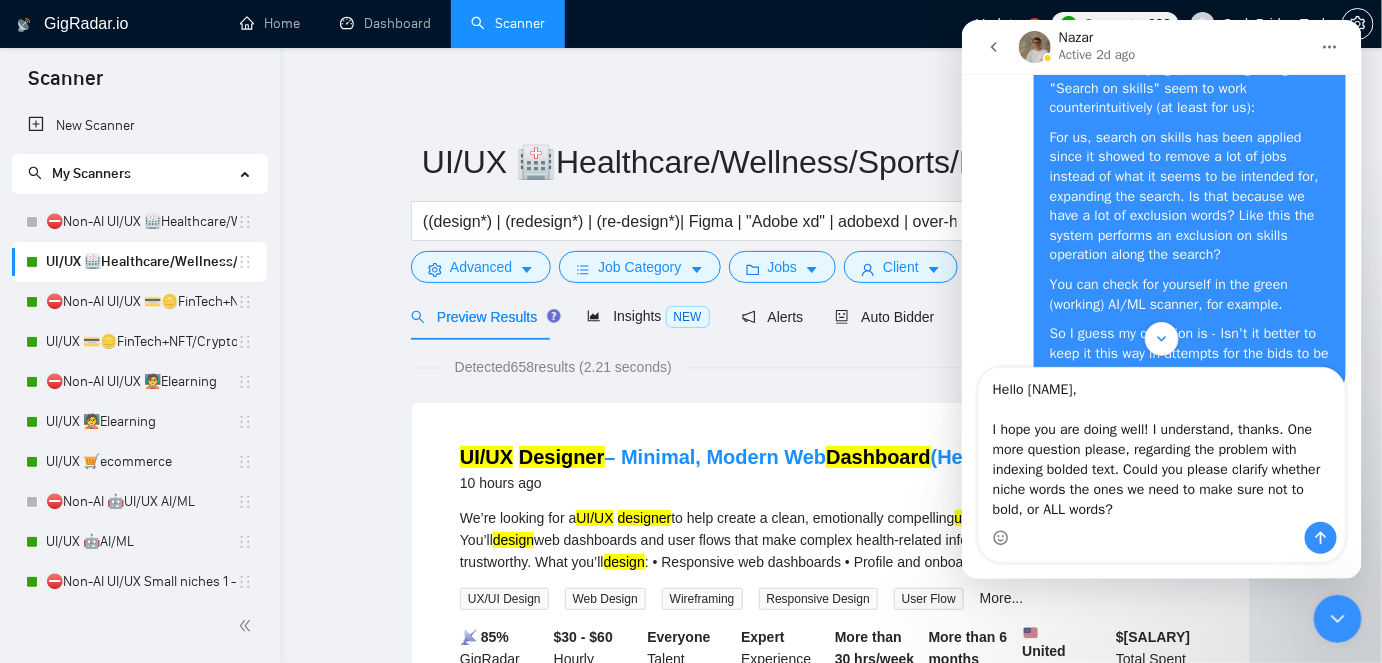 click on "Hello [NAME],
I hope you are doing well! I understand, thanks. One more question please, regarding the problem with indexing bolded text. Could you please clarify whether  niche words the ones we need to make sure not to bold, or ALL words?" at bounding box center (1161, 444) 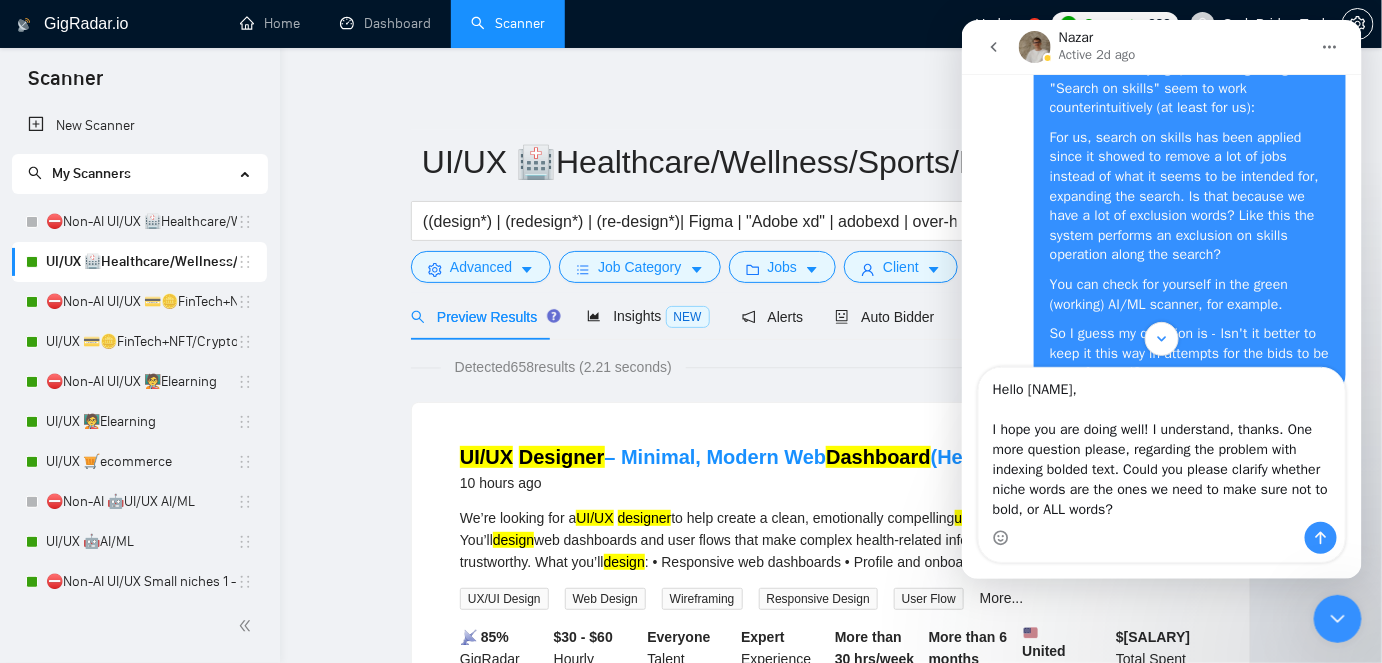 click on "Hello [NAME],
I hope you are doing well! I understand, thanks. One more question please, regarding the problem with indexing bolded text. Could you please clarify whether  niche words are the ones we need to make sure not to bold, or ALL words?" at bounding box center [1161, 444] 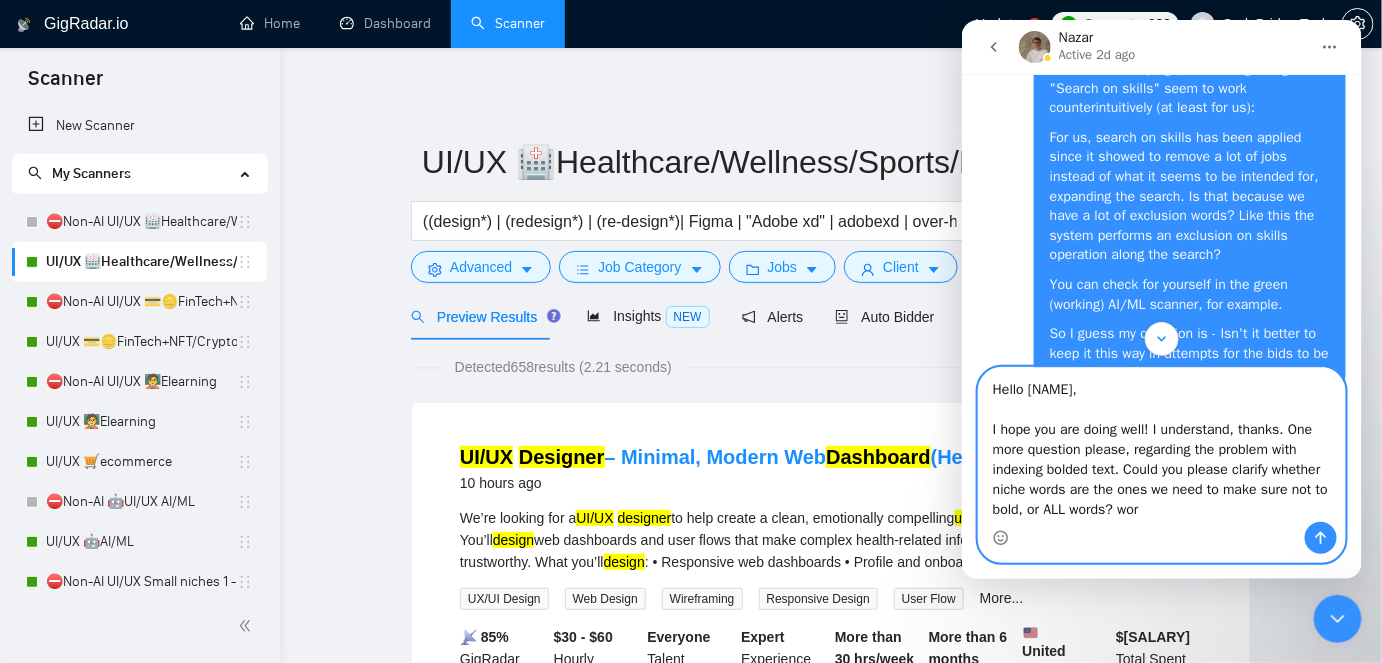 click on "Hello [NAME],
I hope you are doing well! I understand, thanks. One more question please, regarding the problem with indexing bolded text. Could you please clarify whether  niche words are the ones we need to make sure not to bold, or ALL words? wor" at bounding box center [1161, 444] 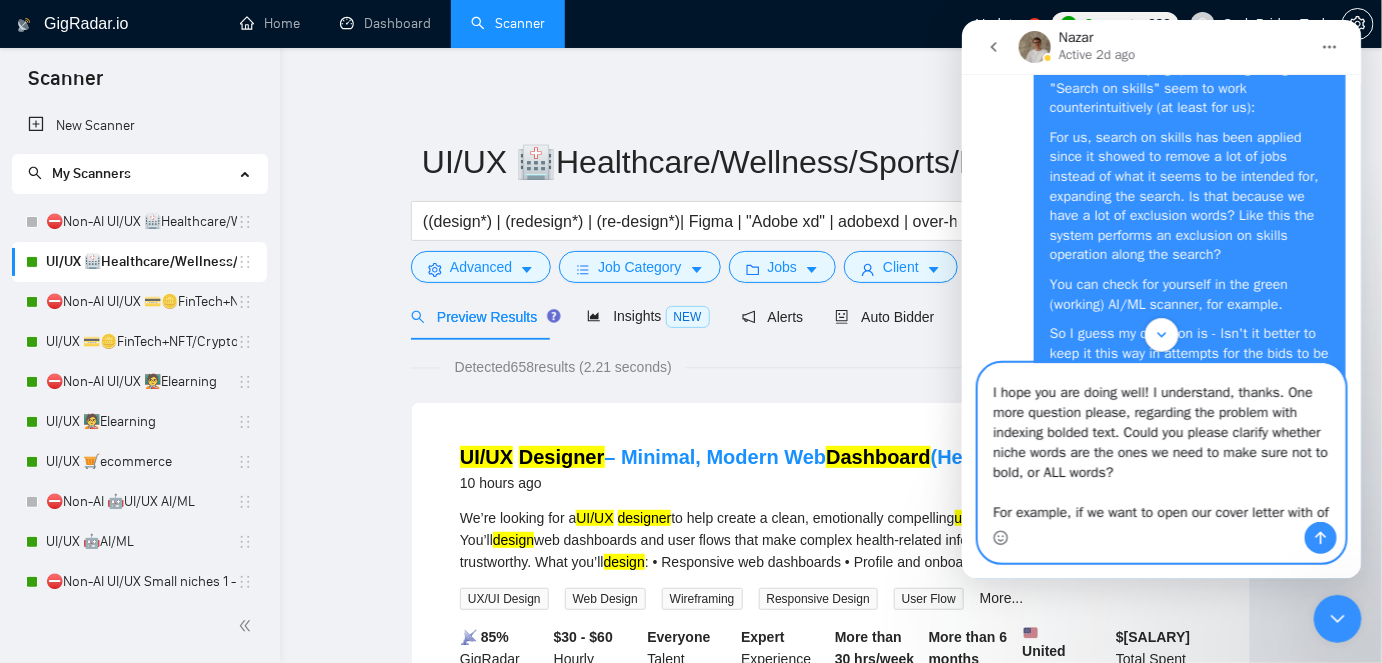 scroll, scrollTop: 53, scrollLeft: 0, axis: vertical 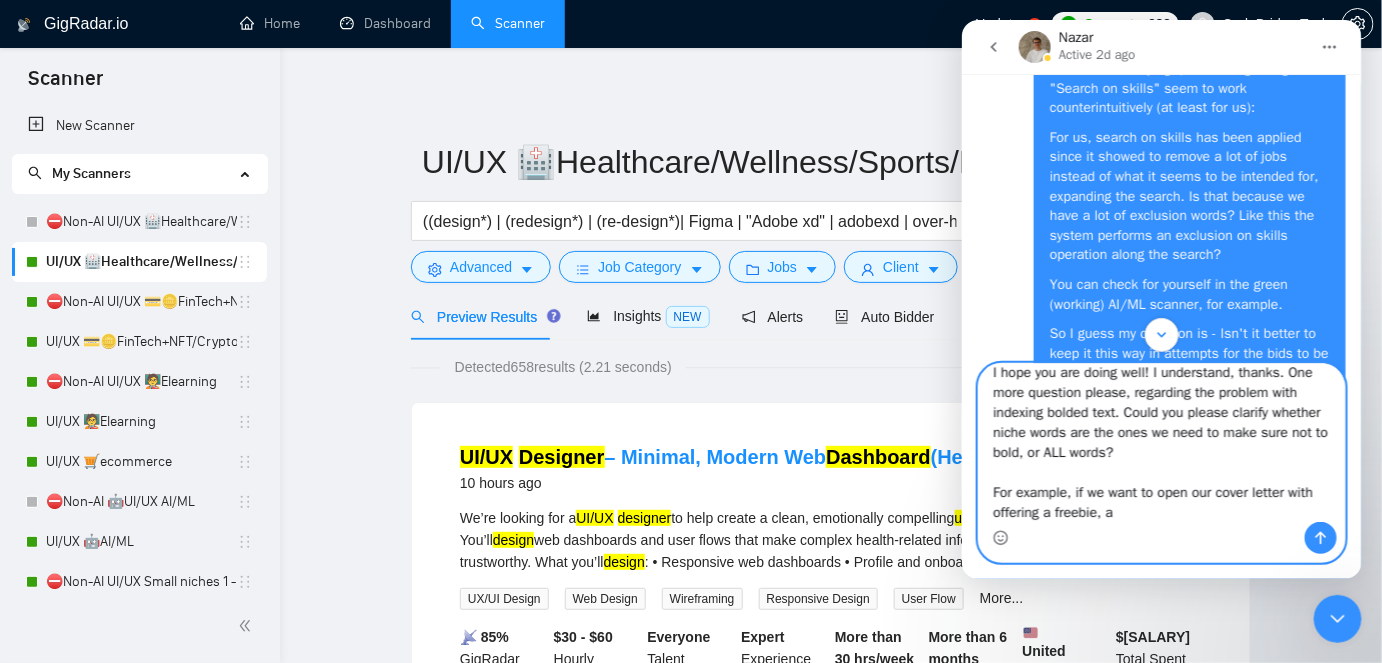 drag, startPoint x: 1158, startPoint y: 509, endPoint x: 986, endPoint y: 490, distance: 173.04623 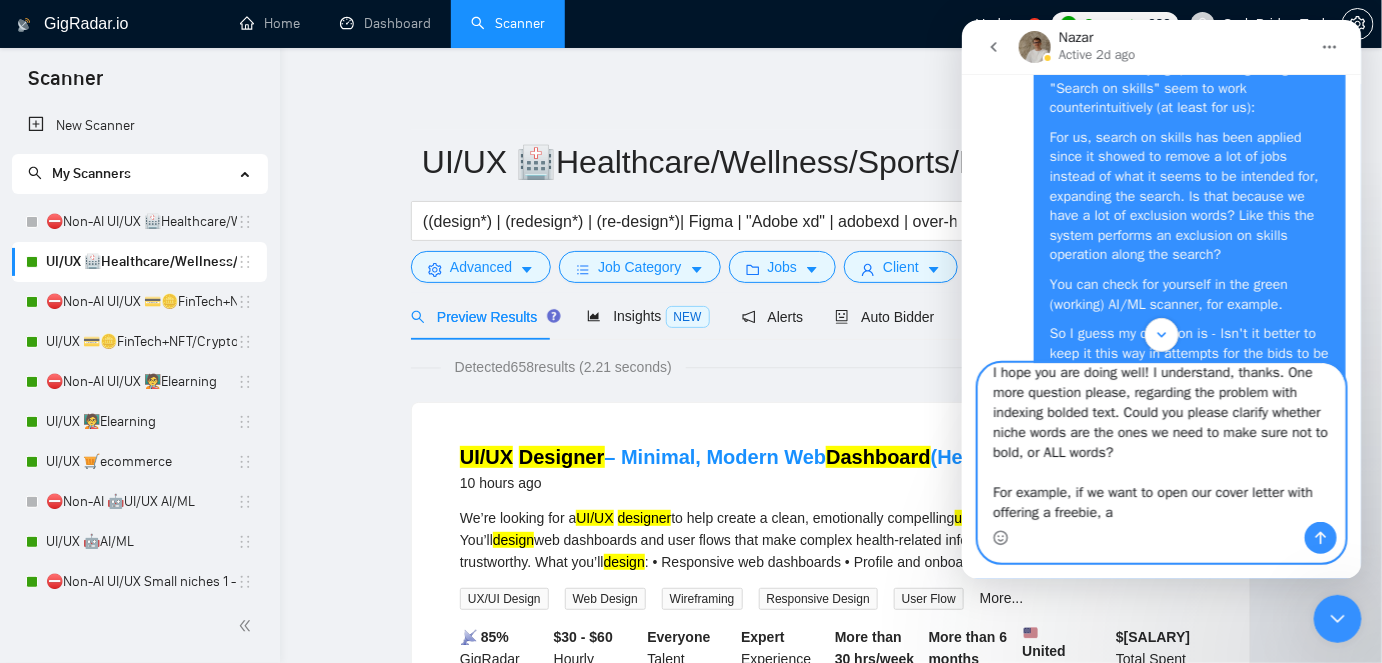 click on "Hello [NAME],
I hope you are doing well! I understand, thanks. One more question please, regarding the problem with indexing bolded text. Could you please clarify whether  niche words are the ones we need to make sure not to bold, or ALL words?
For example, if we want to open our cover letter with offering a freebie, a" at bounding box center (1161, 442) 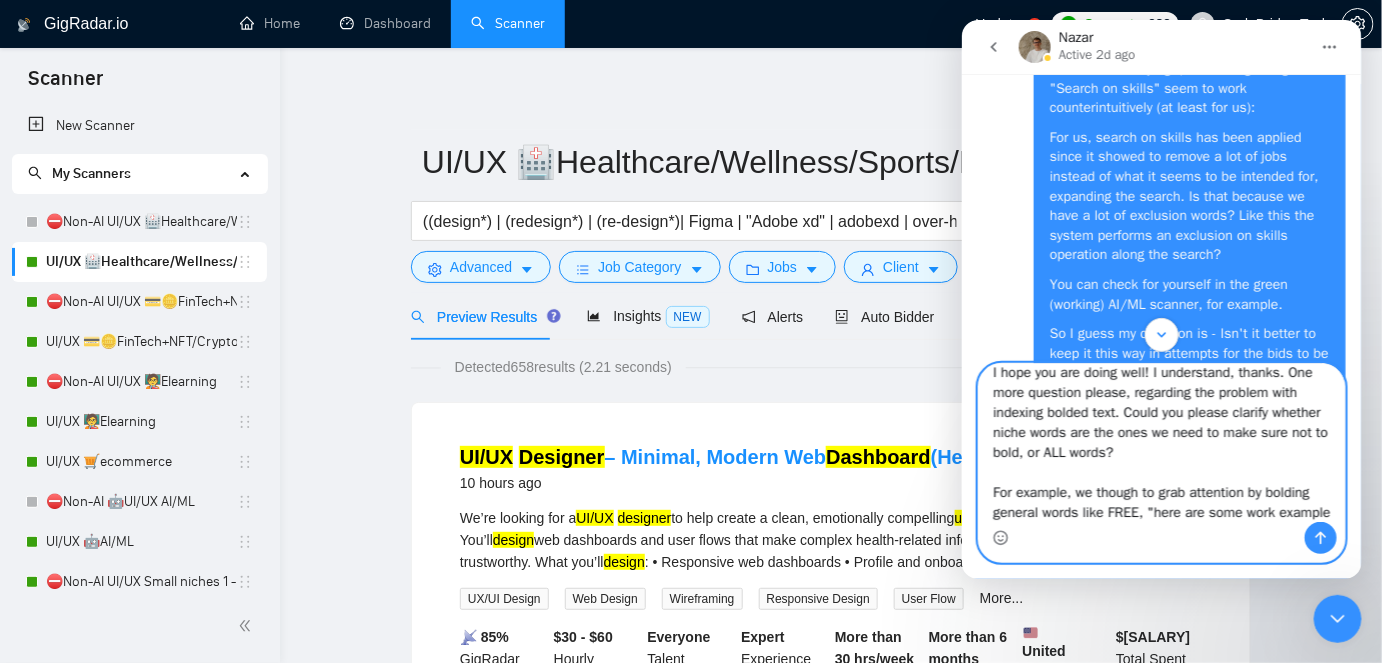 scroll, scrollTop: 73, scrollLeft: 0, axis: vertical 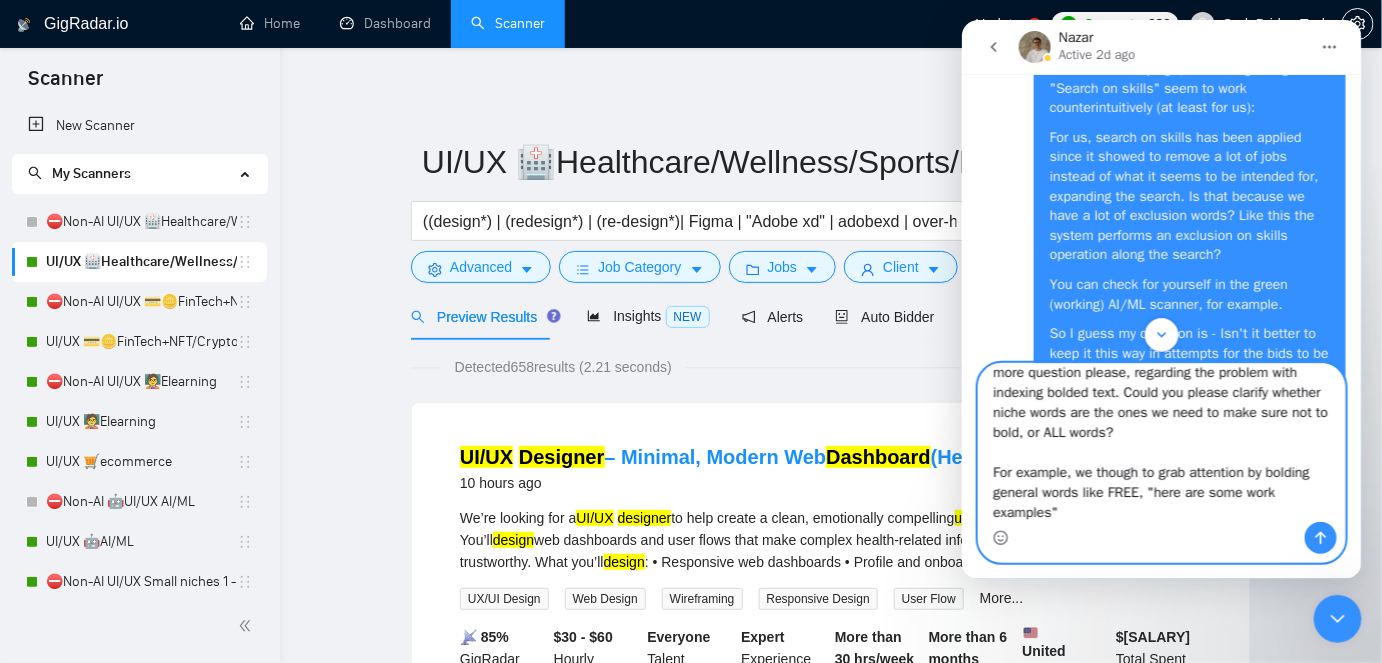 drag, startPoint x: 1153, startPoint y: 492, endPoint x: 1283, endPoint y: 495, distance: 130.0346 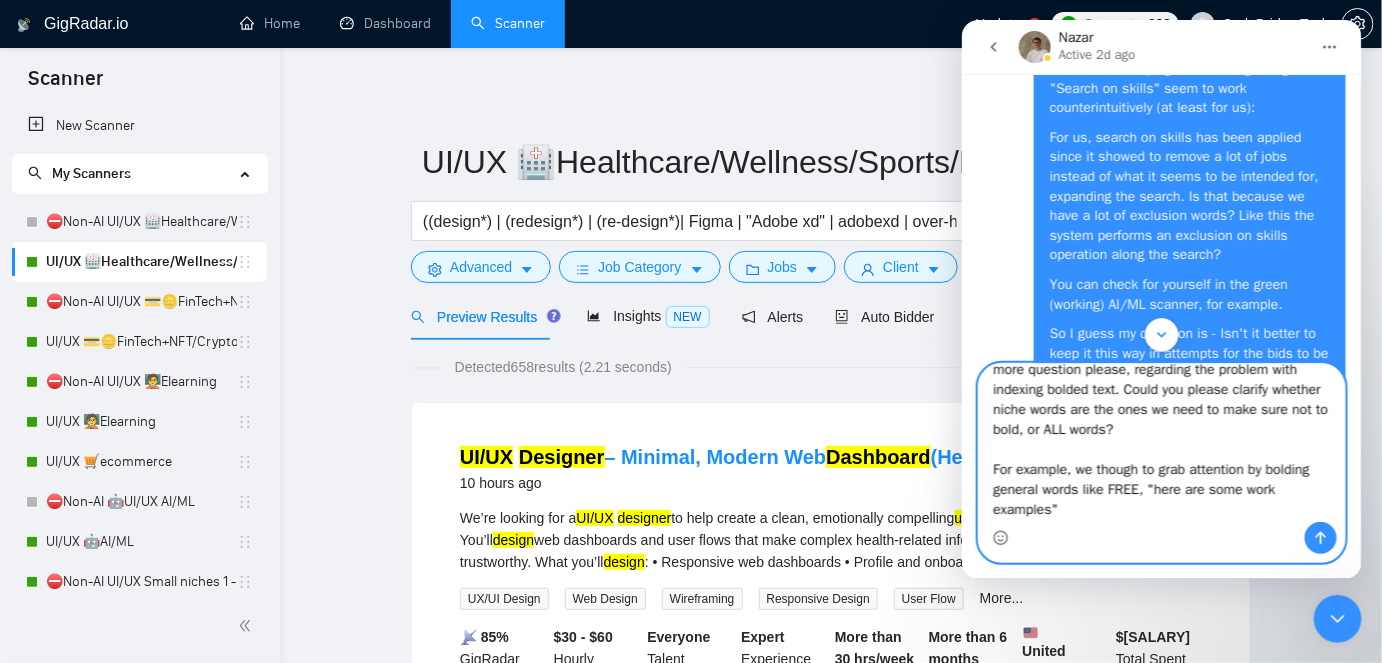 drag, startPoint x: 1149, startPoint y: 493, endPoint x: 1170, endPoint y: 508, distance: 25.806976 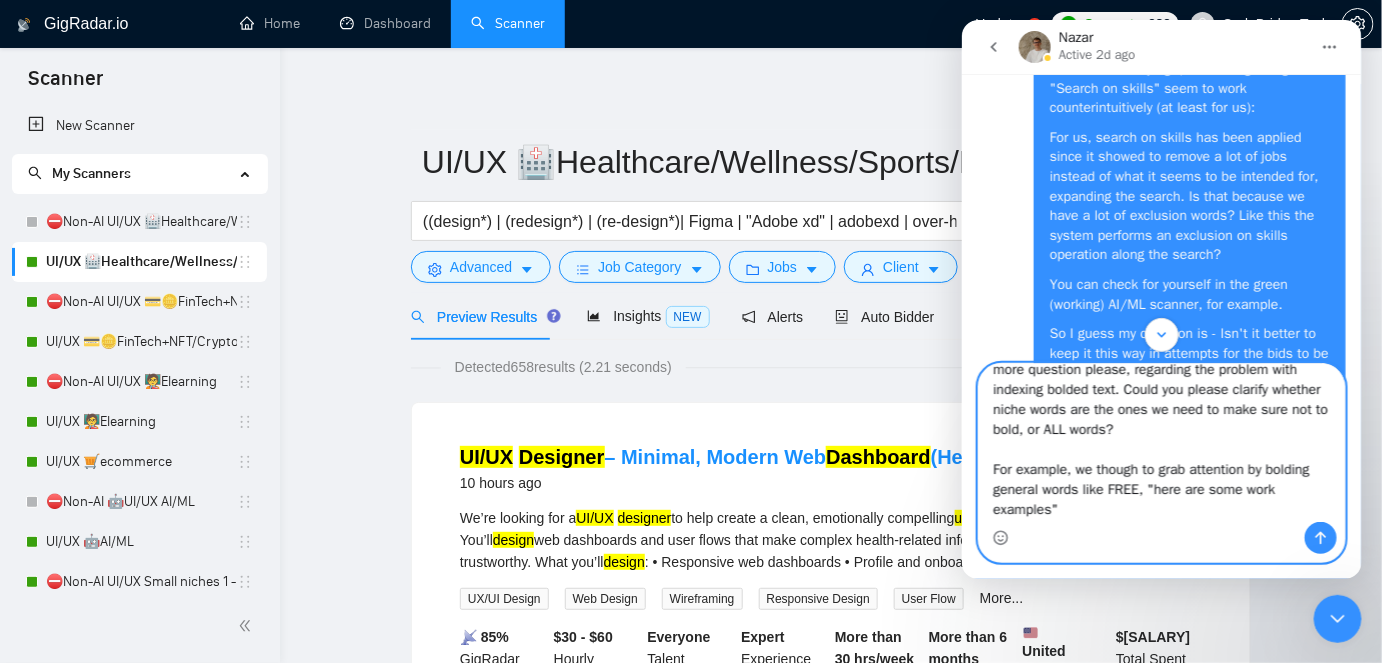 click on "Hello [NAME],
I hope you are doing well! I understand, thanks. One more question please, regarding the problem with indexing bolded text. Could you please clarify whether  niche words are the ones we need to make sure not to bold, or ALL words?
For example, we though to grab attention by bolding general words like FREE, "here are some work examples"" at bounding box center [1161, 442] 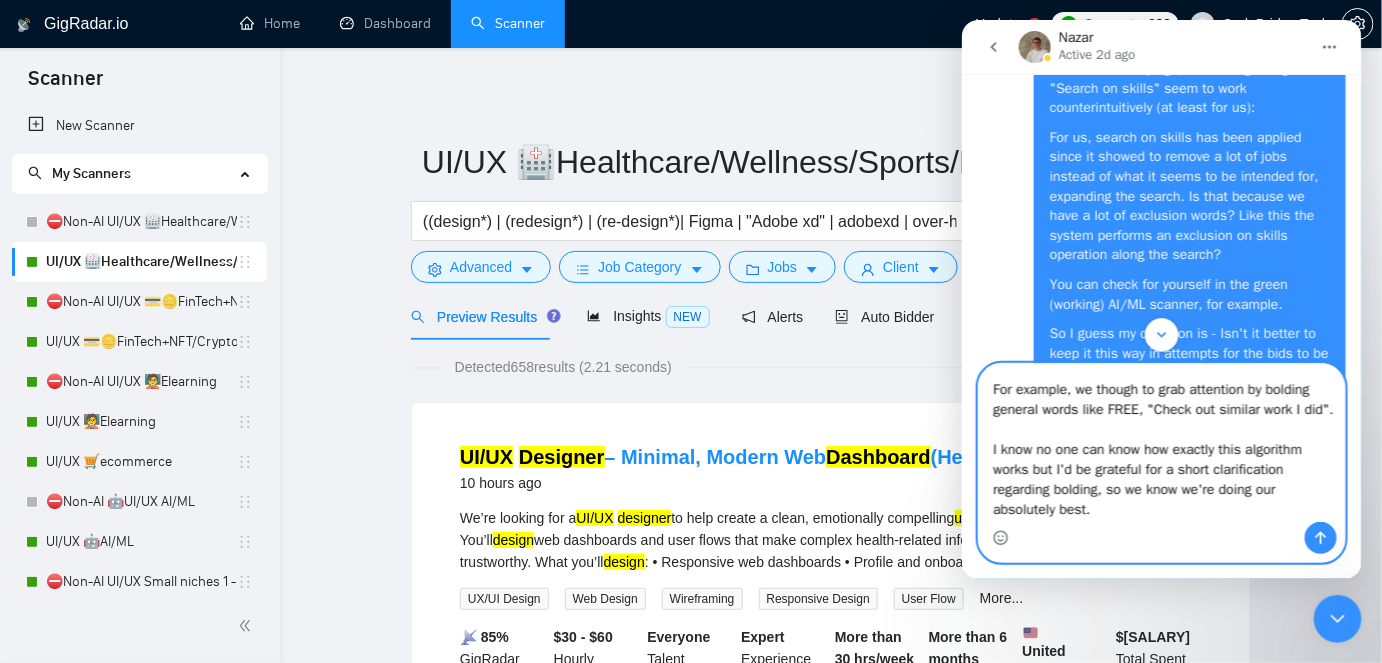 scroll, scrollTop: 213, scrollLeft: 0, axis: vertical 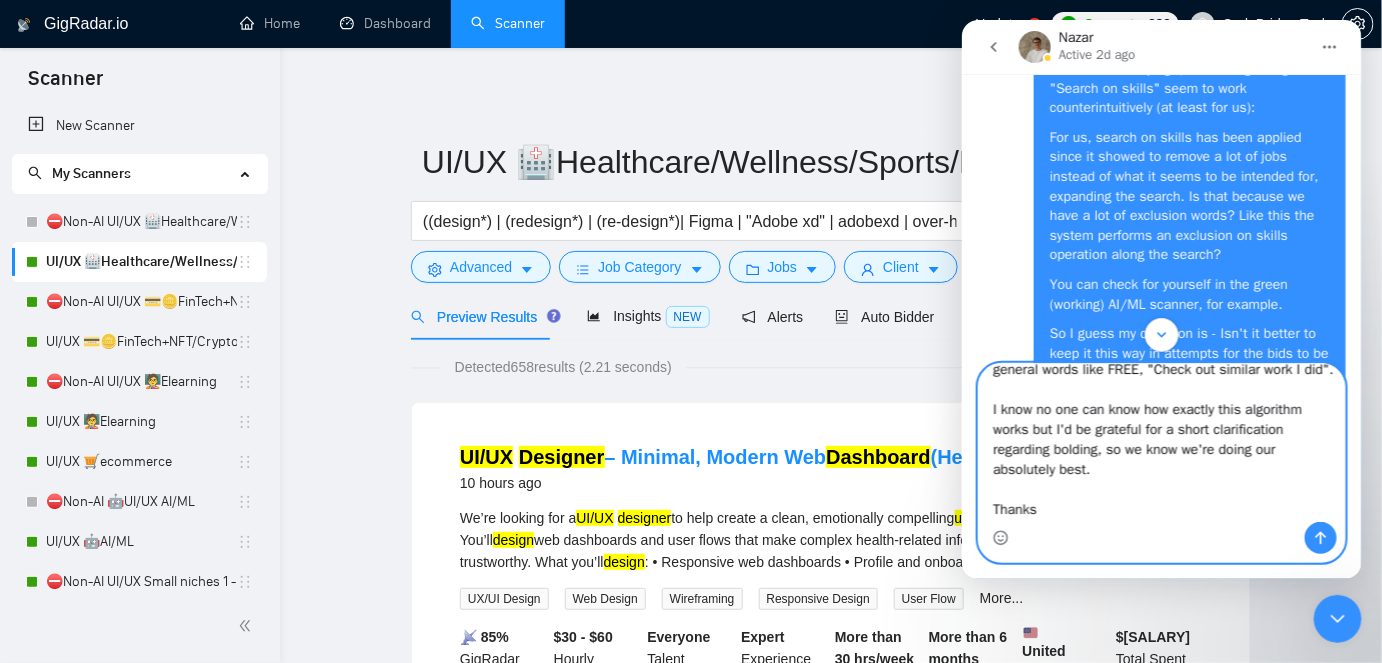 type on "Hello [NAME],
I hope you are doing well! I understand, thanks. One more question please, regarding the problem with indexing bolded text. Could you please clarify whether  niche words are the ones we need to make sure not to bold, or ALL words?
For example, we though to grab attention by bolding general words like FREE, "Check out similar work I did".
I know no one can know how exactly this algorithm works but I'd be grateful for a short clarification regarding bolding, so we know we're doing our absolutely best.
Thanks" 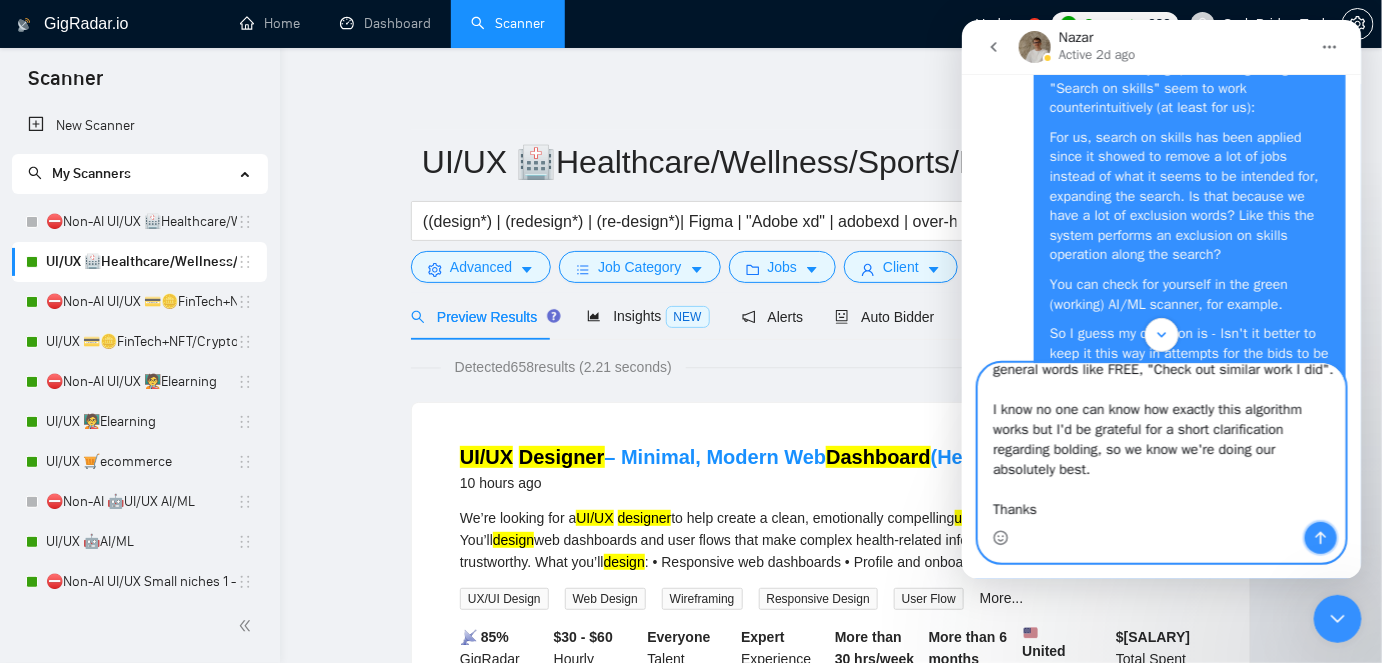 click 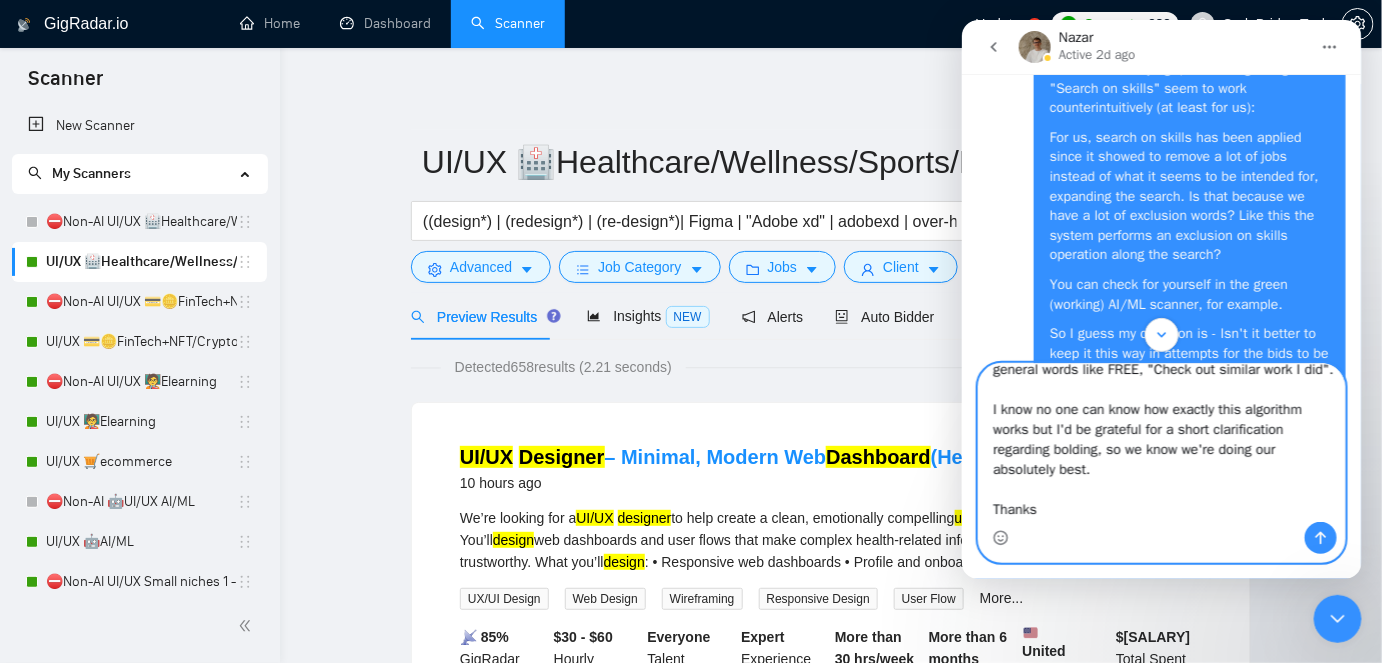type 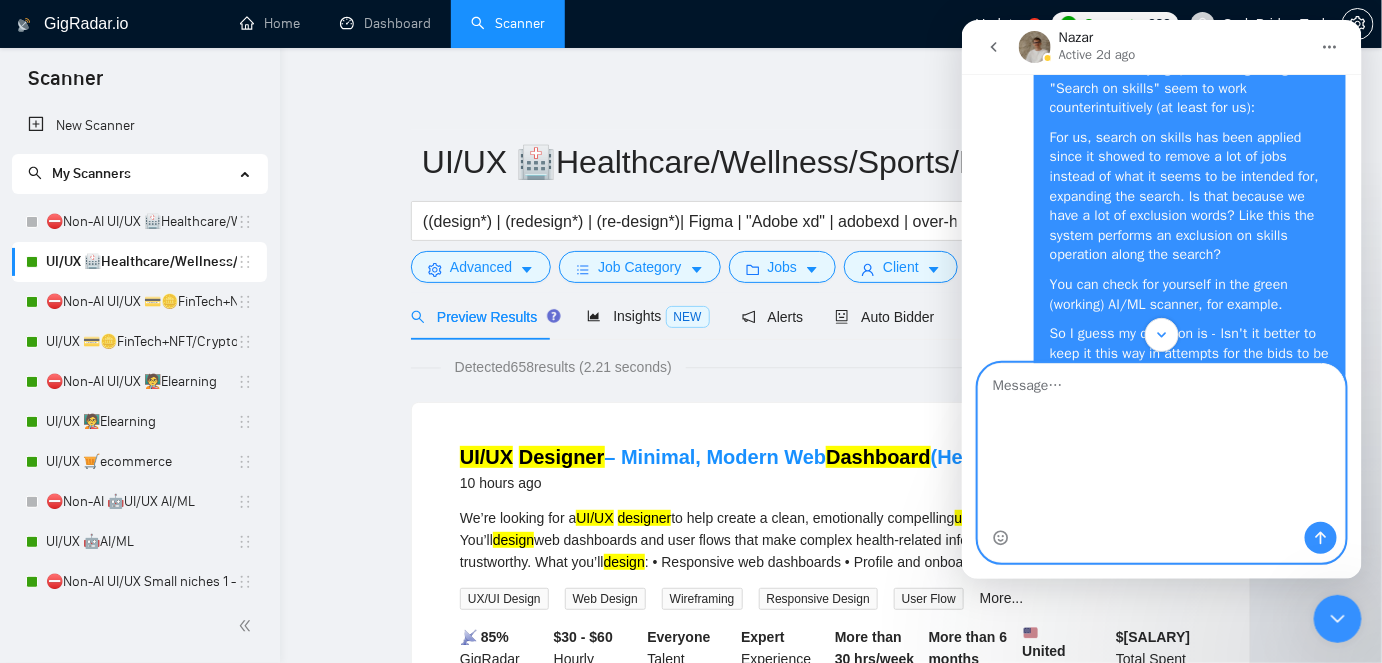 scroll, scrollTop: 0, scrollLeft: 0, axis: both 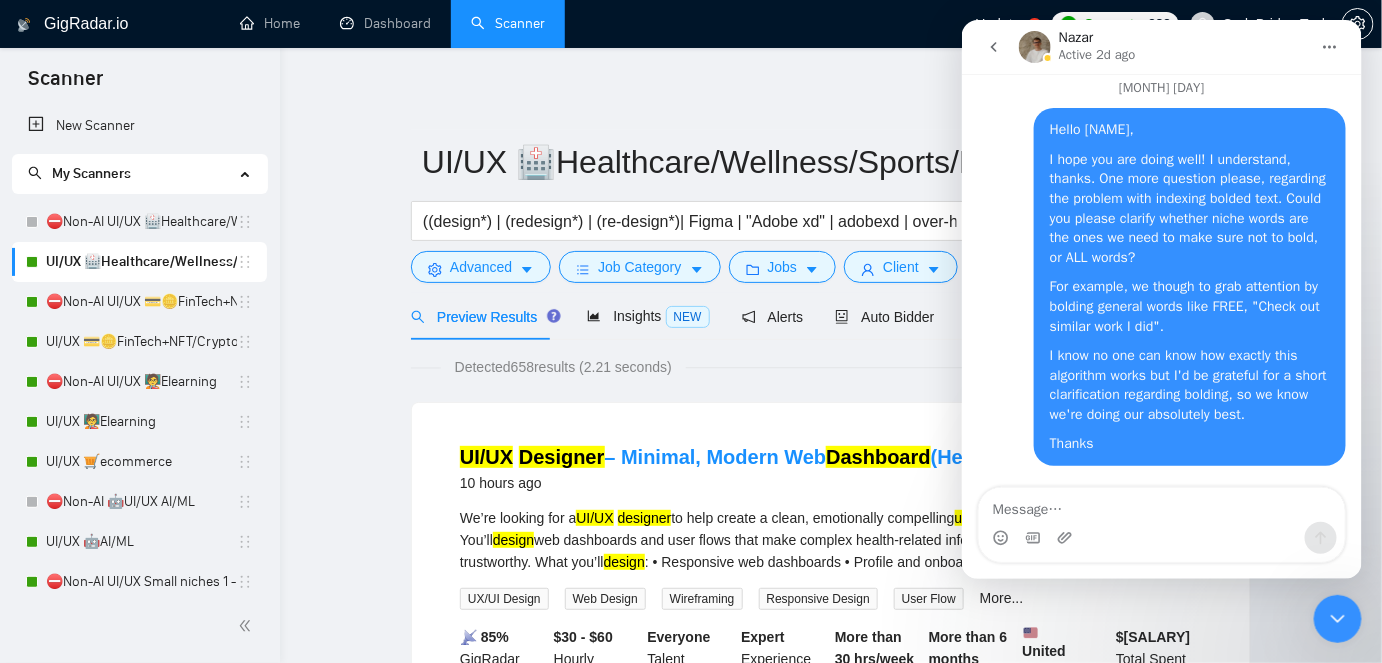 click 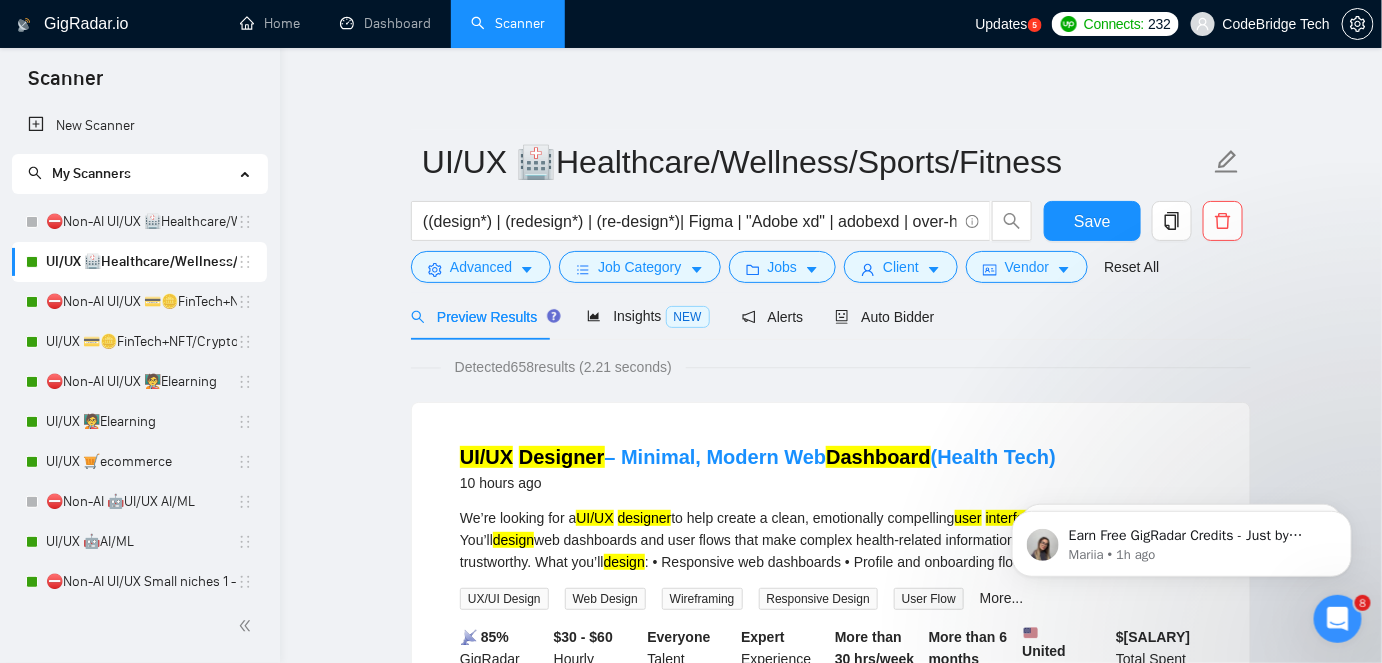 scroll, scrollTop: 0, scrollLeft: 0, axis: both 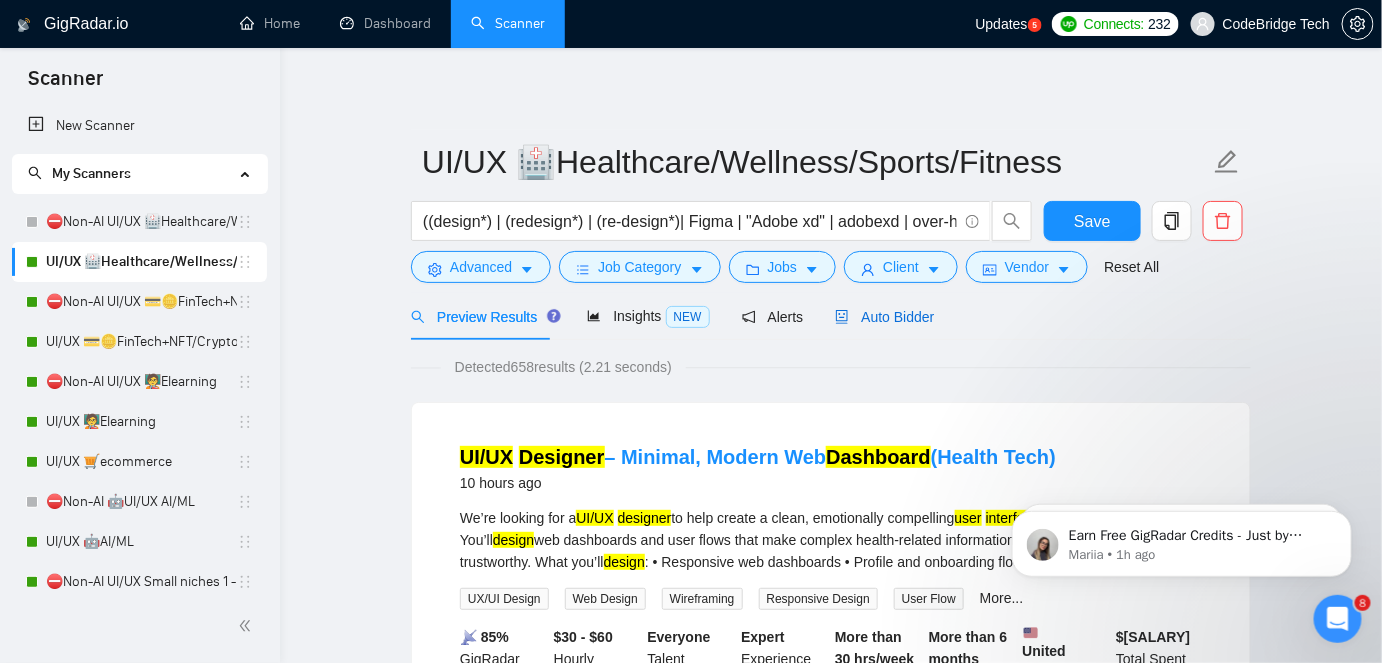 click on "Auto Bidder" at bounding box center (884, 317) 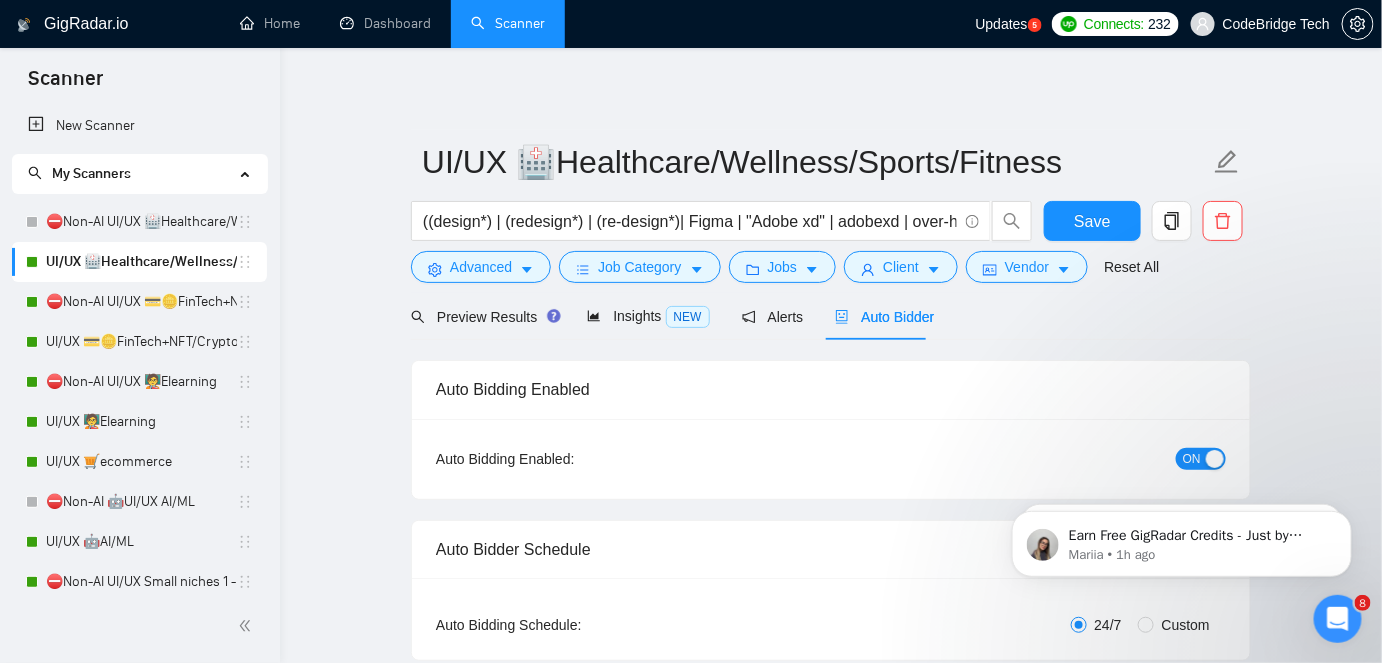 type 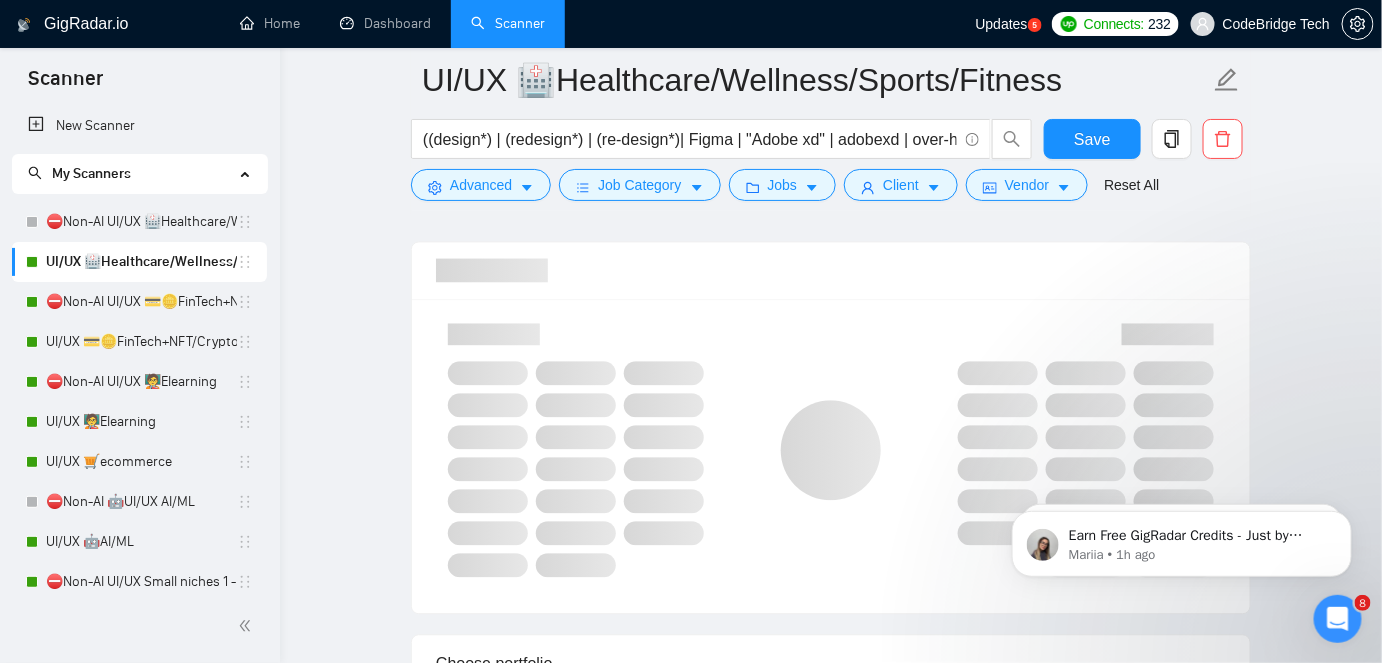 scroll, scrollTop: 1181, scrollLeft: 0, axis: vertical 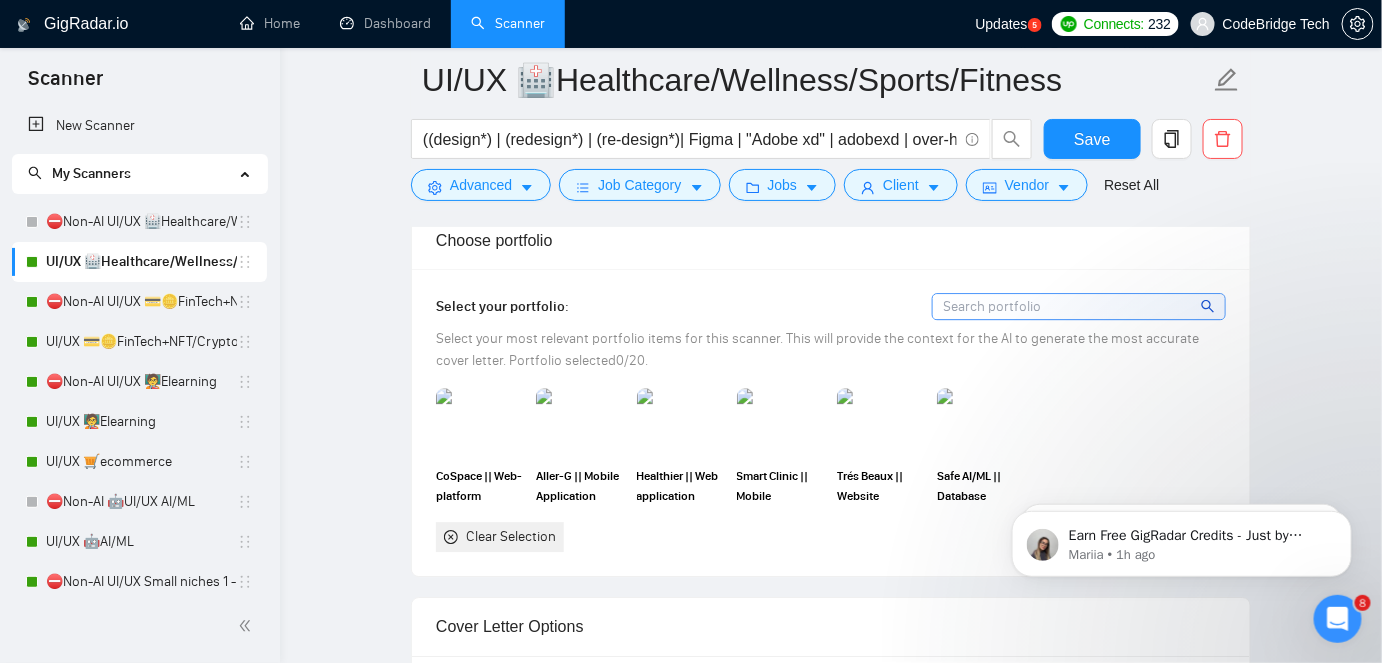 click on "Earn Free GigRadar Credits - Just by Sharing Your Story! 💬 Want more credits for sending proposals? It’s simple - share, inspire, and get rewarded! 🤫 Here’s how you can earn free credits: Introduce yourself in the #intros channel of the GigRadar Upwork Community and grab +[NUMBER] credits for sending bids., Post your success story (closed projects, high LRR, etc.) in the #general channel and claim +[NUMBER] credits for sending bids. Why? GigRadar is building a powerful network of freelancers and agencies. We want you to make valuable connections, showcase your wins, and inspire others while getting rewarded! 🚀 Not a member yet? Join our Slack community now 👉 Join Slack Community Claiming your credits is easy: Reply to this message with a screenshot of your post, and our Tech Support Team will instantly top up your credits! 💸 Mariia • [TIME] ago Rate your conversation AI Assistant from GigRadar 📡 • [TIME] ago" at bounding box center (1181, 538) 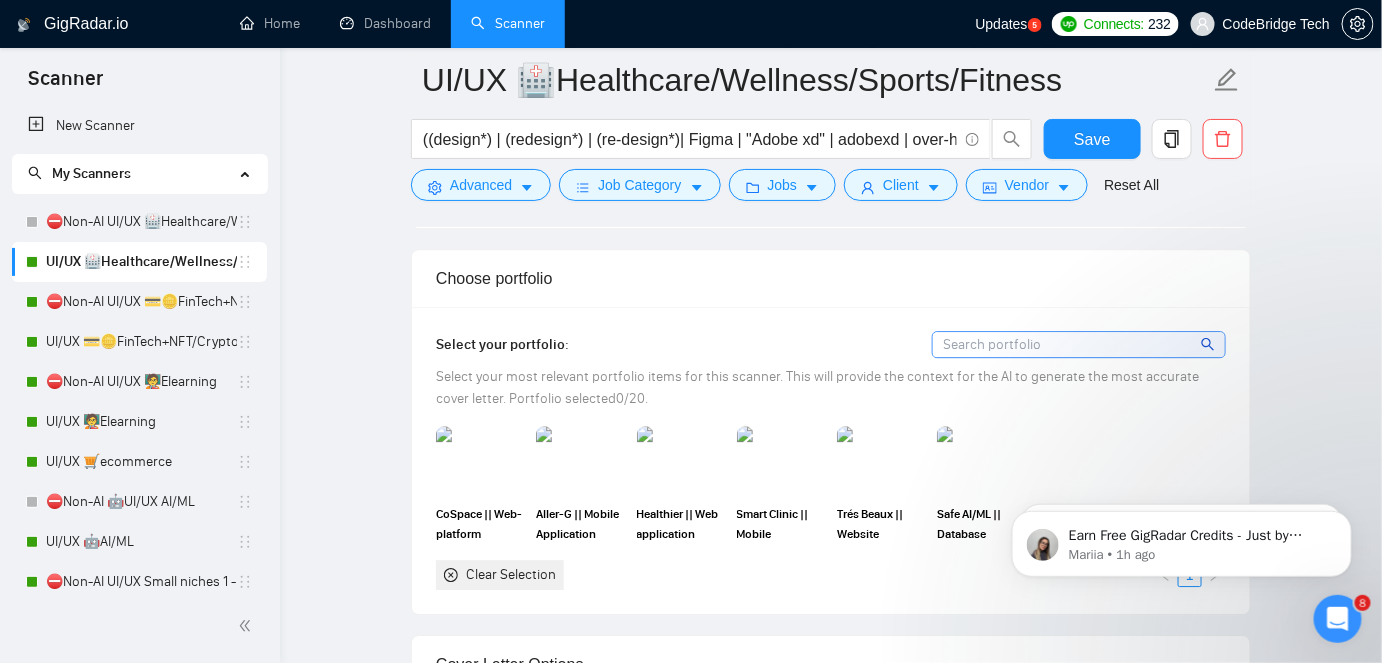 scroll, scrollTop: 1716, scrollLeft: 0, axis: vertical 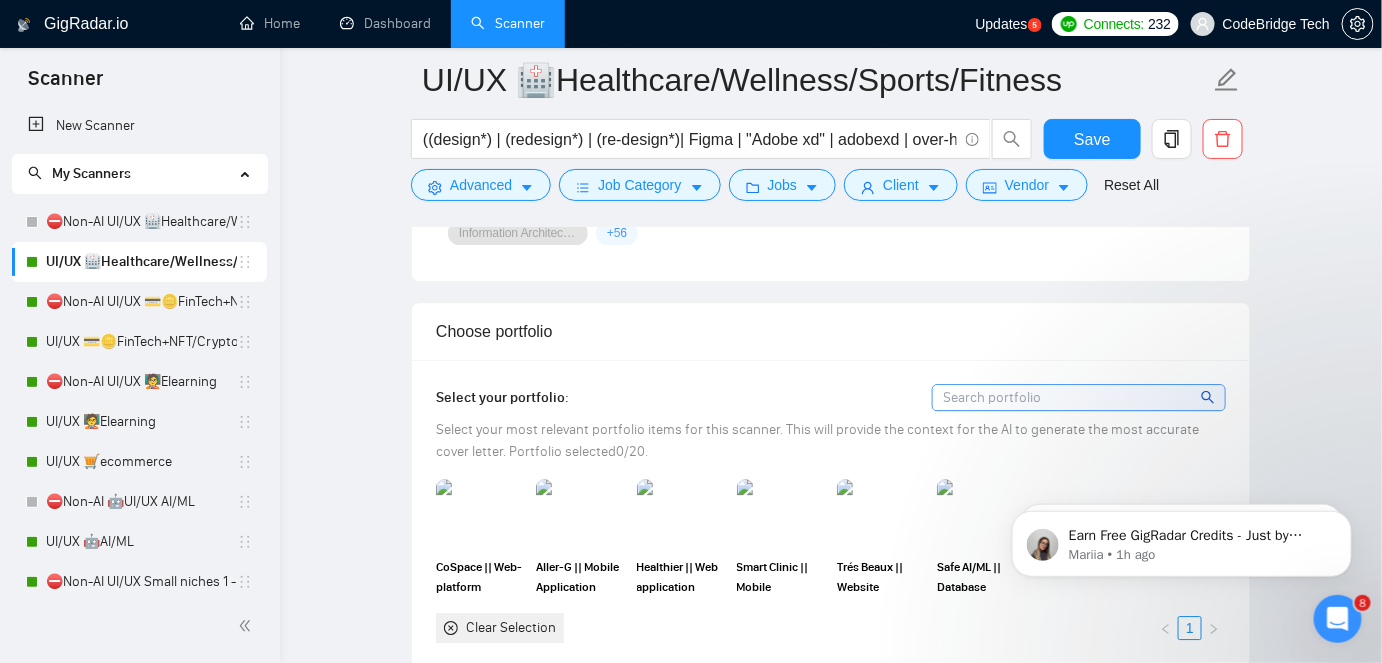 click 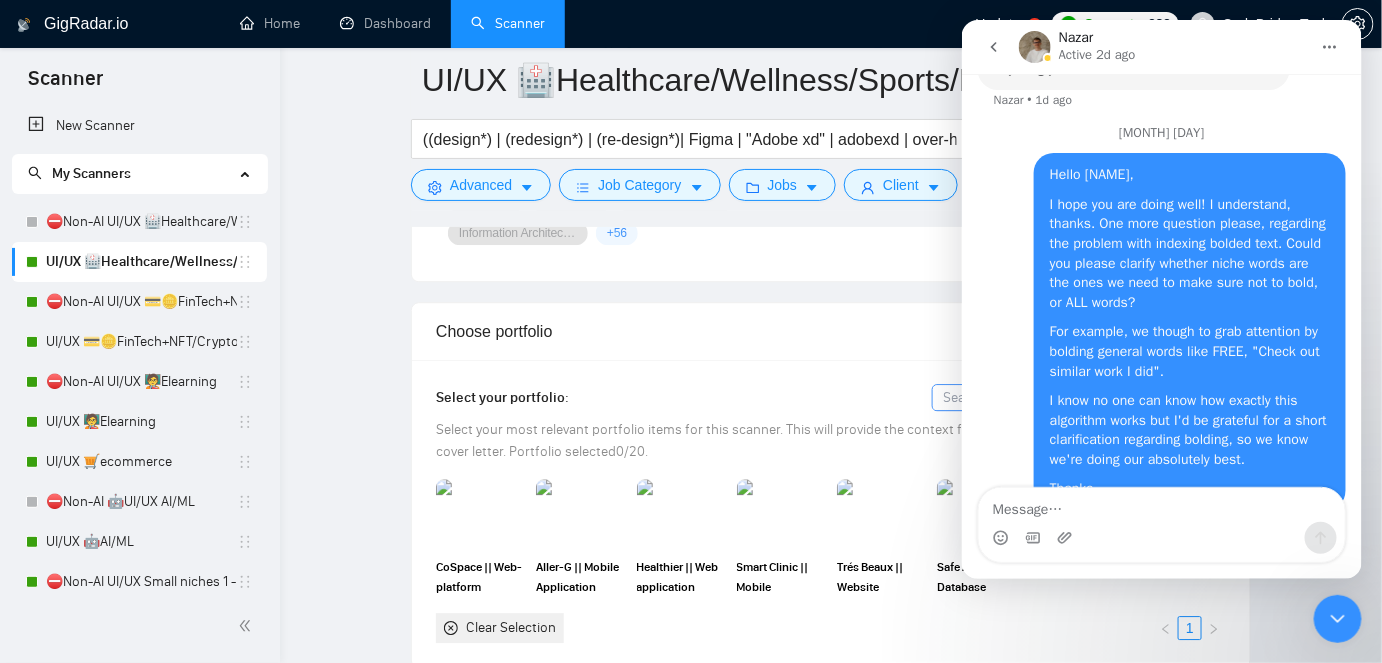scroll, scrollTop: 8622, scrollLeft: 0, axis: vertical 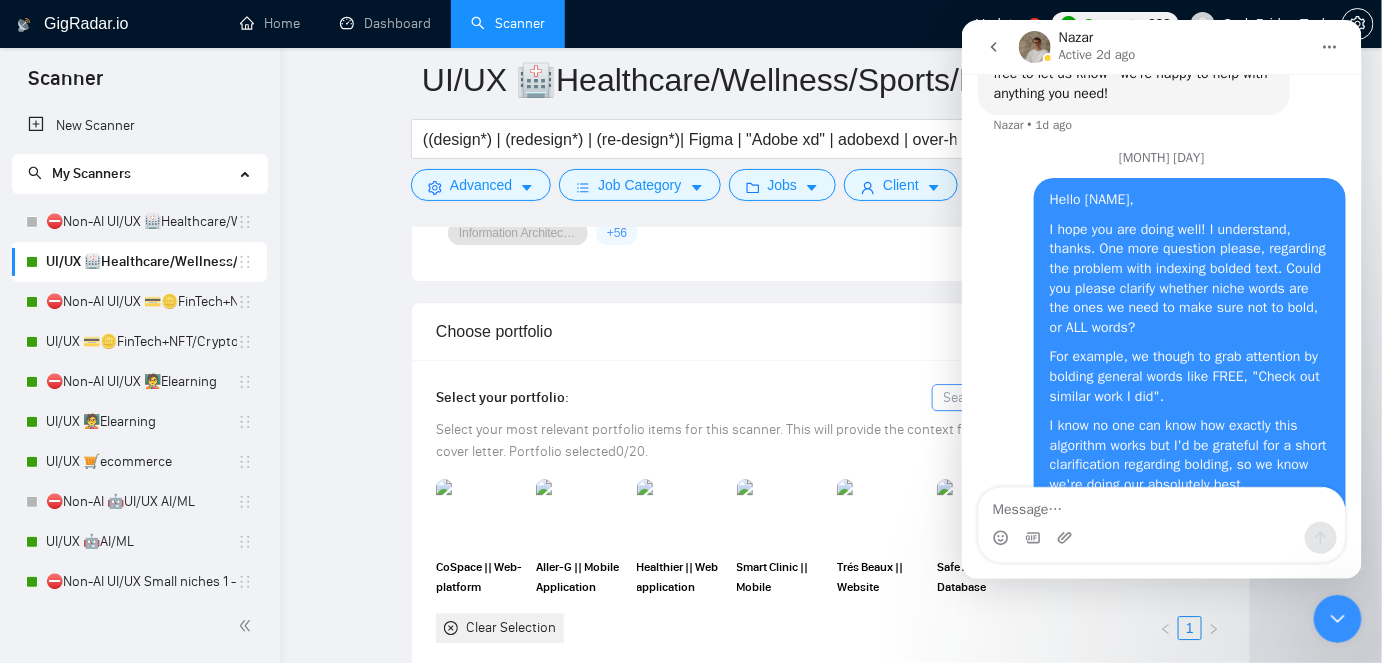 drag, startPoint x: 1138, startPoint y: 309, endPoint x: 1199, endPoint y: 258, distance: 79.51101 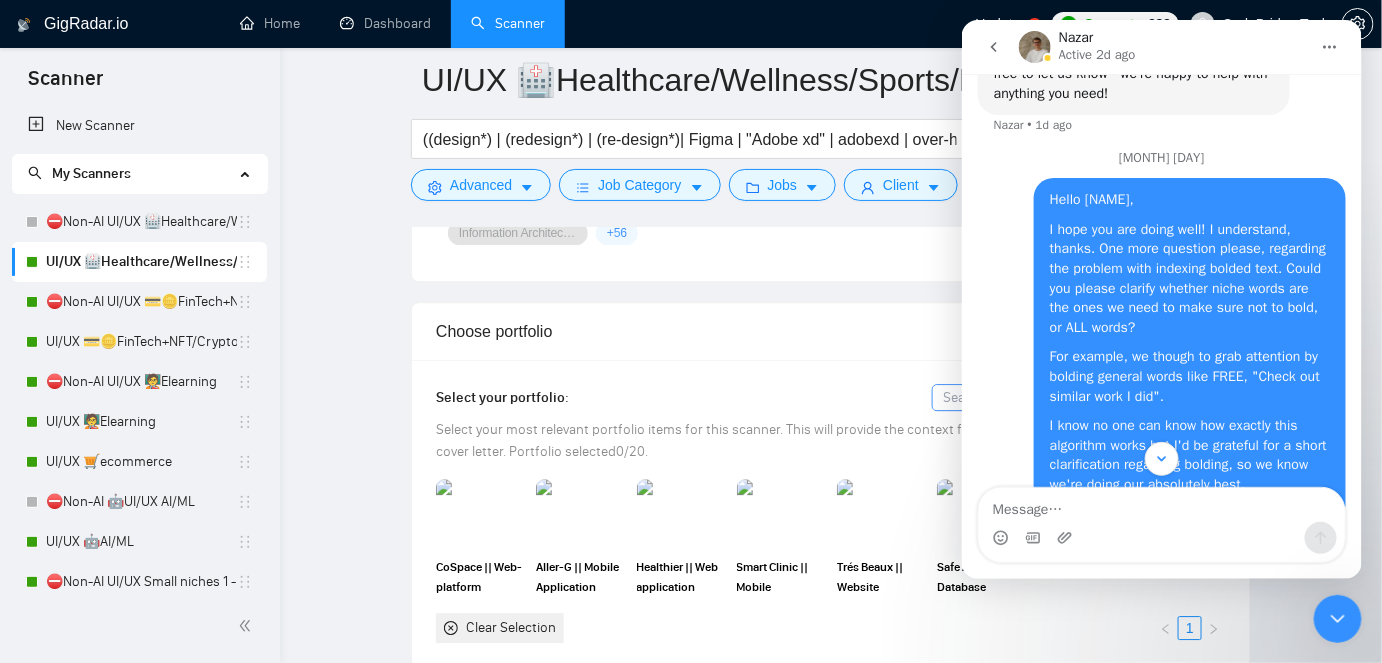 scroll, scrollTop: 8713, scrollLeft: 0, axis: vertical 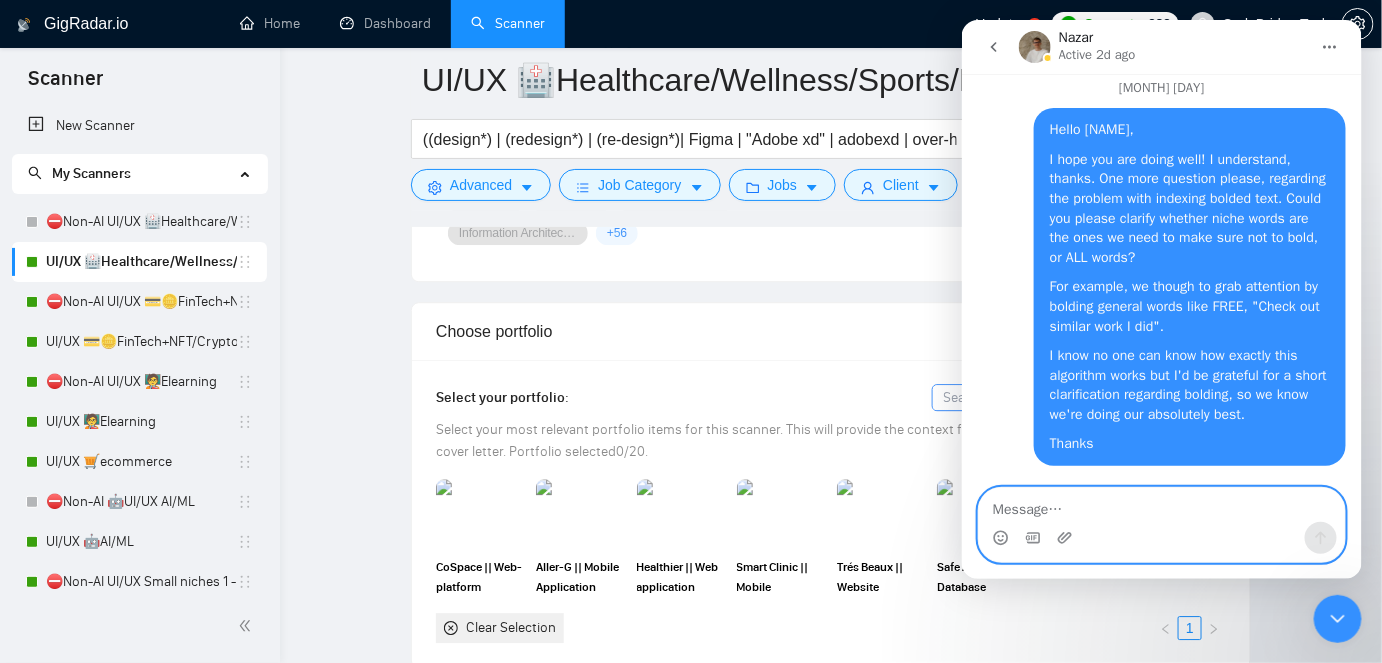click at bounding box center [1161, 504] 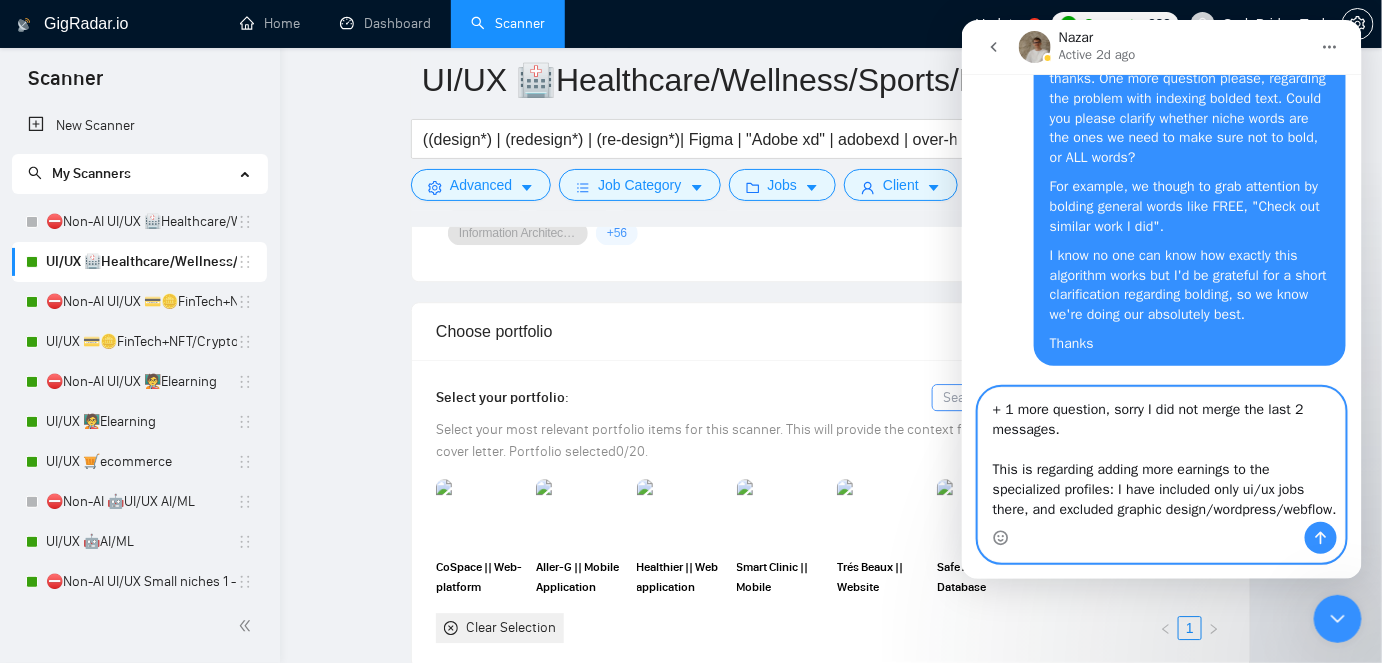scroll, scrollTop: 8833, scrollLeft: 0, axis: vertical 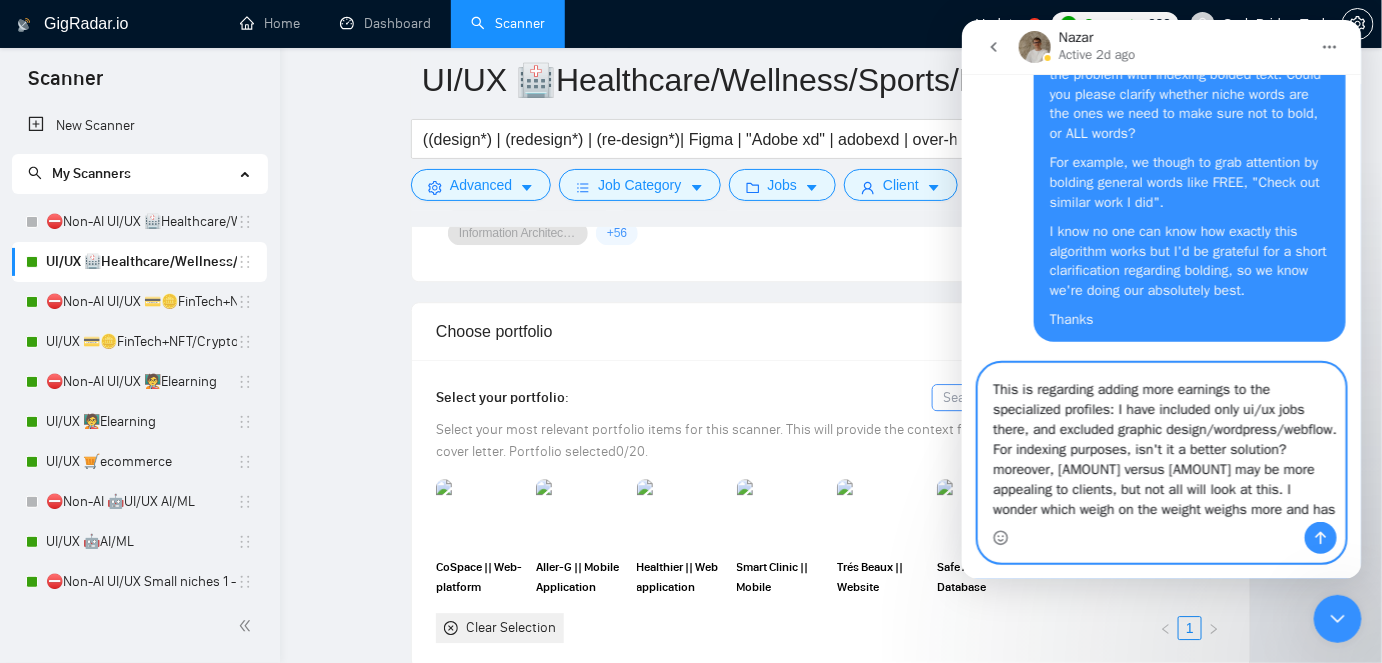 click on "+ 1 more question, sorry I did not merge the last 2 messages.
This is regarding adding more earnings to the specialized profiles: I have included only ui/ux jobs there, and excluded graphic design/wordpress/webflow. For indexing purposes, isn't it a better solution? moreover, [AMOUNT] versus [AMOUNT] may be more appealing to clients, but not all will look at this. I wonder which weigh on the weight weighs more and has" at bounding box center [1161, 442] 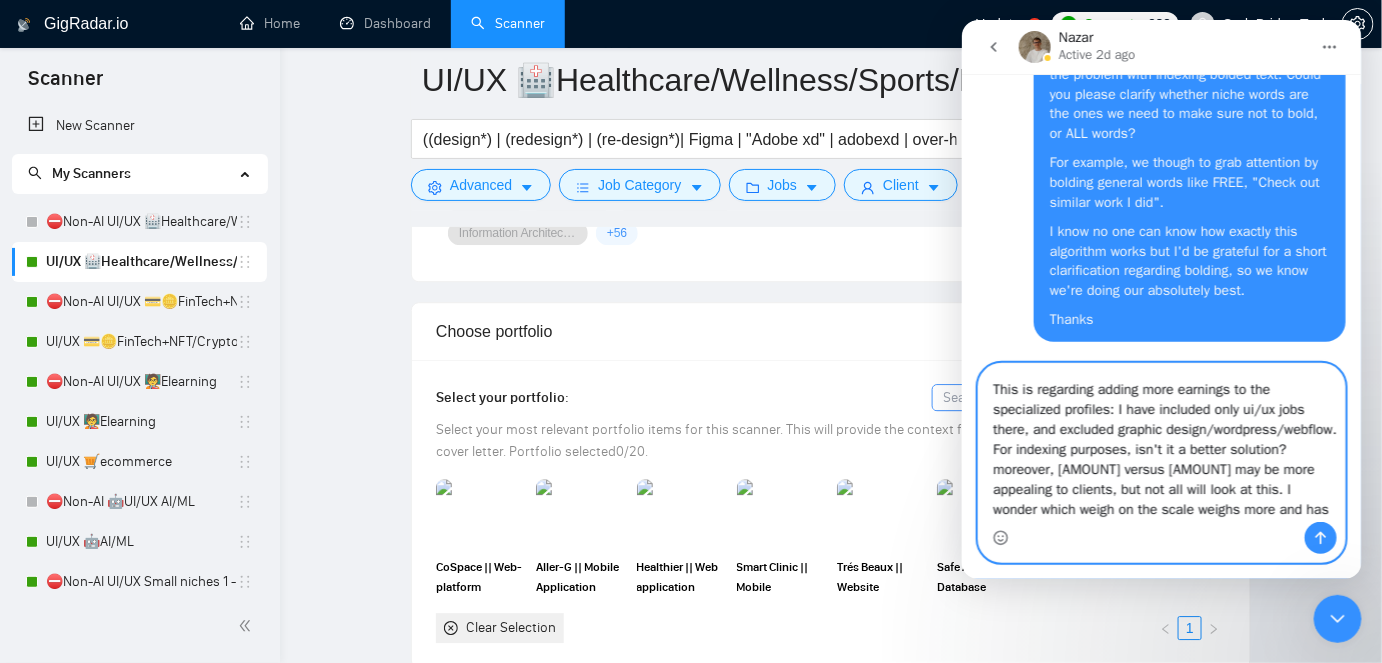 click on "+ 1 more question, sorry I did not merge the last 2 messages.
This is regarding adding more earnings to the specialized profiles: I have included only ui/ux jobs there, and excluded graphic design/wordpress/webflow. For indexing purposes, isn't it a better solution? moreover, [AMOUNT] versus [AMOUNT] may be more appealing to clients, but not all will look at this. I wonder which weigh on the scale weighs more and has" at bounding box center (1161, 442) 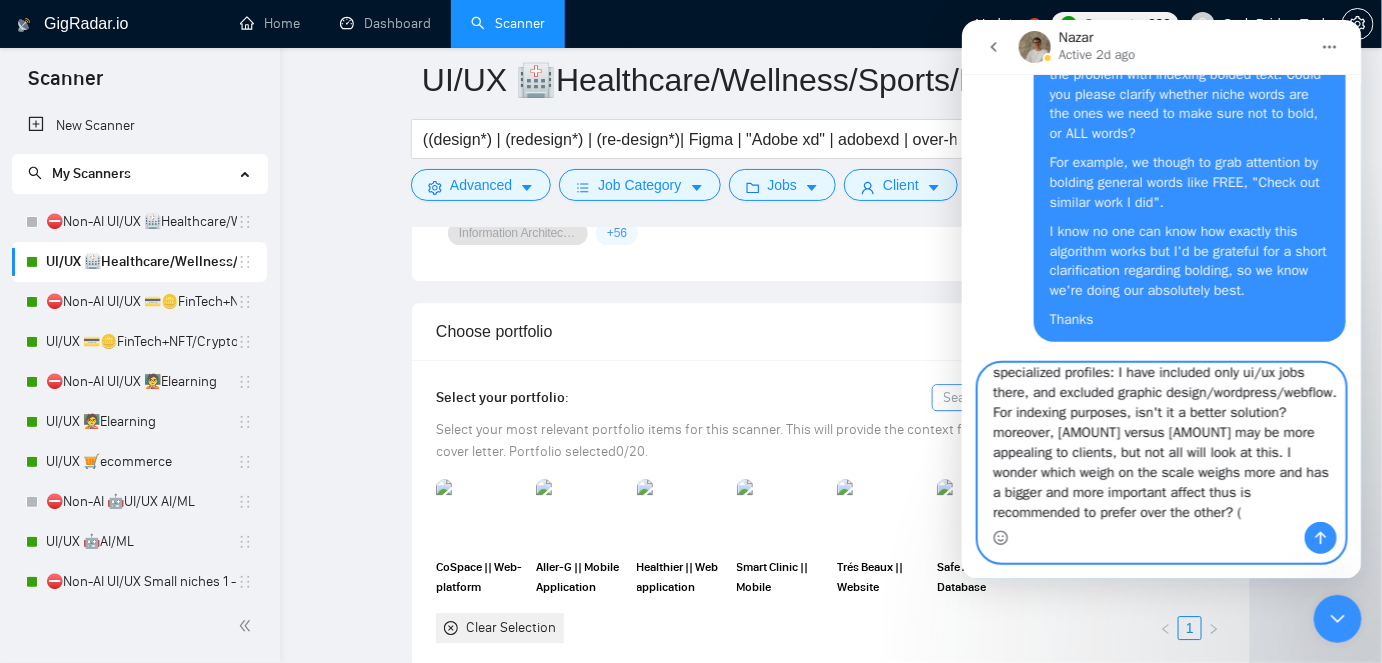 scroll, scrollTop: 113, scrollLeft: 0, axis: vertical 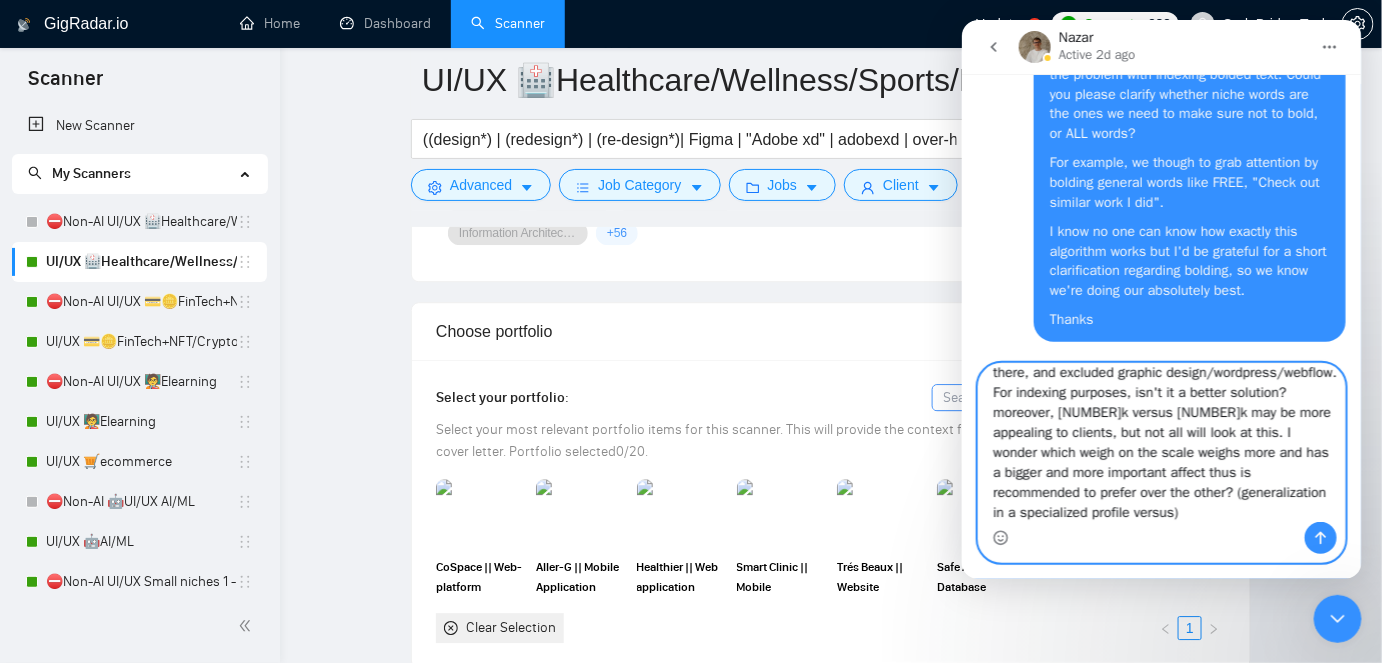 click on "+ 1 more question, sorry I did not merge the last 2 messages.
This is regarding adding more earnings to the specialized profiles: I have included only ui/ux jobs there, and excluded graphic design/wordpress/webflow. For indexing purposes, isn't it a better solution? moreover, [NUMBER]k versus [NUMBER]k may be more appealing to clients, but not all will look at this. I wonder which weigh on the scale weighs more and has a bigger and more important affect thus is recommended to prefer over the other? (generalization in a specialized profile versus)" at bounding box center (1161, 442) 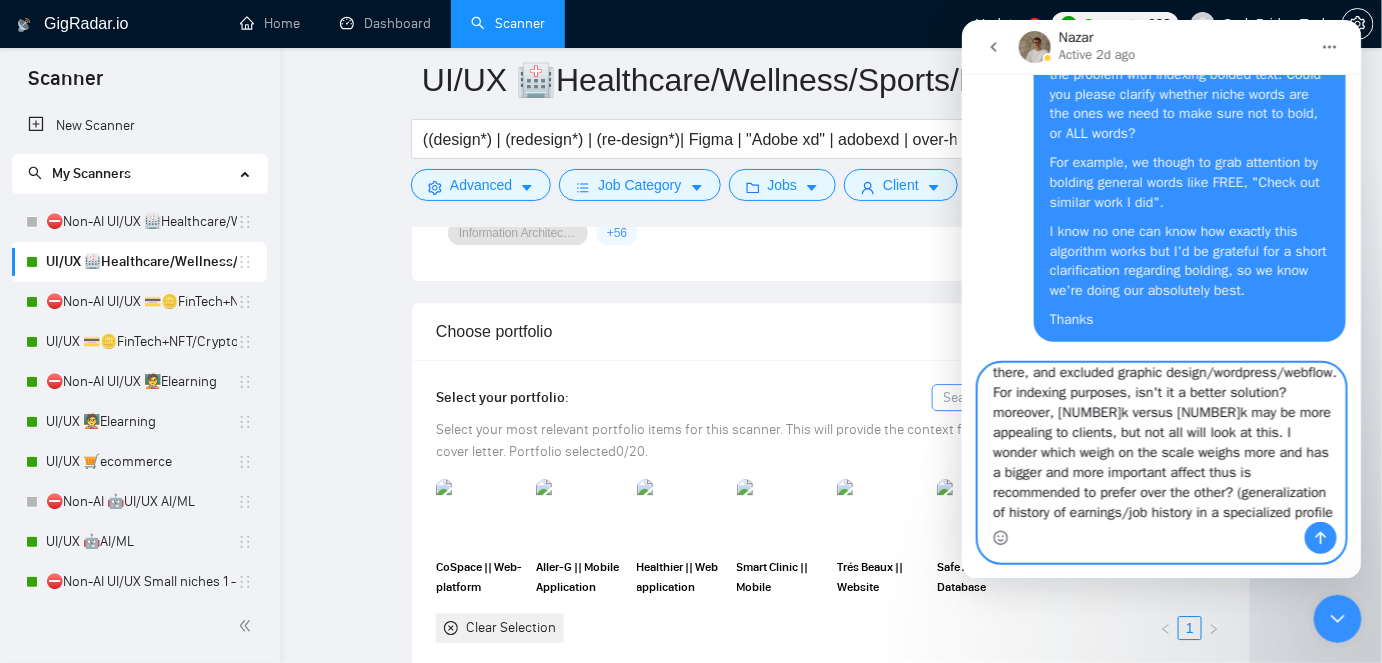 click on "+ 1 more question, sorry I did not merge the last 2 messages.
This is regarding adding more earnings to the specialized profiles: I have included only ui/ux jobs there, and excluded graphic design/wordpress/webflow. For indexing purposes, isn't it a better solution? moreover, [NUMBER]k versus [NUMBER]k may be more appealing to clients, but not all will look at this. I wonder which weigh on the scale weighs more and has a bigger and more important affect thus is recommended to prefer over the other? (generalization of history of earnings/job history in a specialized profile versus)" at bounding box center (1161, 442) 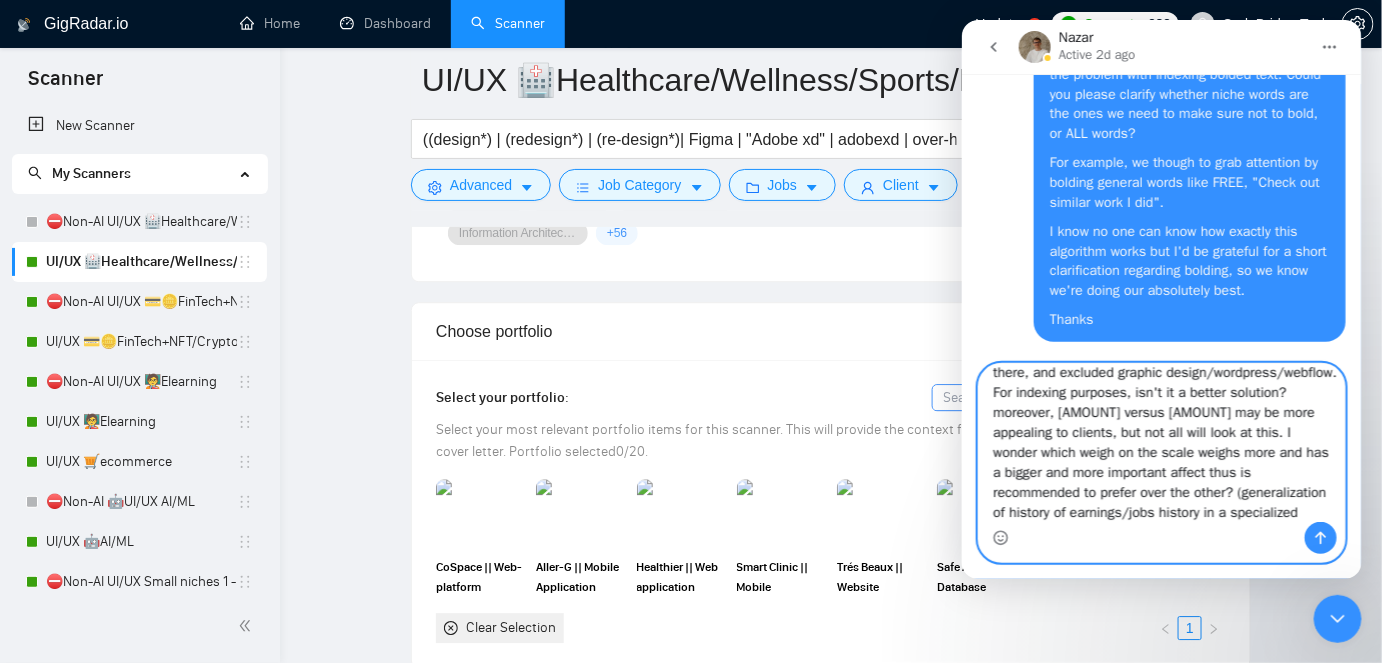 click on "+ 1 more question, sorry I did not merge the last 2 messages.
This is regarding adding more earnings to the specialized profiles: I have included only ui/ux jobs there, and excluded graphic design/wordpress/webflow. For indexing purposes, isn't it a better solution? moreover, [AMOUNT] versus [AMOUNT] may be more appealing to clients, but not all will look at this. I wonder which weigh on the scale weighs more and has a bigger and more important affect thus is recommended to prefer over the other? (generalization of history of earnings/jobs history in a specialized profile versus)" at bounding box center [1161, 442] 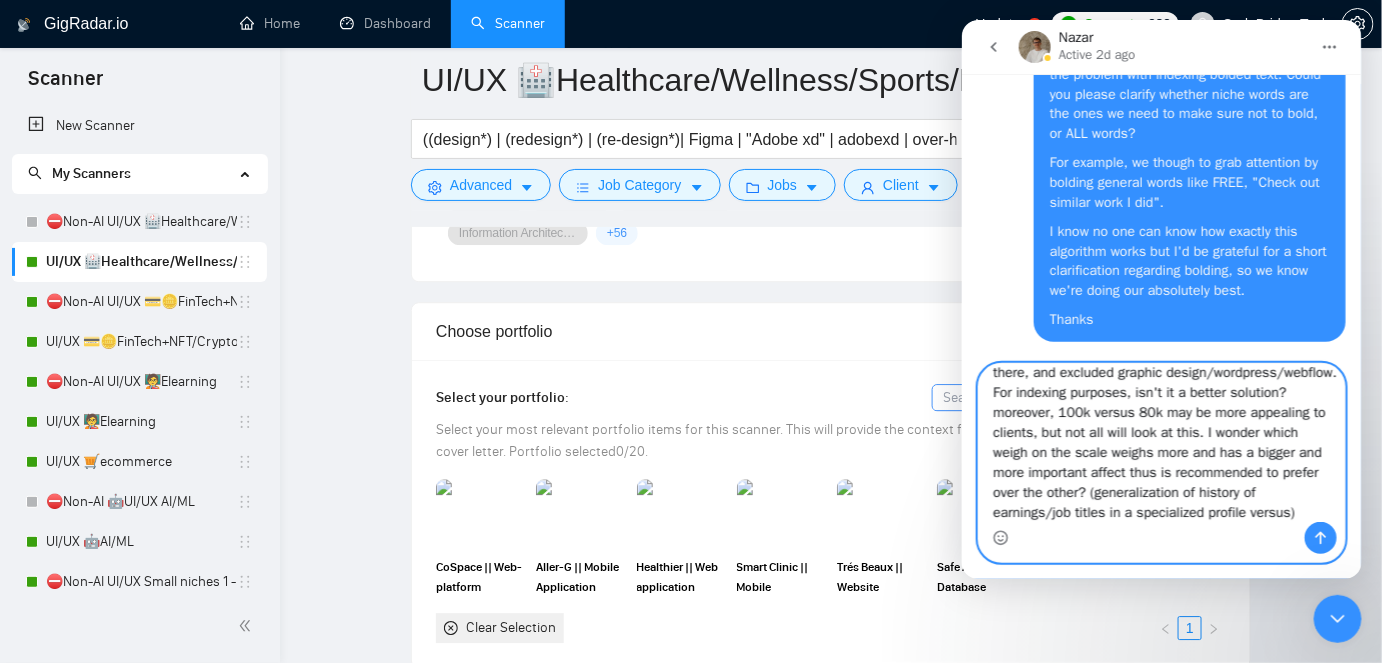 scroll, scrollTop: 133, scrollLeft: 0, axis: vertical 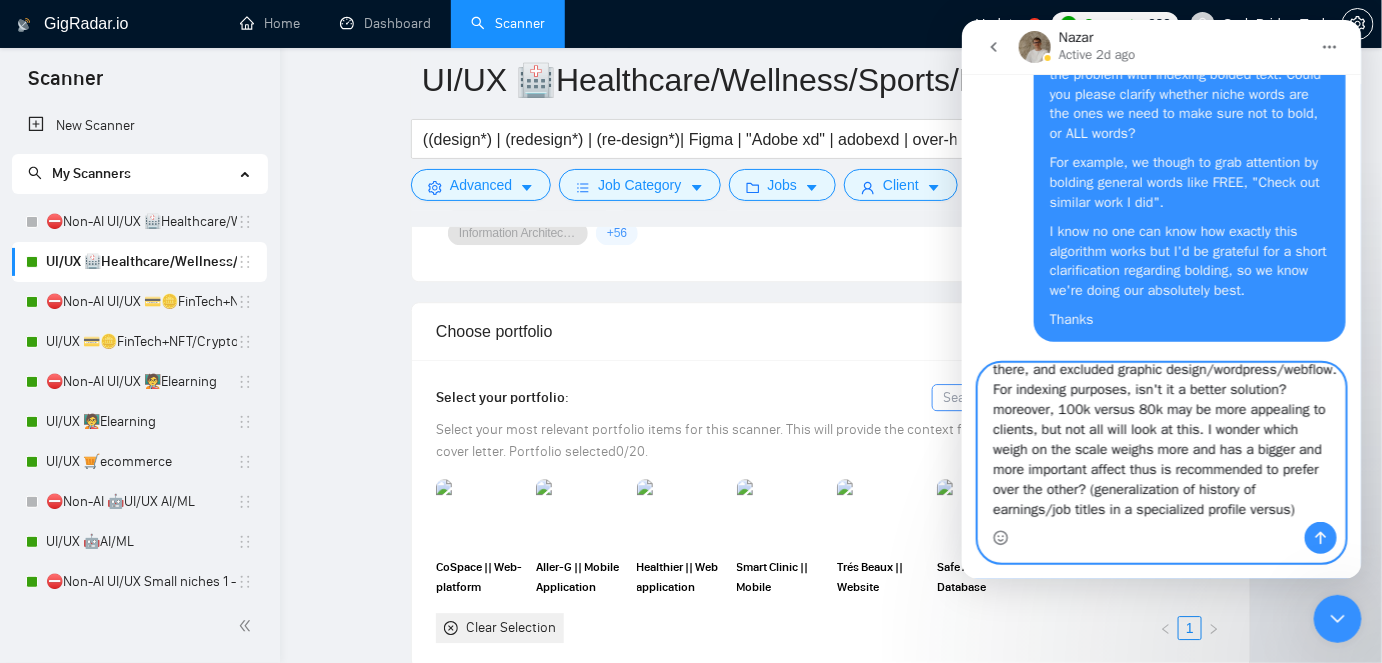 click on "+ 1 more question, sorry I did not merge the last 2 messages.
This is regarding adding more earnings to the specialized profiles: I have included only ui/ux jobs there, and excluded graphic design/wordpress/webflow. For indexing purposes, isn't it a better solution? moreover, 100k versus 80k may be more appealing to clients, but not all will look at this. I wonder which weigh on the scale weighs more and has a bigger and more important affect thus is recommended to prefer over the other? (generalization of history of earnings/job titles in a specialized profile versus)" at bounding box center [1161, 442] 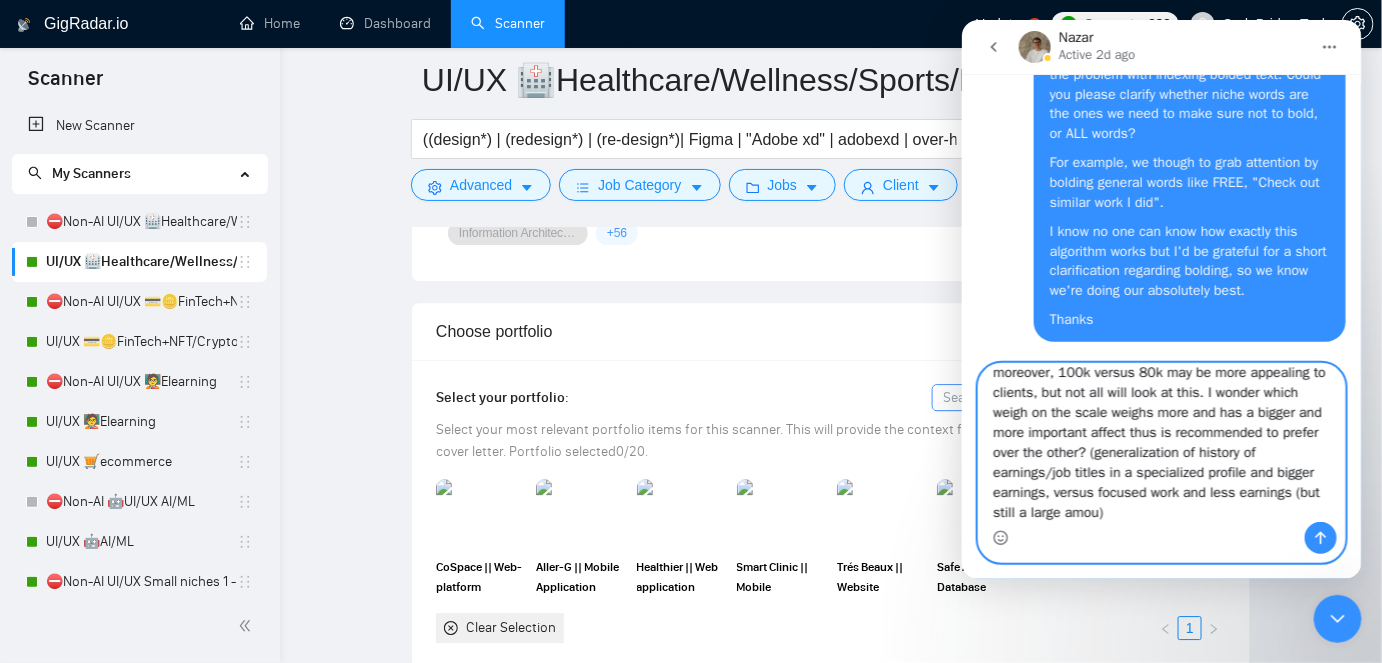 scroll, scrollTop: 173, scrollLeft: 0, axis: vertical 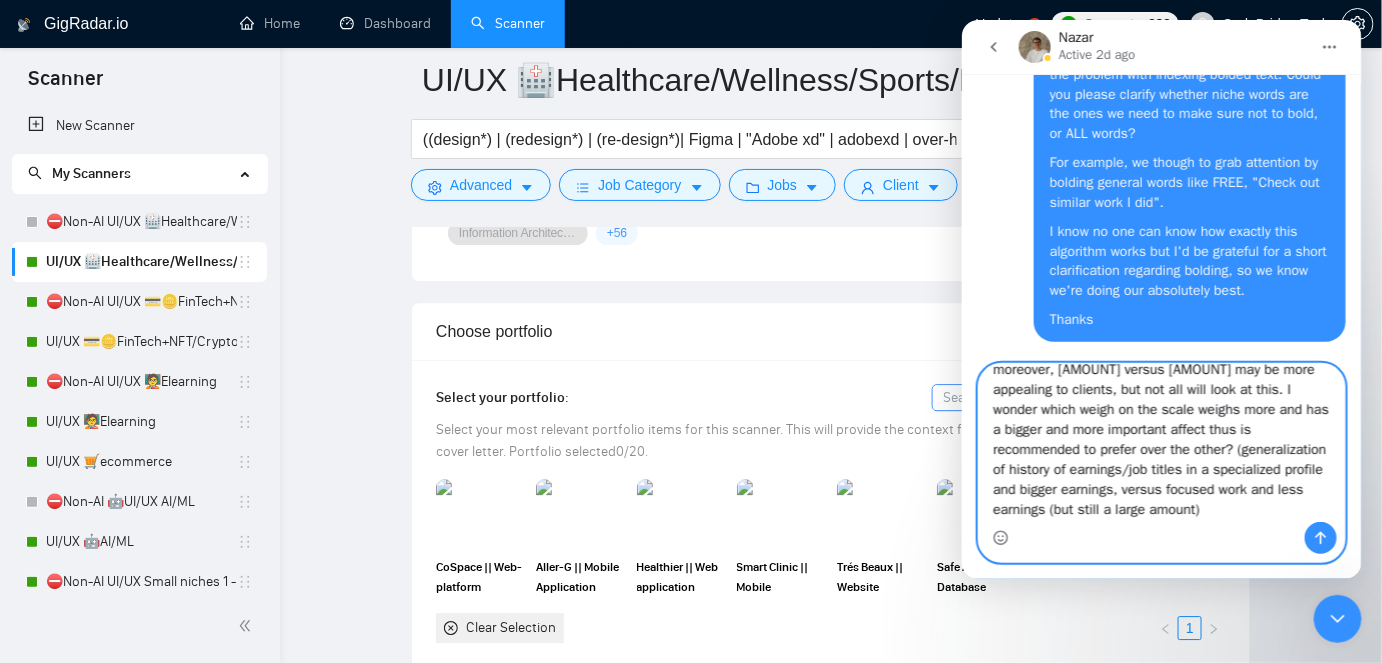 click on "+ 1 more question, sorry I did not merge the last 2 messages.
This is regarding adding more earnings to the specialized profiles: I have included only ui/ux jobs there, and excluded graphic design/wordpress/webflow. For indexing purposes, isn't it a better solution? moreover, [AMOUNT] versus [AMOUNT] may be more appealing to clients, but not all will look at this. I wonder which weigh on the scale weighs more and has a bigger and more important affect thus is recommended to prefer over the other? (generalization of history of earnings/job titles in a specialized profile and bigger earnings, versus focused work and less earnings (but still a large amount)" at bounding box center [1161, 442] 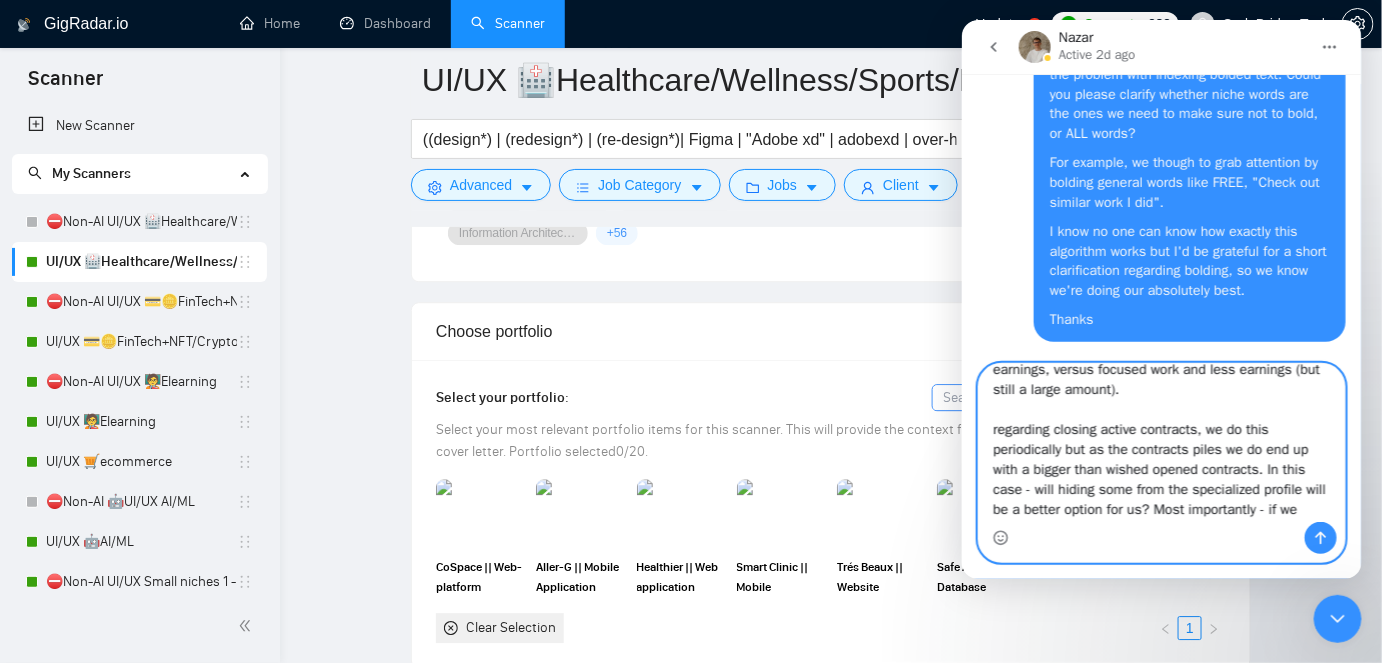 scroll, scrollTop: 313, scrollLeft: 0, axis: vertical 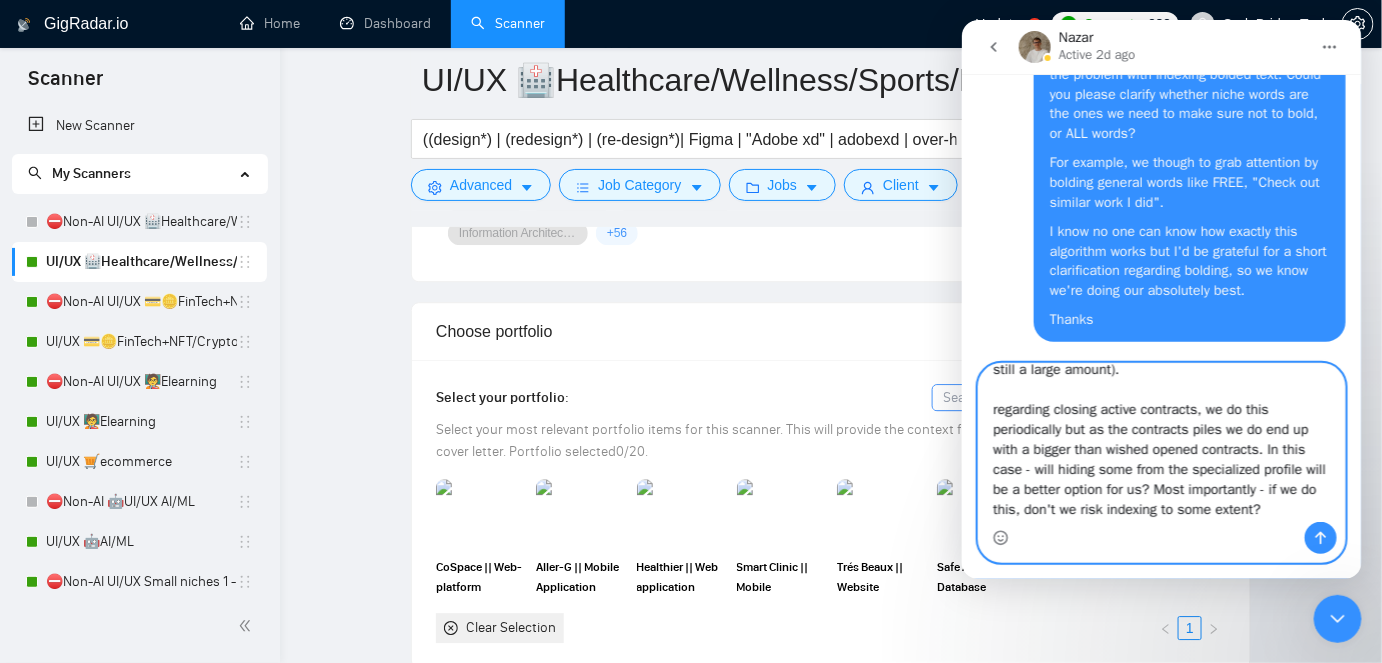 click on "+ 1 more question, sorry I did not merge the last 2 messages.
This is regarding adding more earnings to the specialized profiles: I have included only ui/ux jobs there, and excluded graphic design/wordpress/webflow. For indexing purposes, isn't it a better solution? moreover, 100k versus 80k may be more appealing to clients, but not all will look at this. I wonder which weigh on the scale weighs more and has a bigger and more important affect thus is recommended to prefer over the other? (generalization of history of earnings/job titles in a specialized profile and bigger earnings, versus focused work and less earnings (but still a large amount).
regarding closing active contracts, we do this periodically but as the contracts piles we do end up with a bigger than wished opened contracts. In this case - will hiding some from the specialized profile will be a better option for us? Most importantly - if we do this, don't we risk indexing to some extent?" at bounding box center (1161, 442) 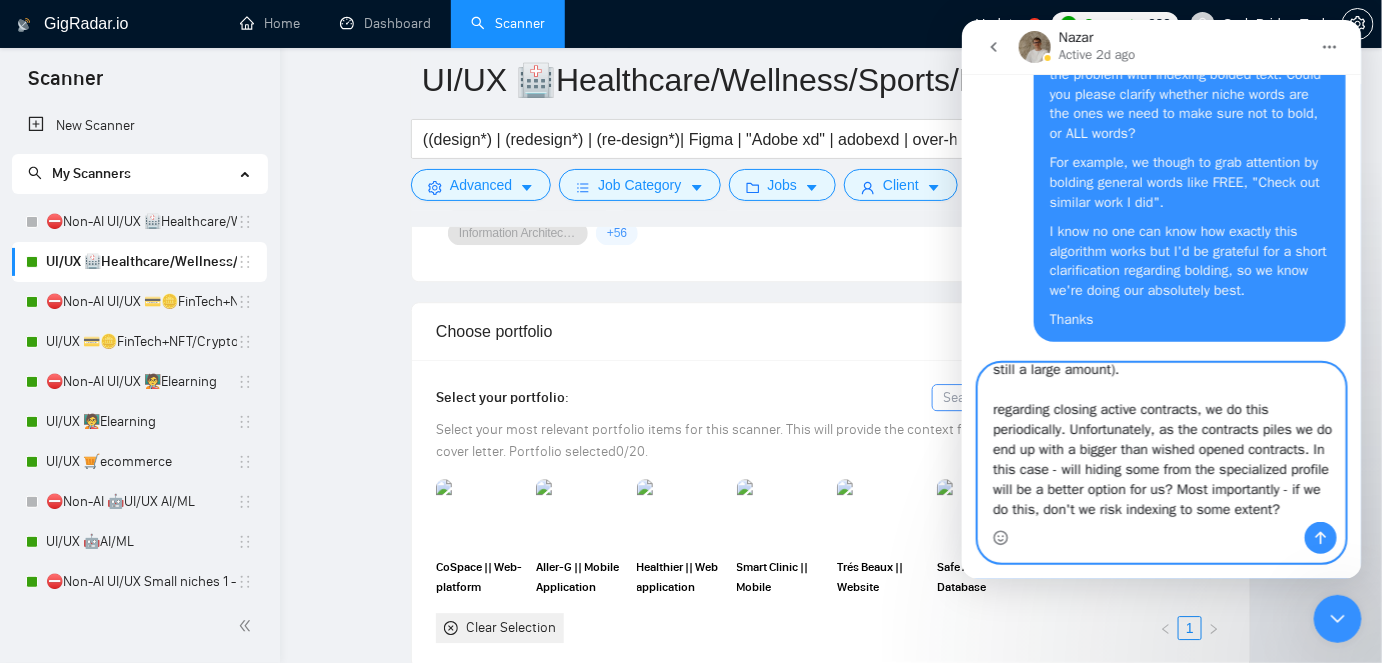 click on "+ 1 more question, sorry I did not merge the last 2 messages.
This is regarding adding more earnings to the specialized profiles: I have included only ui/ux jobs there, and excluded graphic design/wordpress/webflow. For indexing purposes, isn't it a better solution? moreover, 100k versus 80k may be more appealing to clients, but not all will look at this. I wonder which weigh on the scale weighs more and has a bigger and more important affect thus is recommended to prefer over the other? (generalization of history of earnings/job titles in a specialized profile and bigger earnings, versus focused work and less earnings (but still a large amount).
regarding closing active contracts, we do this periodically. Unfortunately, as the contracts piles we do end up with a bigger than wished opened contracts. In this case - will hiding some from the specialized profile will be a better option for us? Most importantly - if we do this, don't we risk indexing to some extent?" at bounding box center [1161, 442] 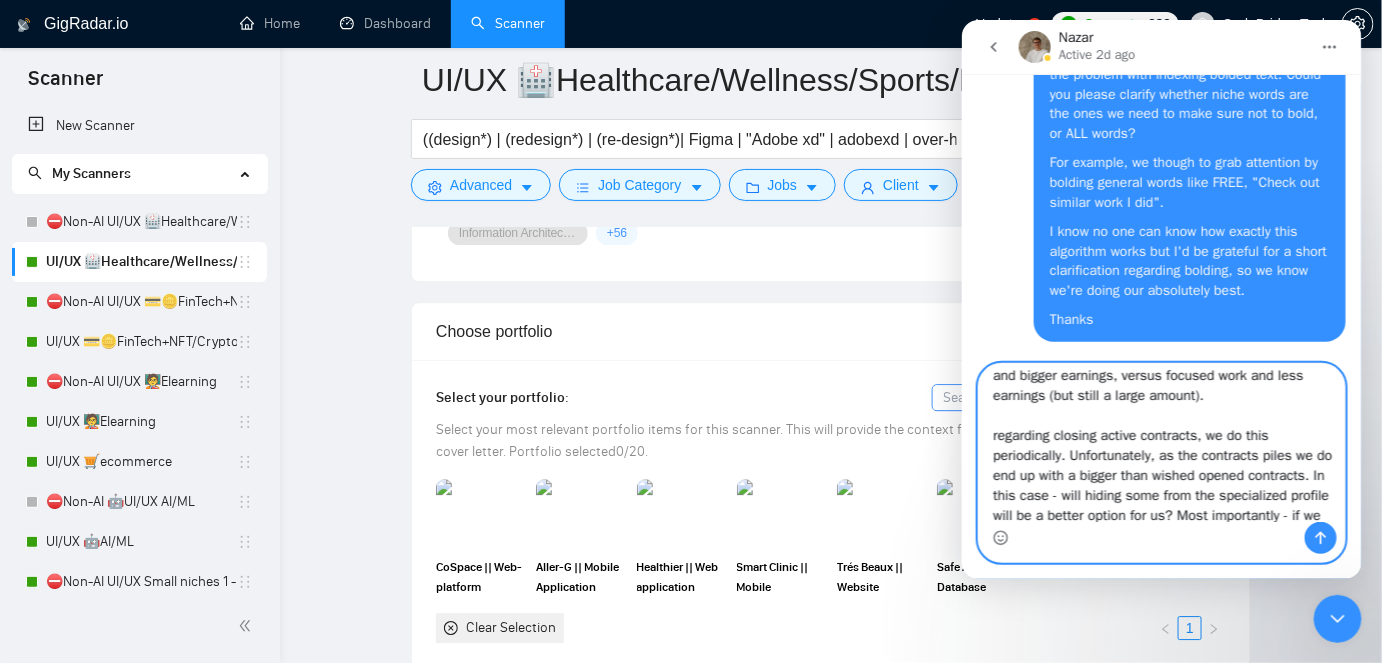 scroll, scrollTop: 336, scrollLeft: 0, axis: vertical 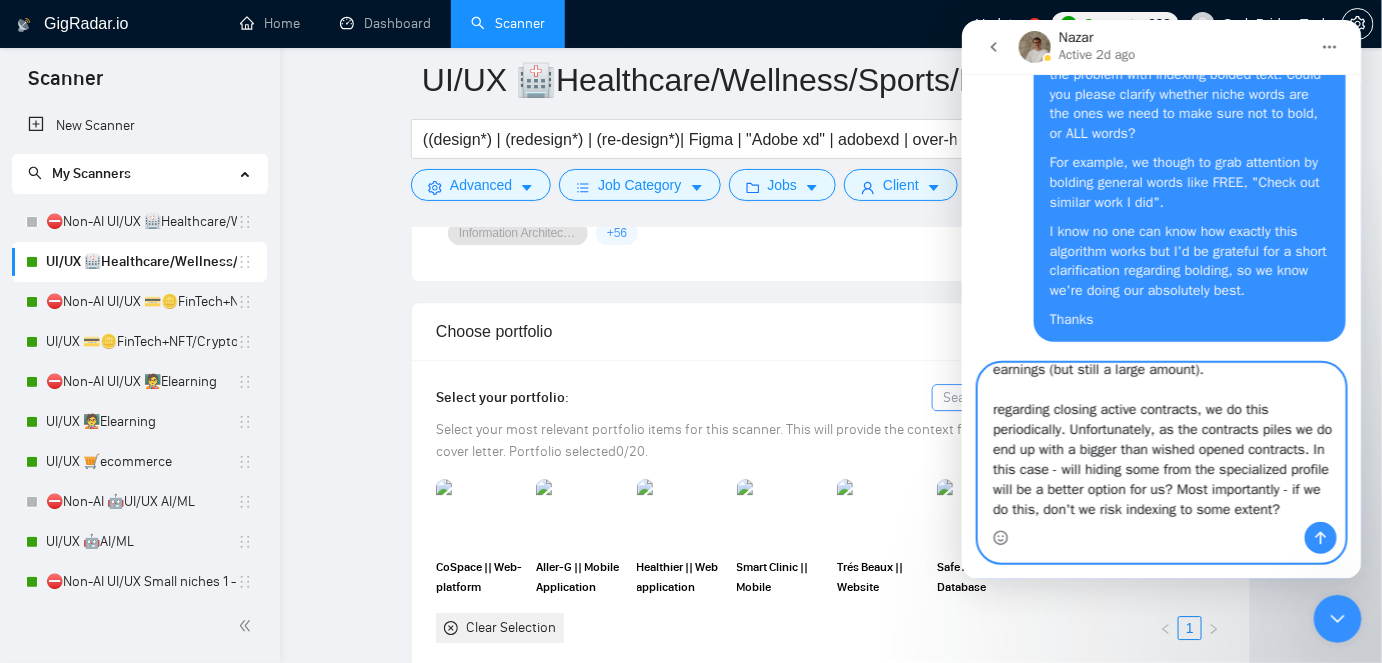 click on "+ 1 more question, sorry I did not merge the last 2 messages.
This is regarding adding more earnings to the specialized profiles: I have included only ui/ux jobs there, and excluded graphic design/wordpress/webflow. For indexing purposes, isn't it a better solution? moreover, [SALARY] versus [SALARY] may be more appealing to clients, but not all will look at this. I wonder which weigh on the scale weighs more and has a bigger and more important affect thus is recommended to prefer over the other? (generalization of history of earnings/job titles in a specialized profile and bigger earnings, versus focused work and less earnings (but still a large amount).
regarding closing active contracts, we do this periodically. Unfortunately, as the contracts piles we do end up with a bigger than wished opened contracts. In this case - will hiding some from the specialized profile will be a better option for us? Most importantly - if we do this, don't we risk indexing to some extent?" at bounding box center [1161, 442] 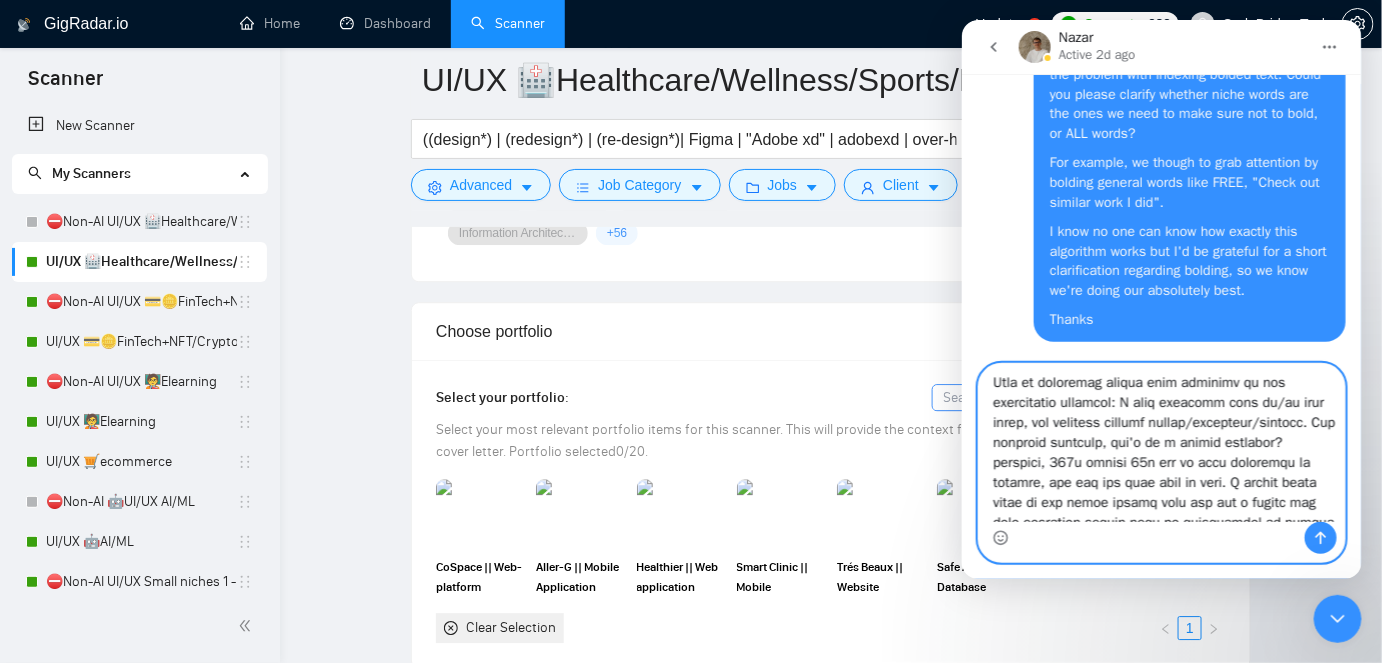 scroll, scrollTop: 0, scrollLeft: 0, axis: both 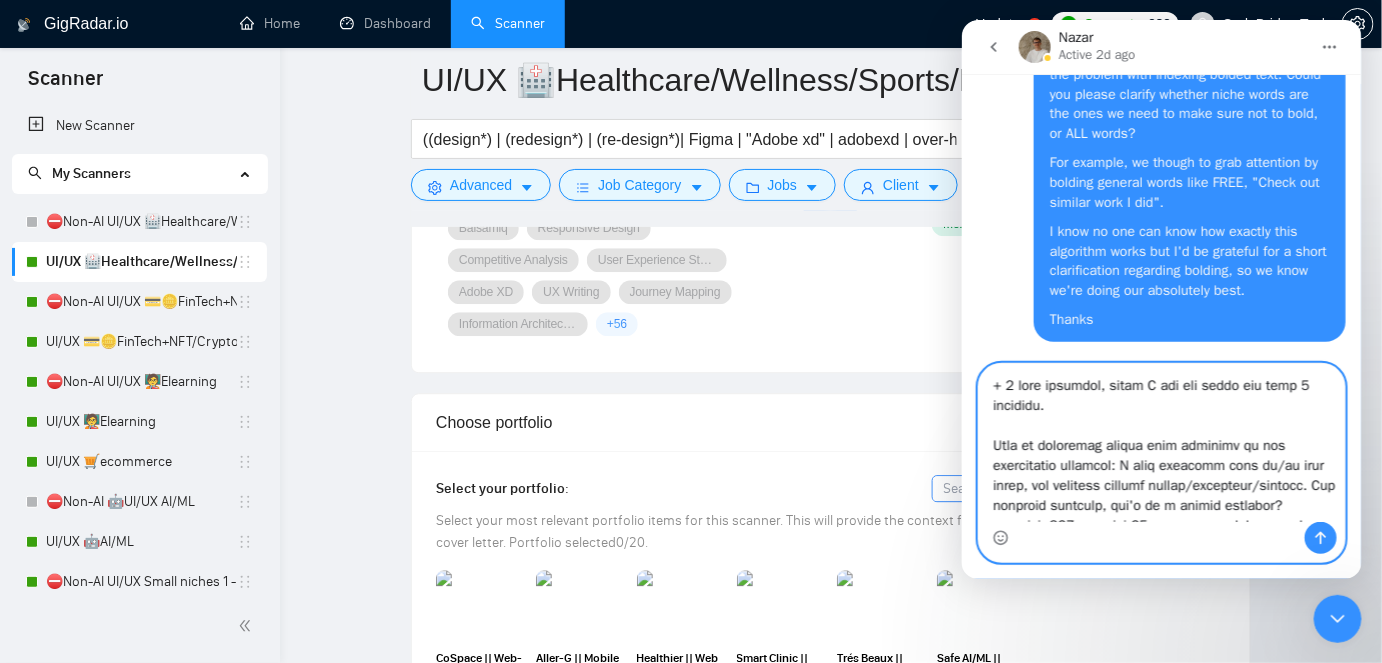 click at bounding box center [1161, 442] 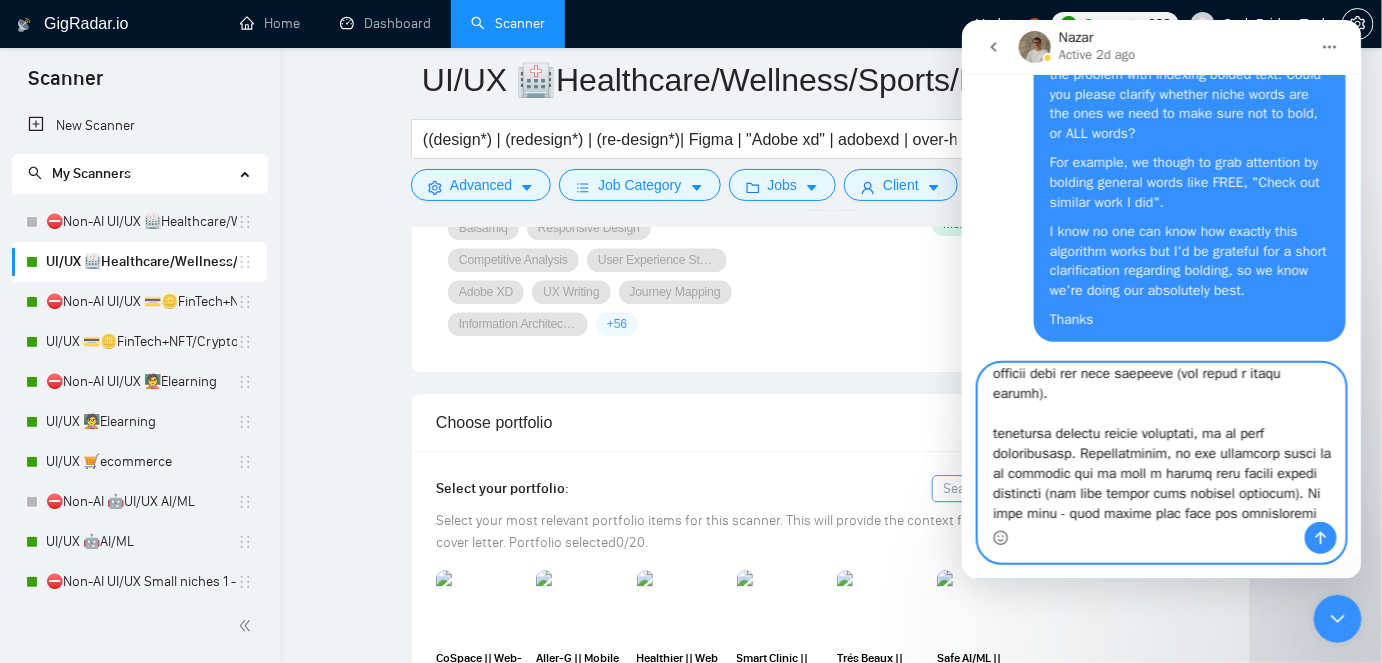 scroll, scrollTop: 0, scrollLeft: 0, axis: both 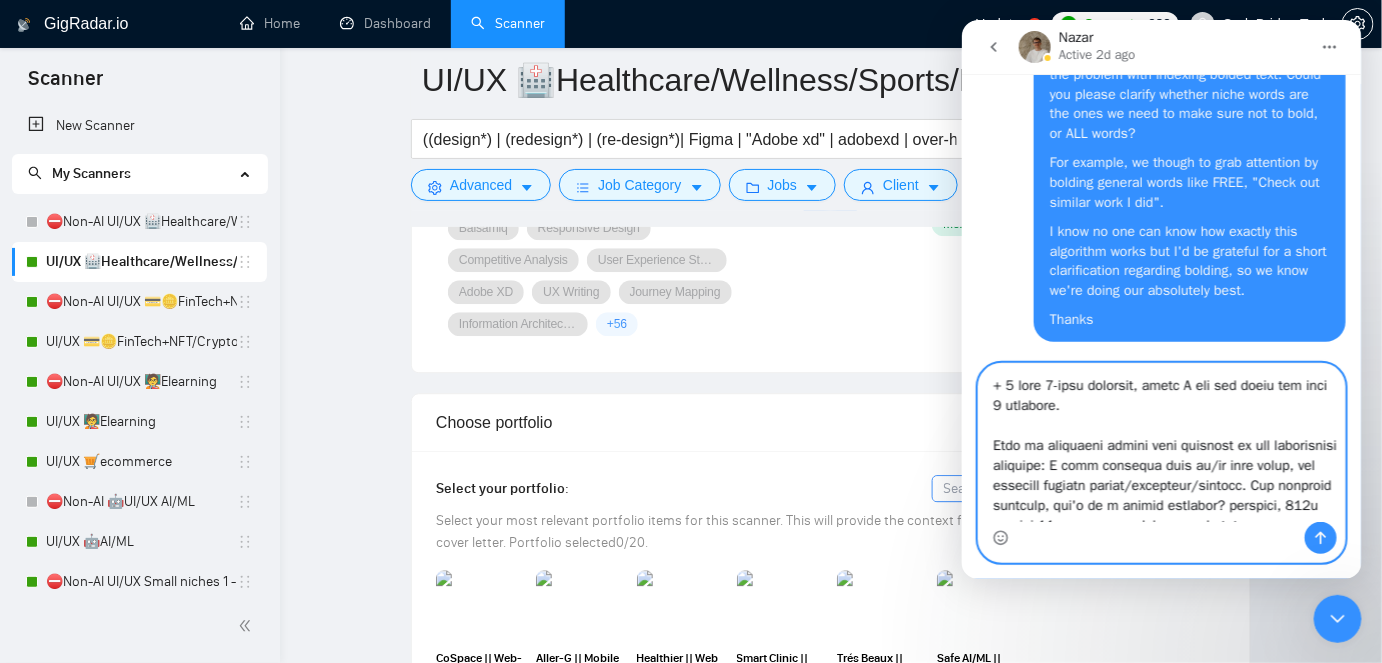 drag, startPoint x: 1054, startPoint y: 383, endPoint x: 1151, endPoint y: 388, distance: 97.128784 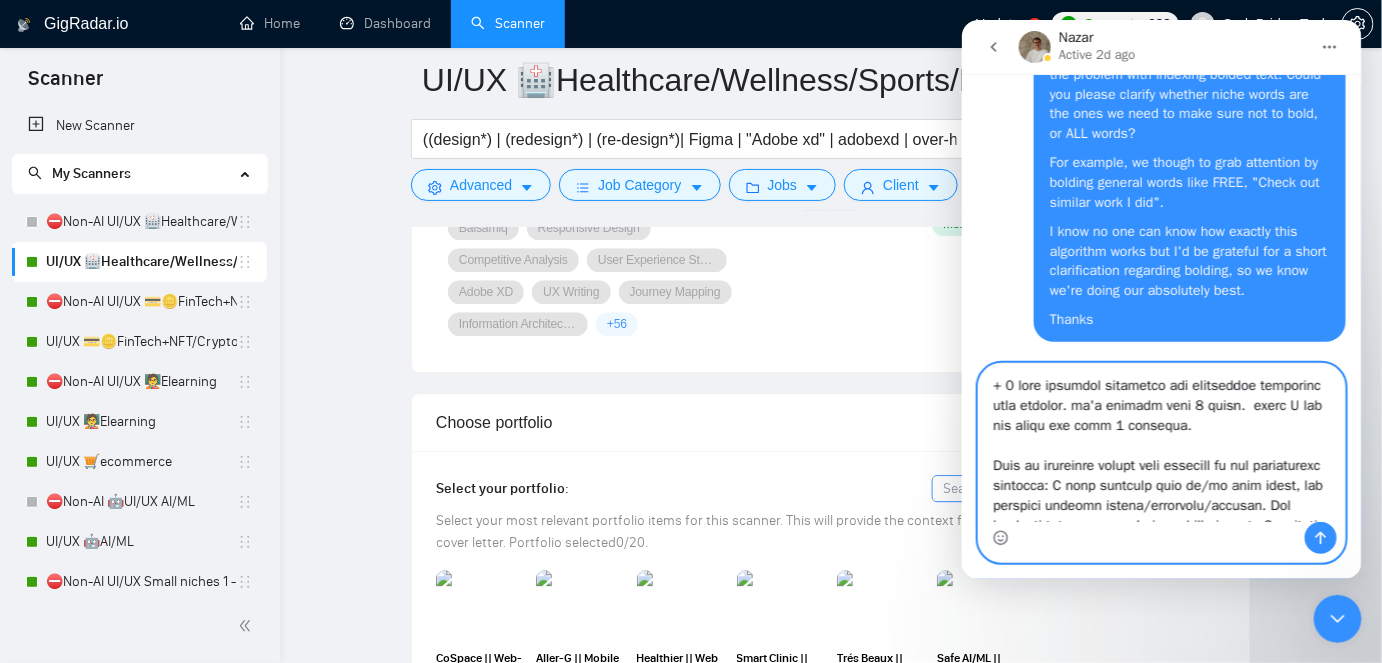click at bounding box center [1161, 442] 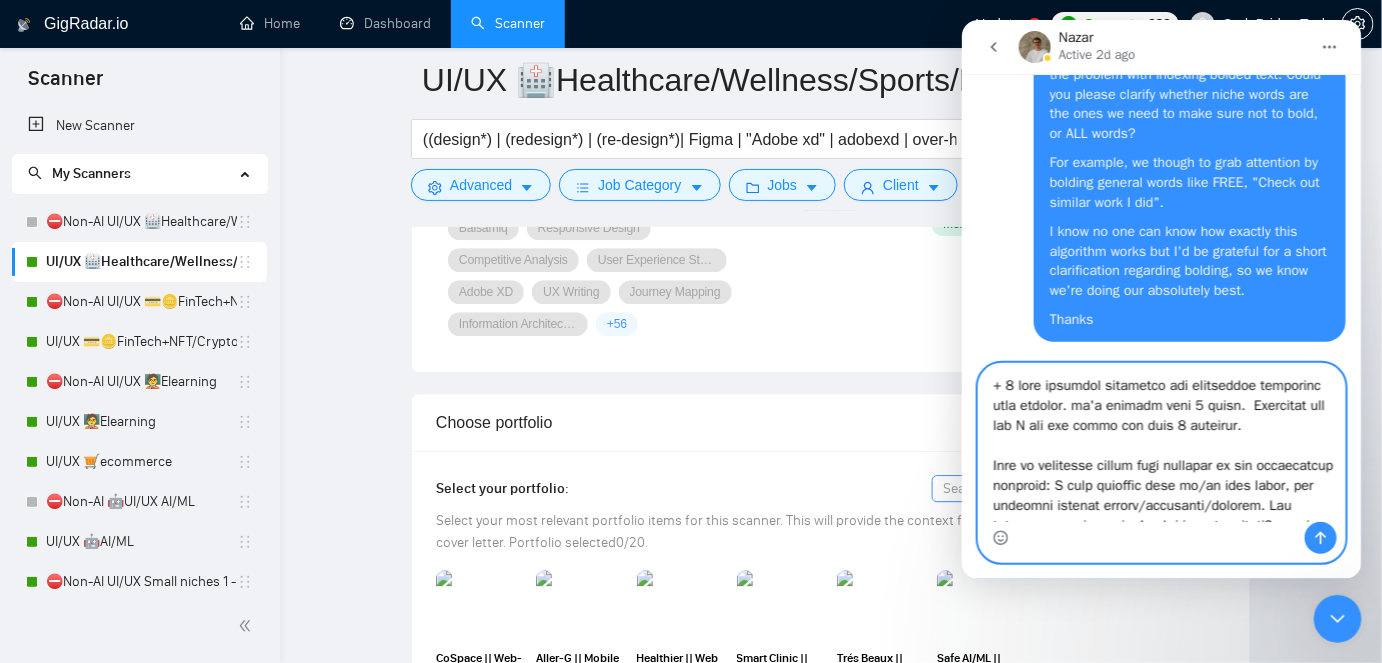 drag, startPoint x: 1101, startPoint y: 427, endPoint x: 1186, endPoint y: 424, distance: 85.052925 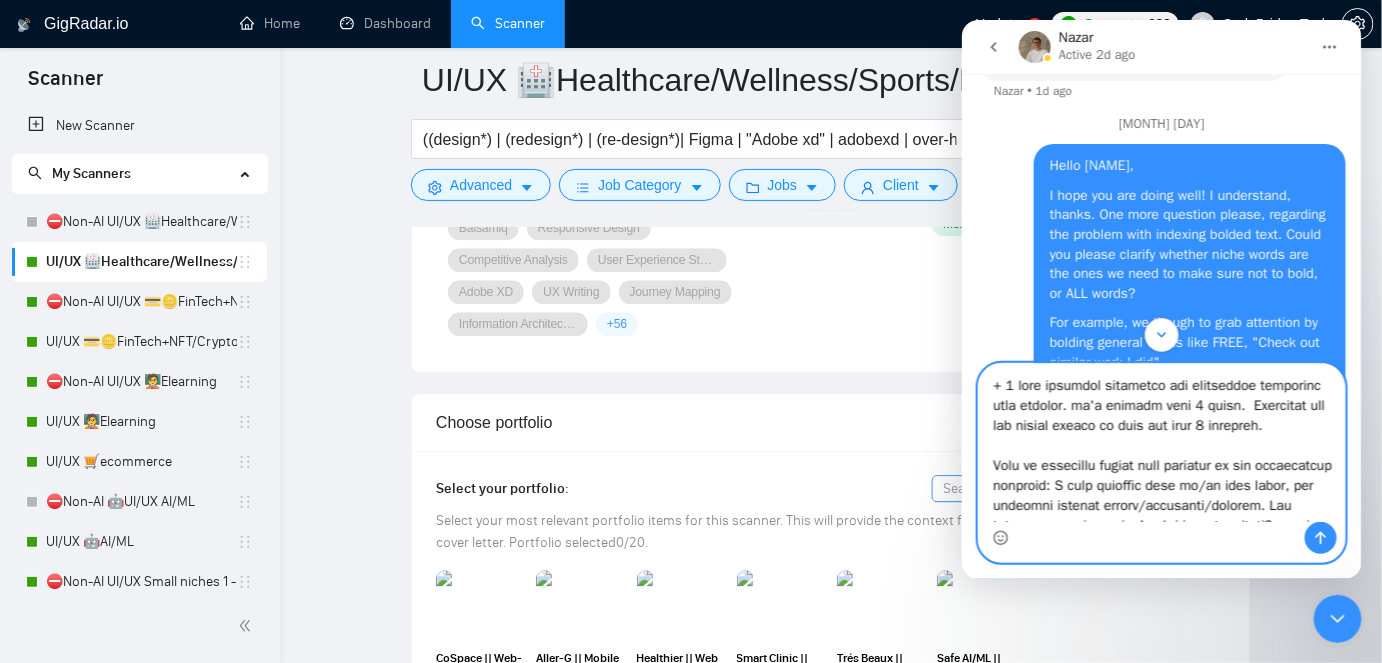 scroll, scrollTop: 8837, scrollLeft: 0, axis: vertical 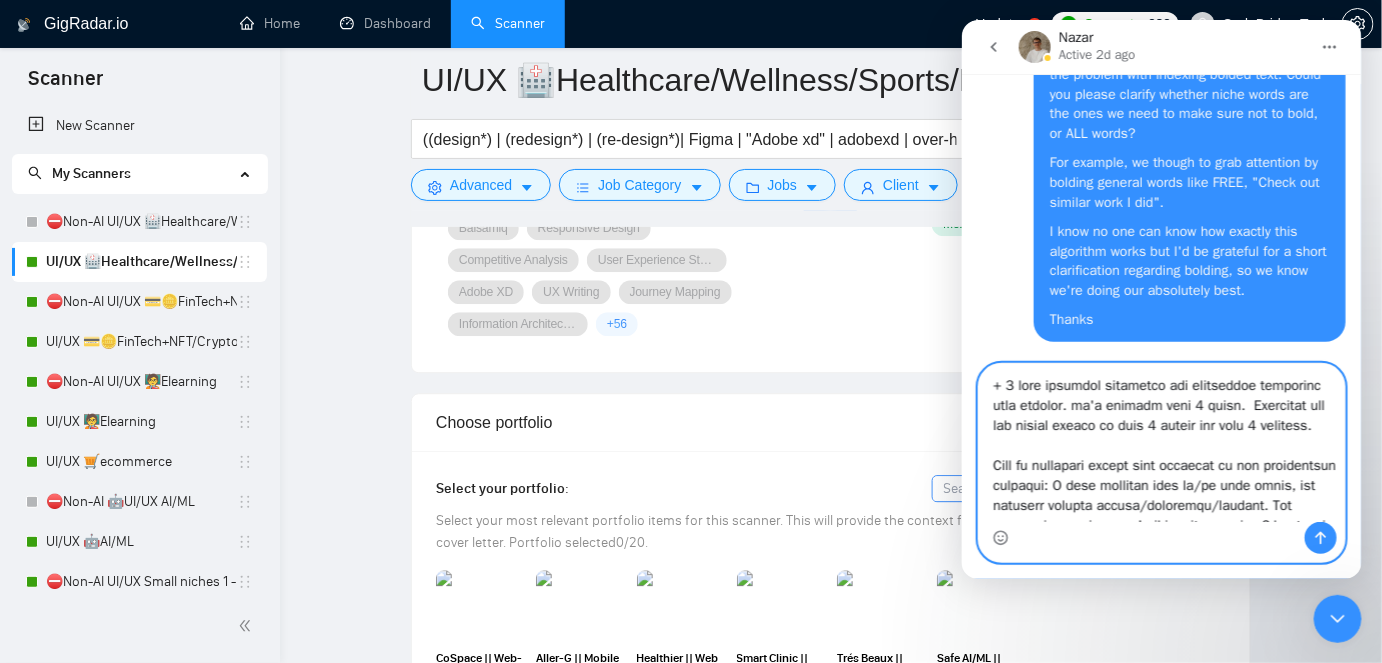 click at bounding box center [1161, 442] 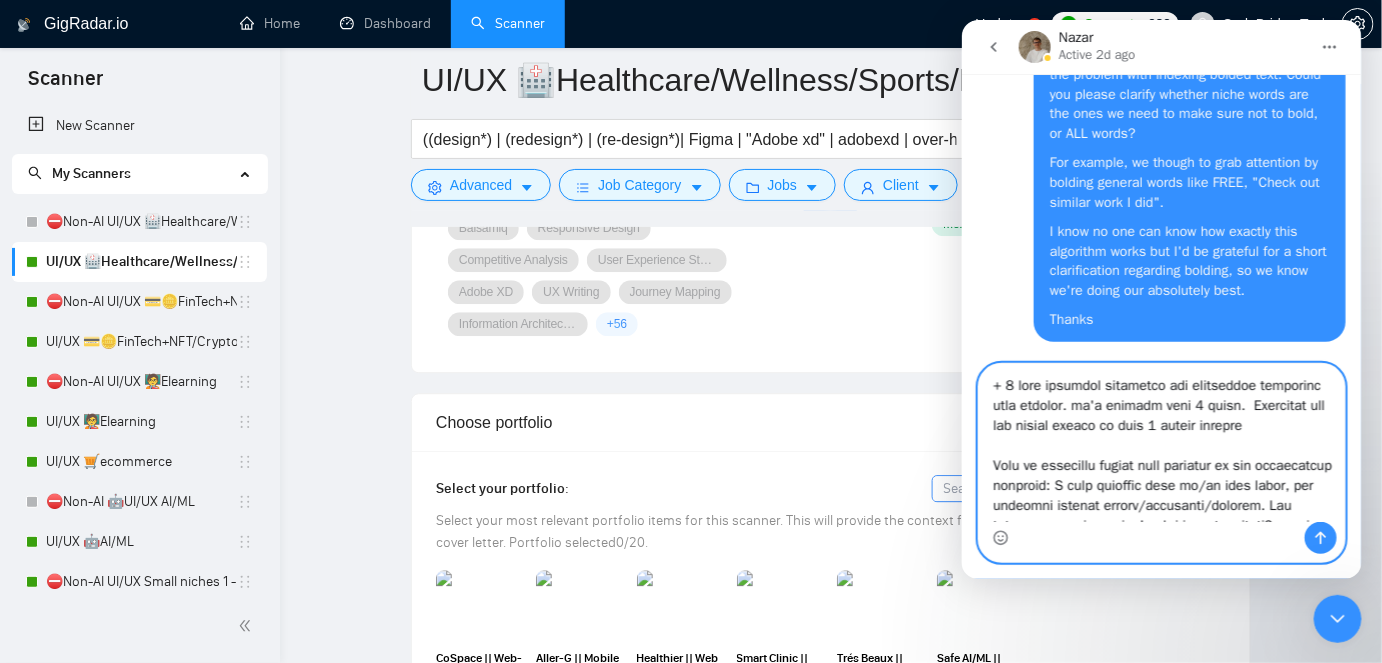 type on "+ 1 more question regarding the suggestion regarding work history. it's divided into 2 parts.  Apologize for not having merged it into 1 bigger message
This is regarding adding more earnings to the specialized profiles: I have included only ui/ux jobs there, and excluded graphic design/wordpress/webflow. For indexing purposes, isn't it a better solution? moreover, [AMOUNT] versus [AMOUNT] may be more appealing to clients, but not all will look at this. I wonder which weigh on the scale weighs more and has a bigger and more important affect thus is recommended to prefer over the other? (generalization of history of earnings/job titles in a specialized profile and bigger earnings, versus focused work and less earnings (but still a large amount).
regarding closing active contracts, we do this periodically. Unfortunately, as the contracts piles we do sometime end up with a bigger than wished opened contracts (and some closed ones without feedback). In this case - will hiding some from the specialized profile will be..." 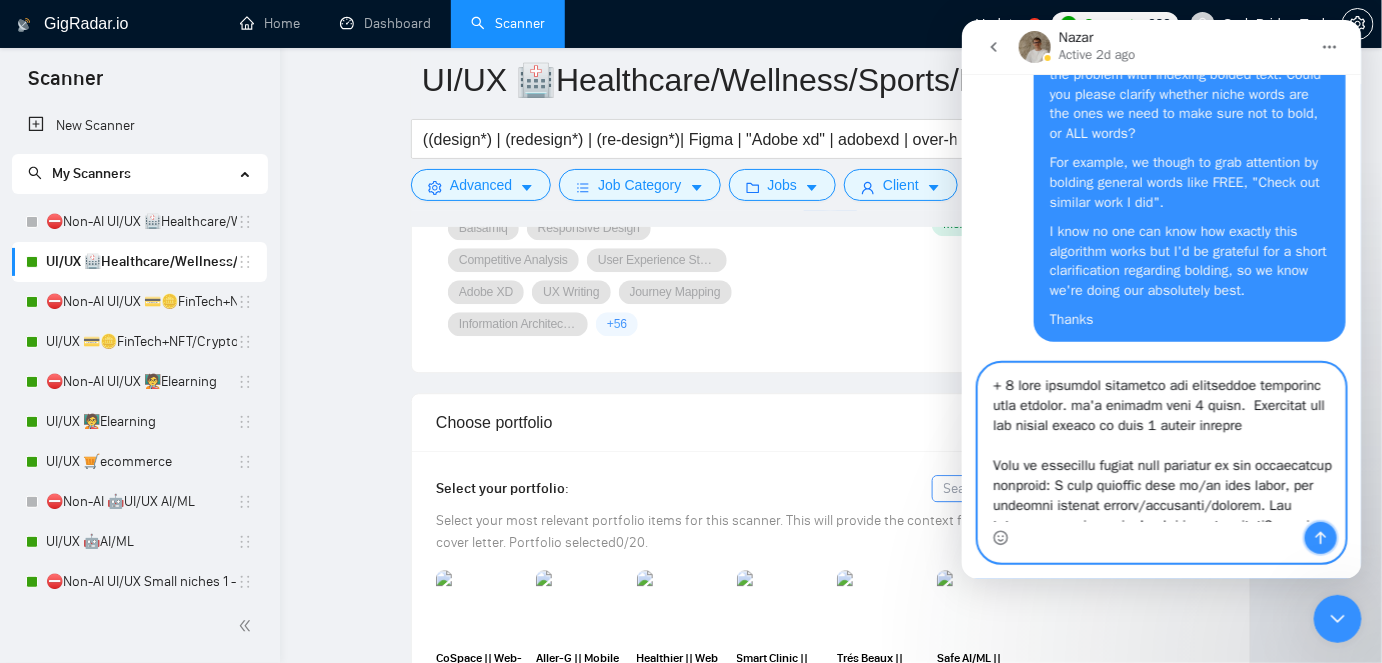 click 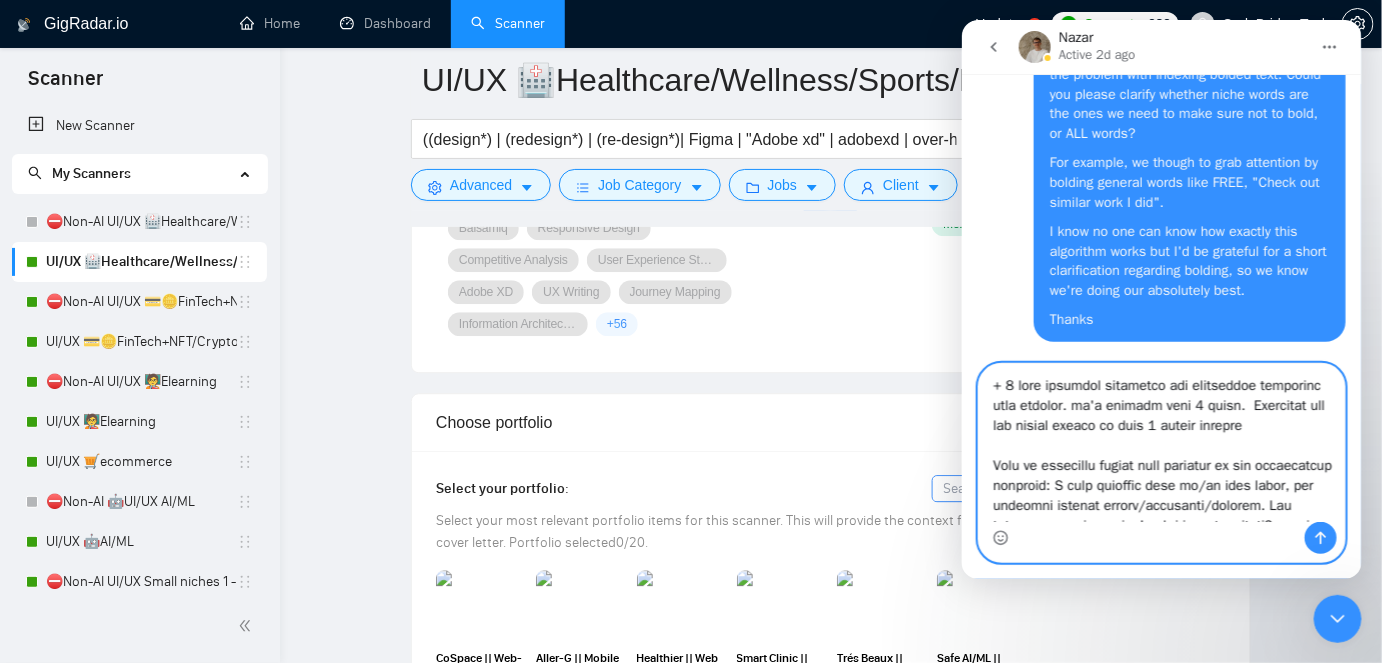 type 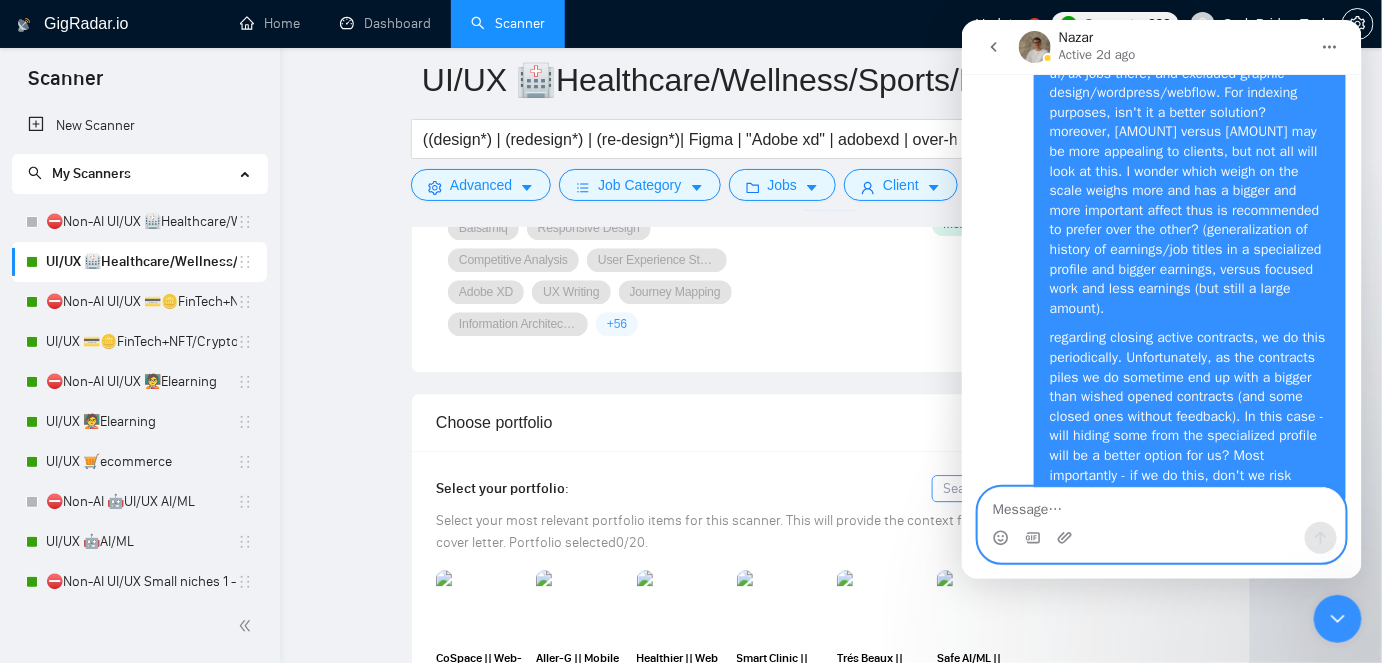 scroll, scrollTop: 9288, scrollLeft: 0, axis: vertical 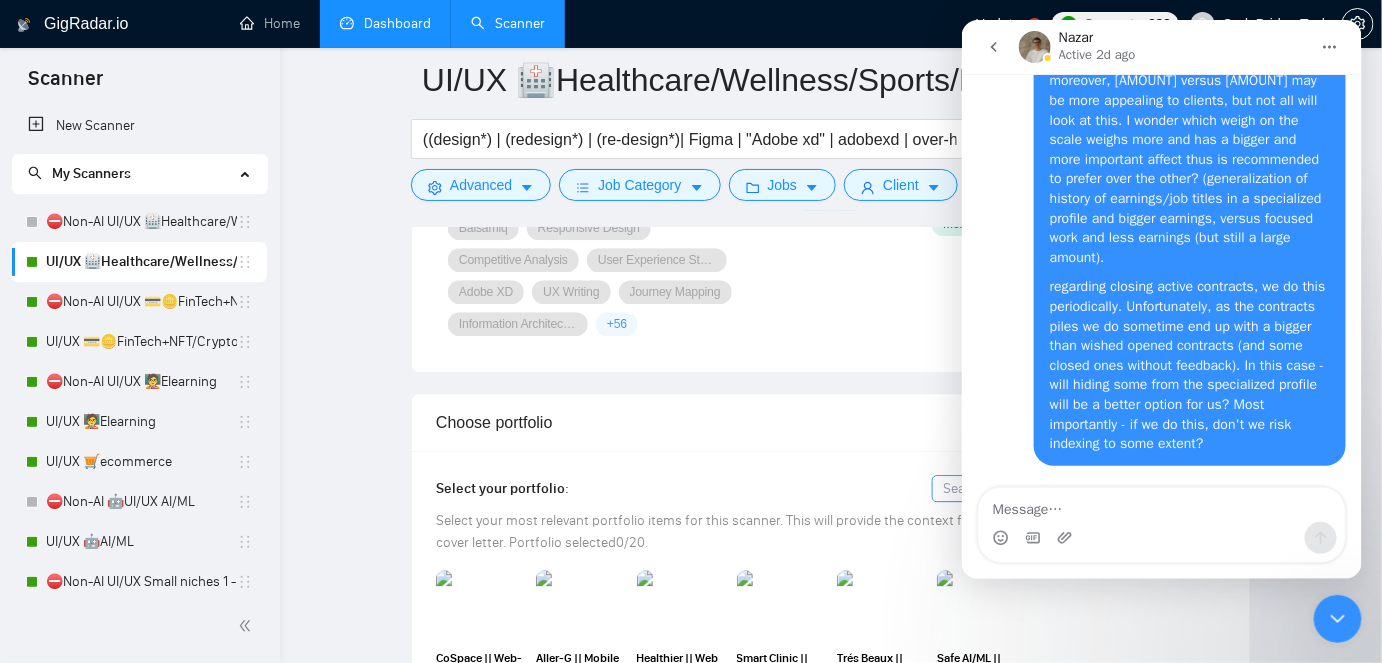 click on "Dashboard" at bounding box center (385, 23) 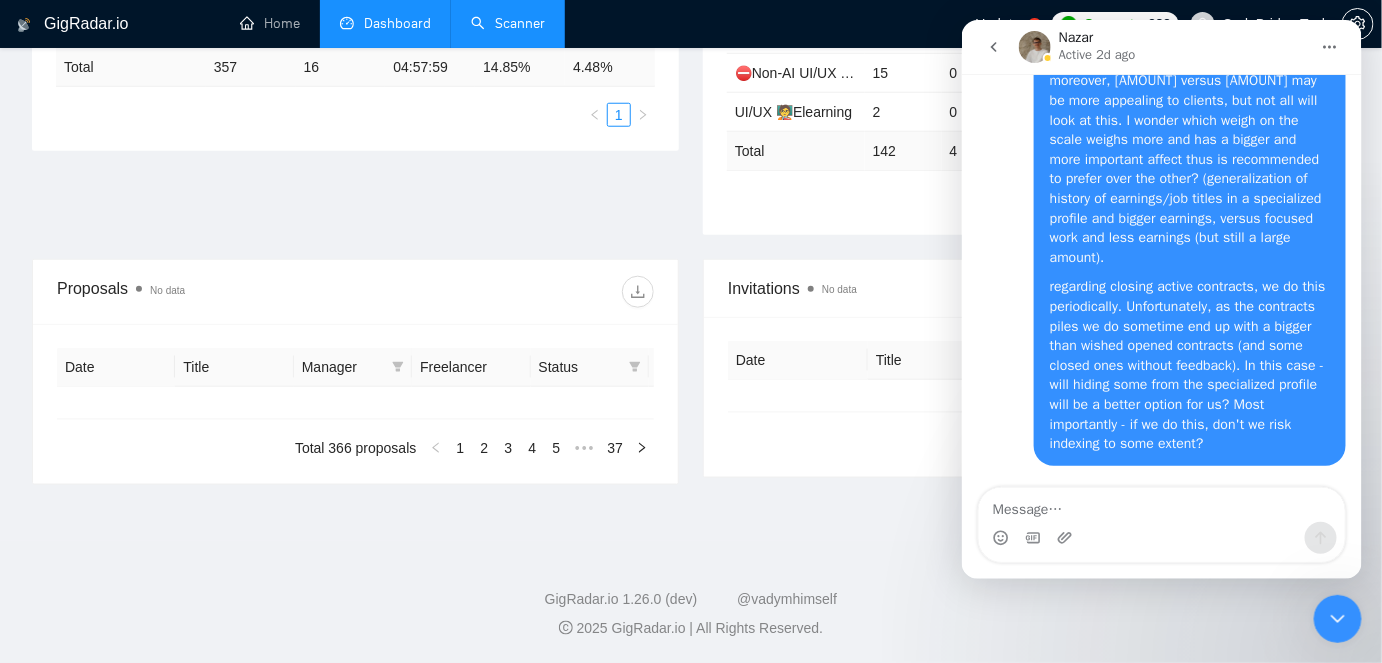 type on "2025-07-04" 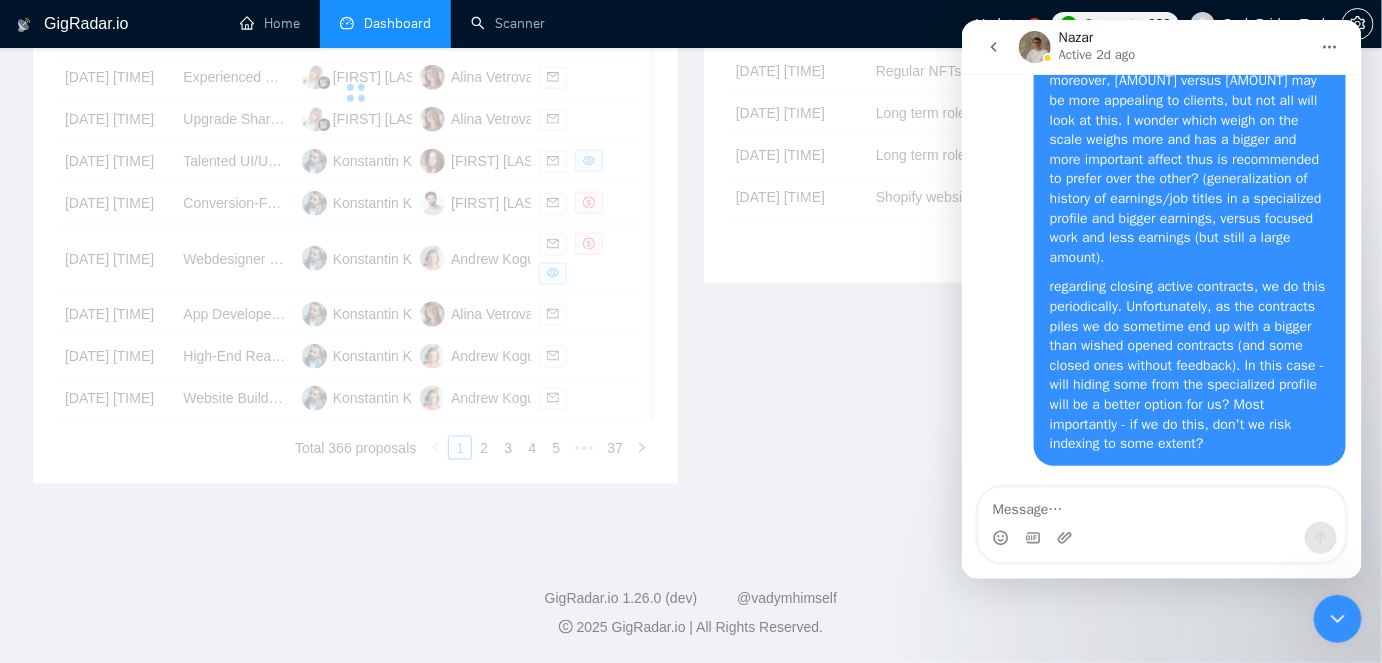 scroll, scrollTop: 525, scrollLeft: 0, axis: vertical 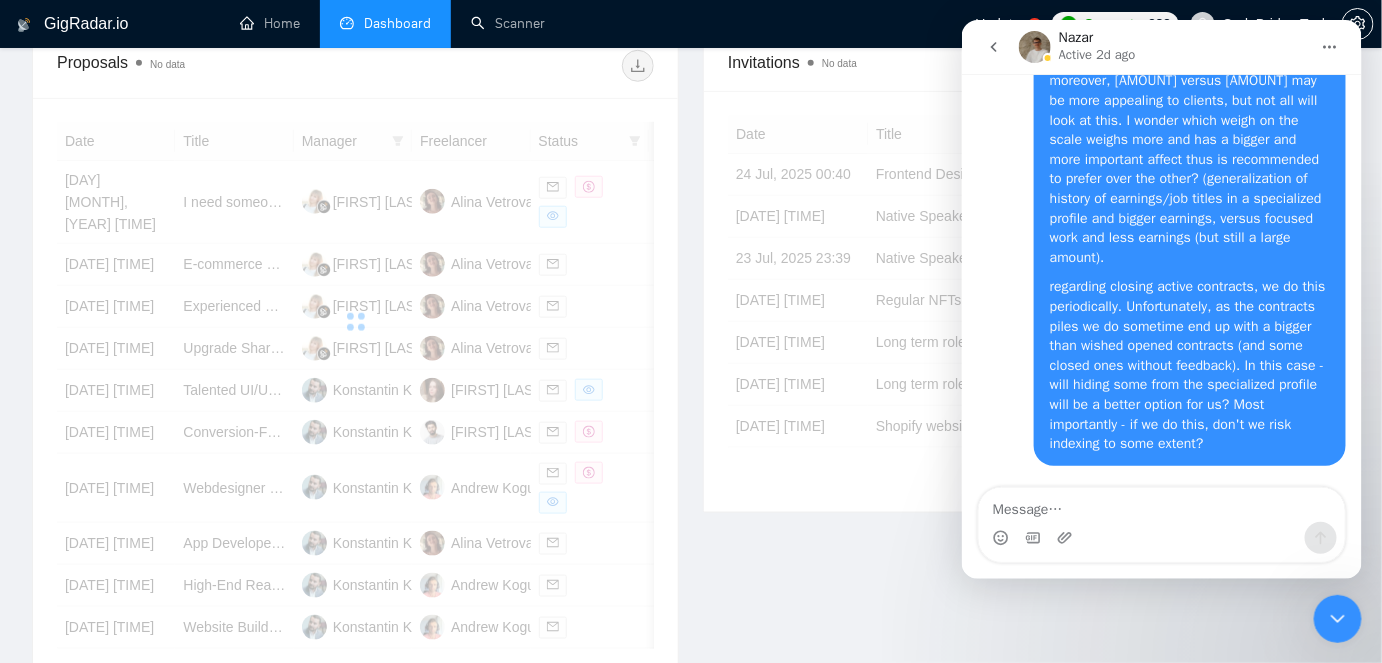 click 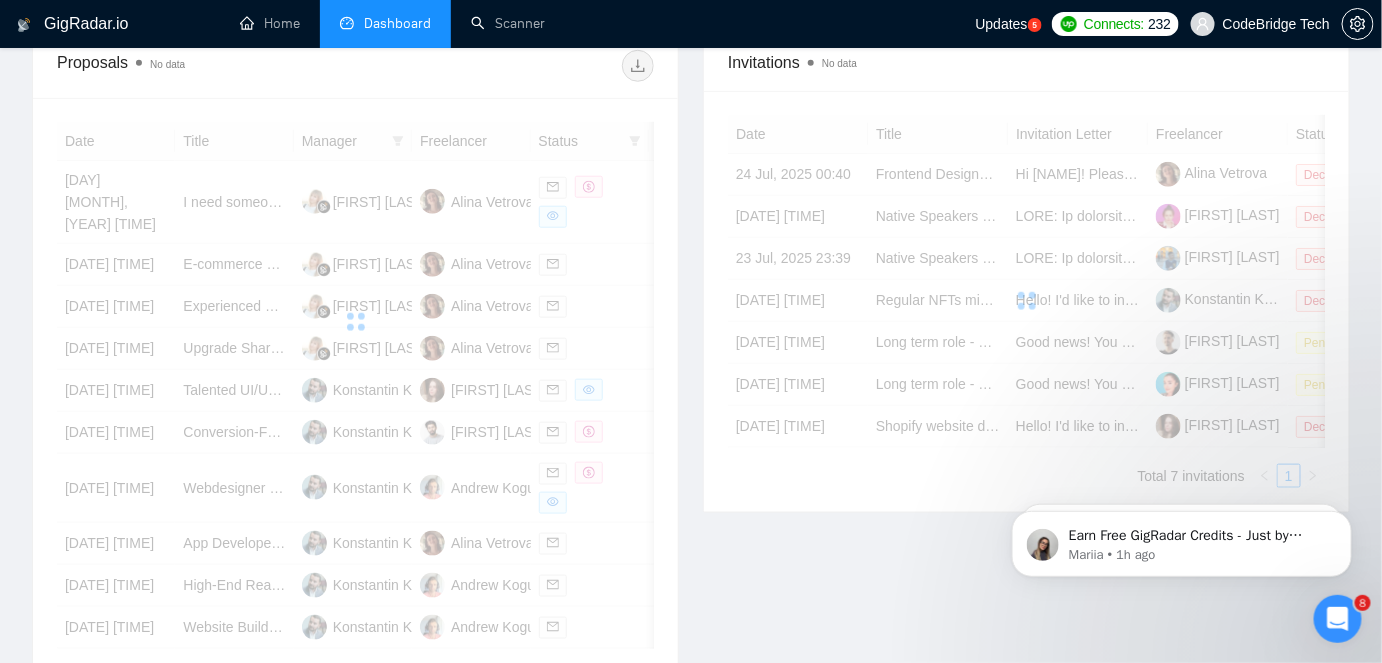 scroll, scrollTop: 0, scrollLeft: 0, axis: both 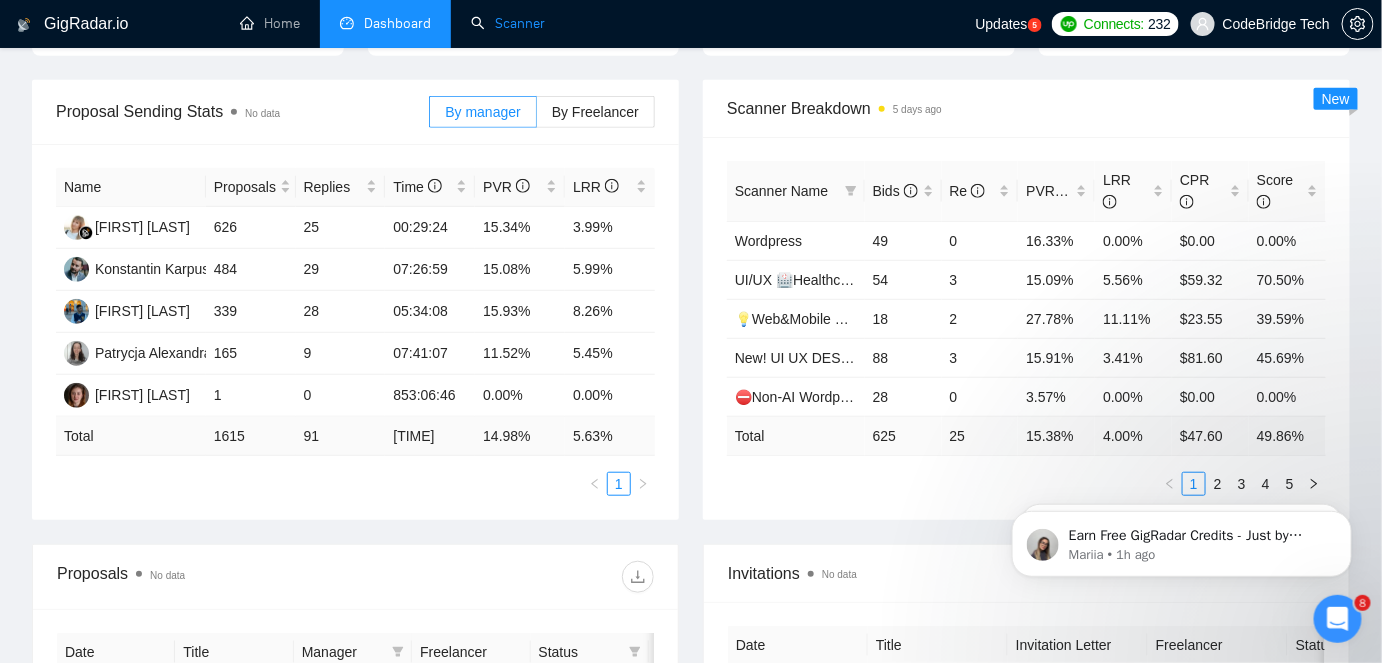 click on "Scanner" at bounding box center (508, 23) 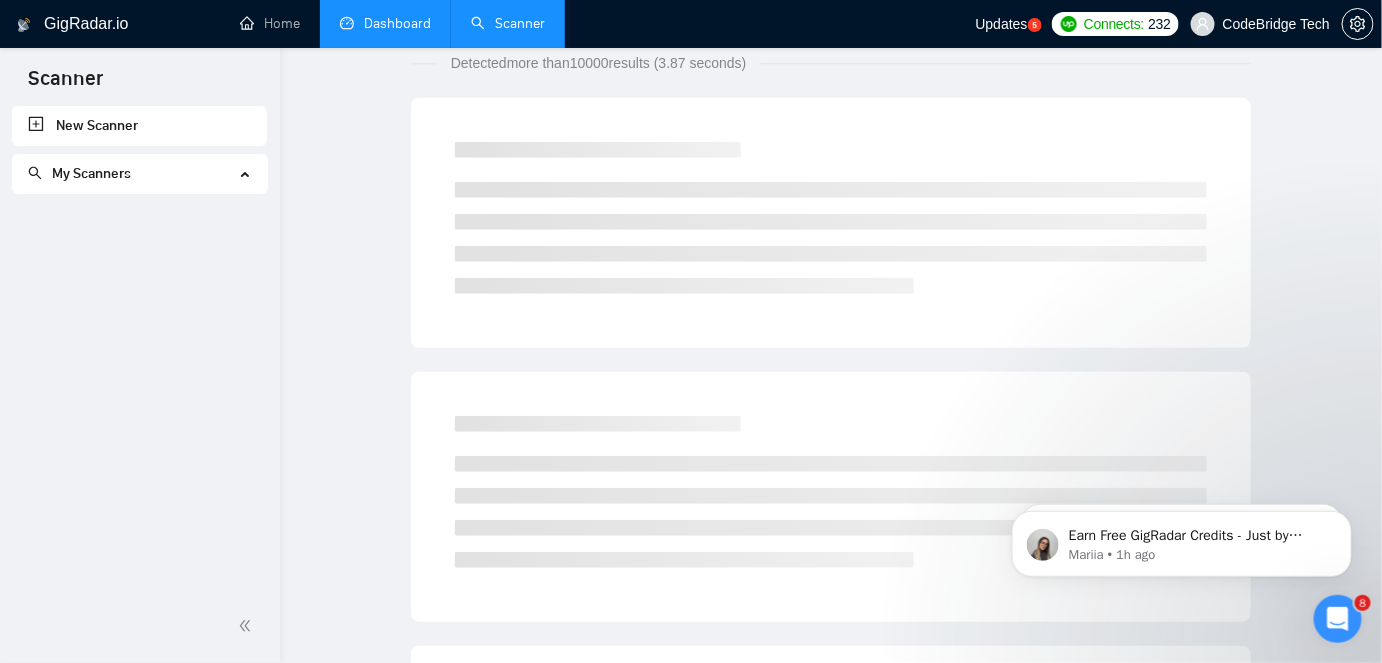 scroll, scrollTop: 0, scrollLeft: 0, axis: both 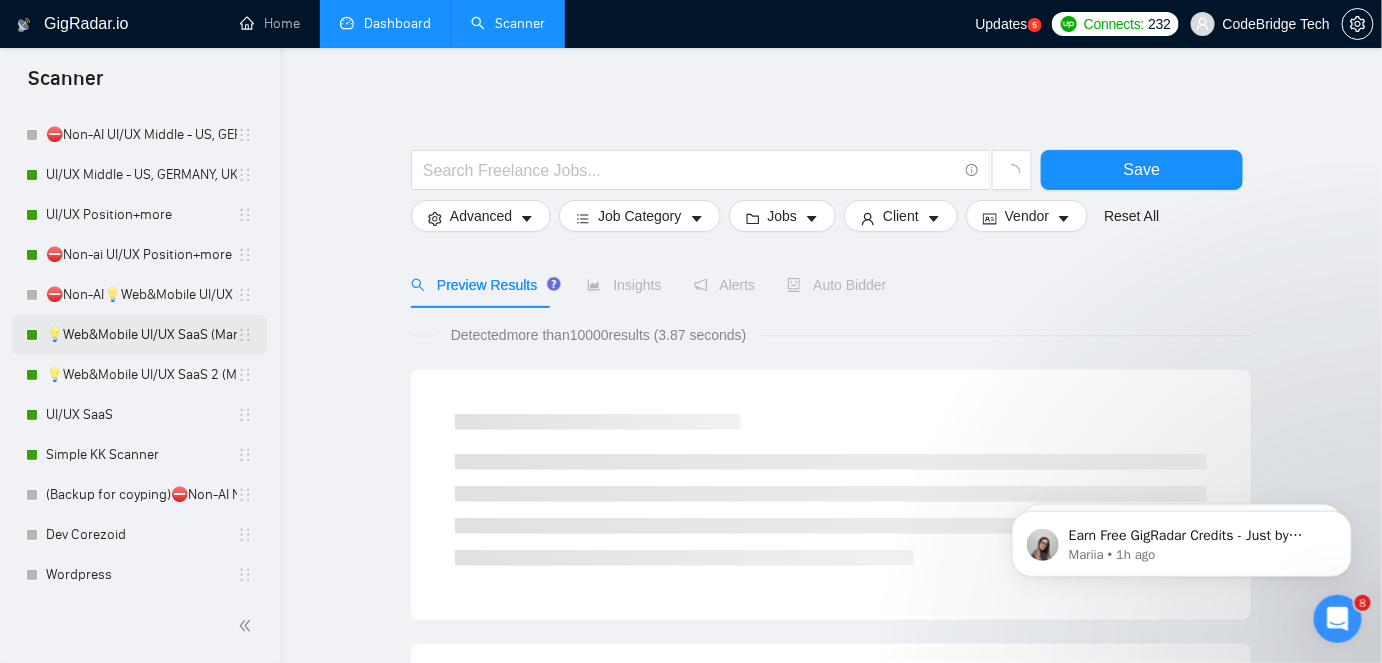 click on "💡Web&Mobile UI/UX SaaS (Mariia)" at bounding box center [141, 335] 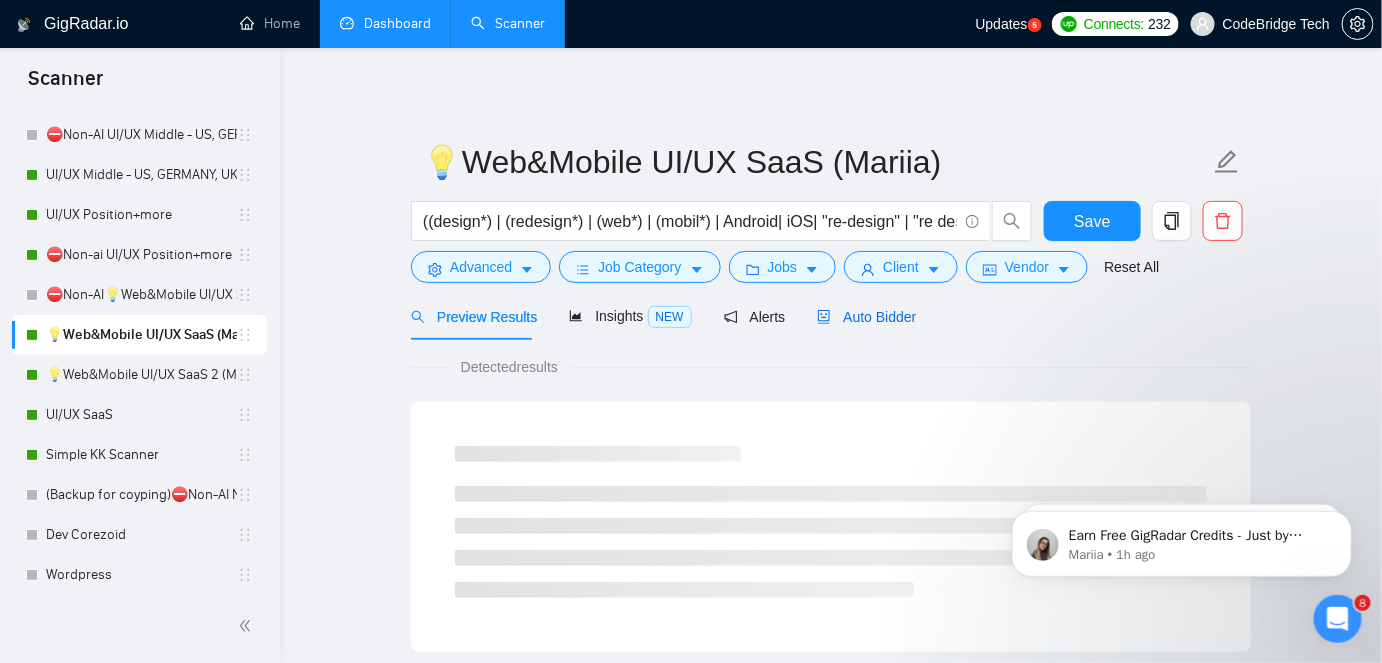 click on "Auto Bidder" at bounding box center [866, 317] 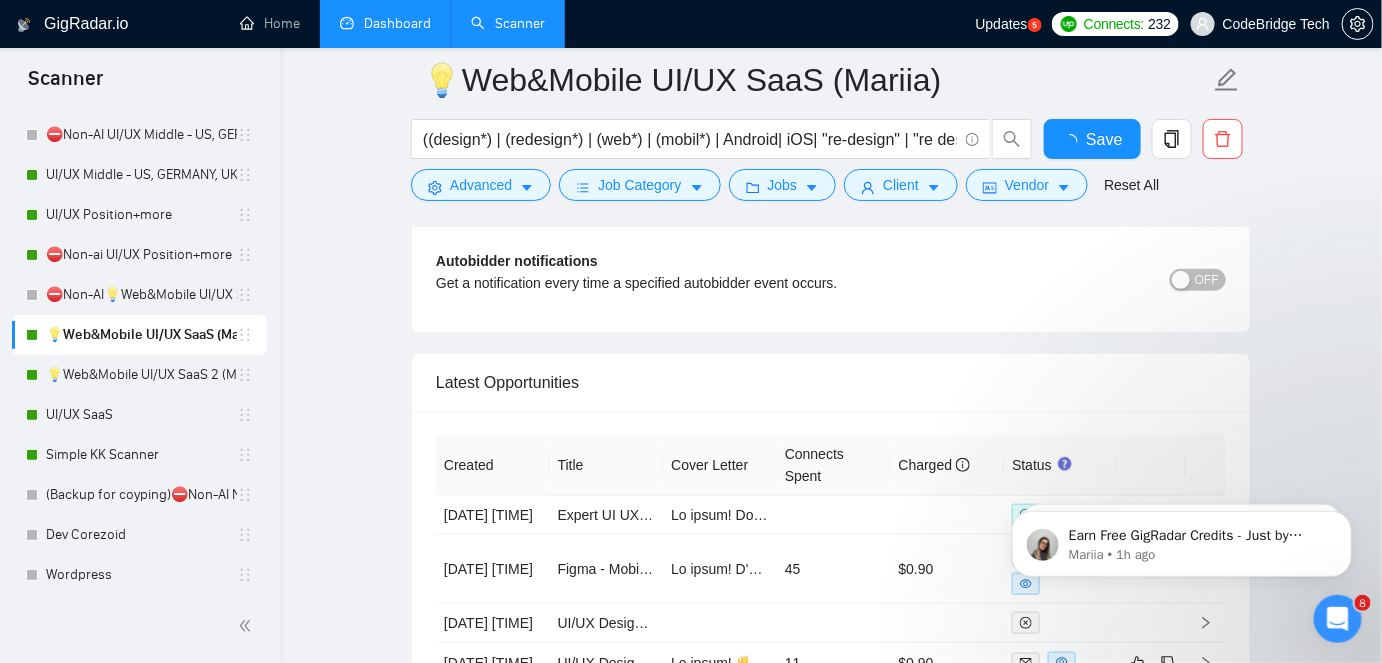 type 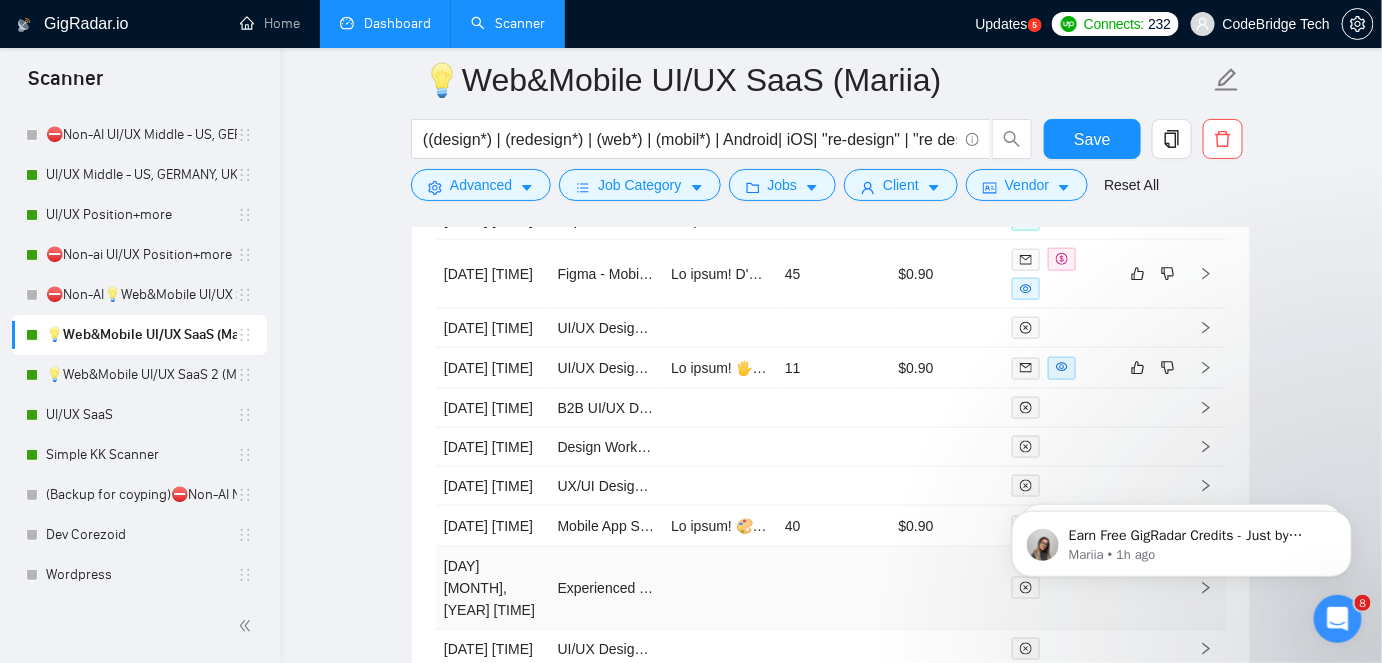 scroll, scrollTop: 5636, scrollLeft: 0, axis: vertical 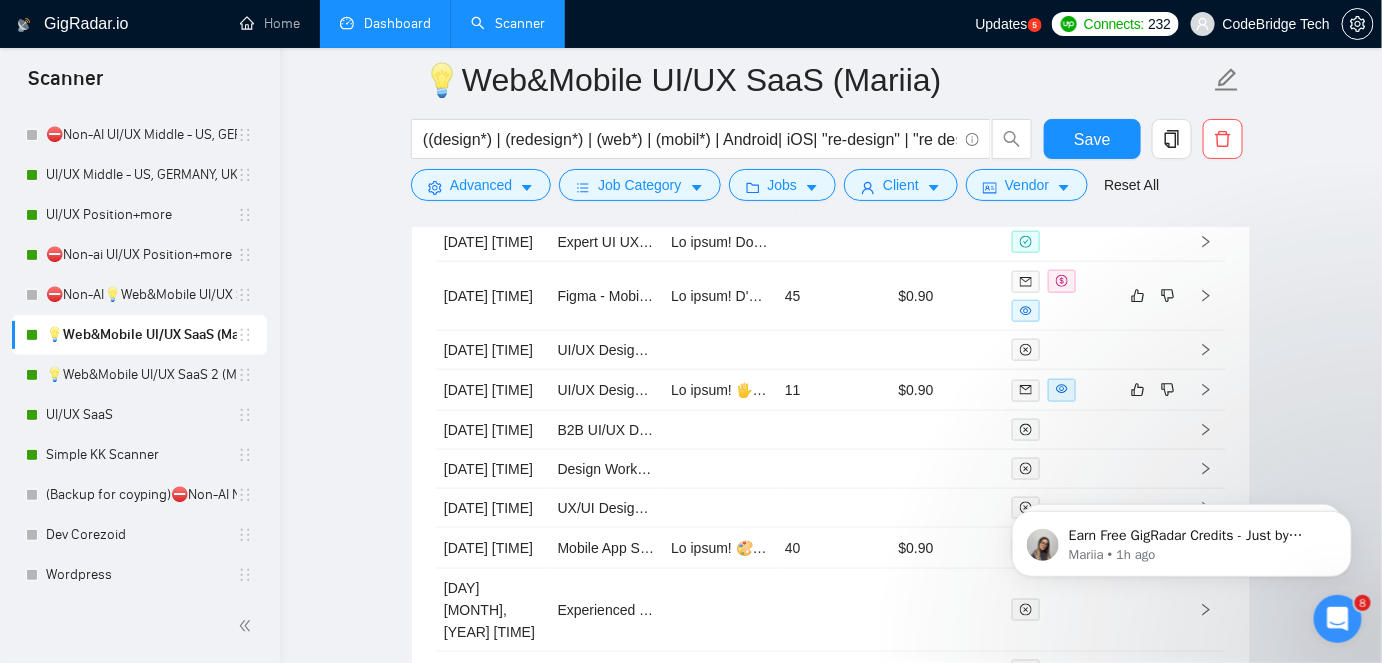 click at bounding box center [1337, 618] 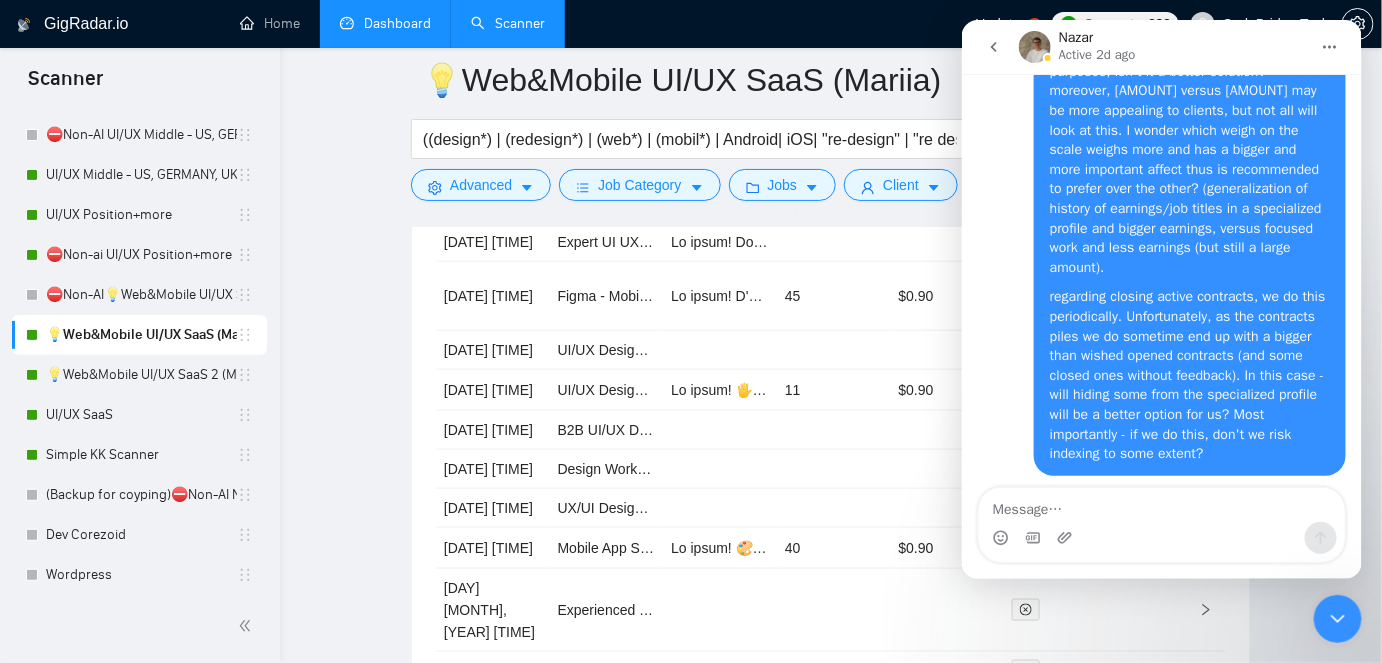 scroll, scrollTop: 9288, scrollLeft: 0, axis: vertical 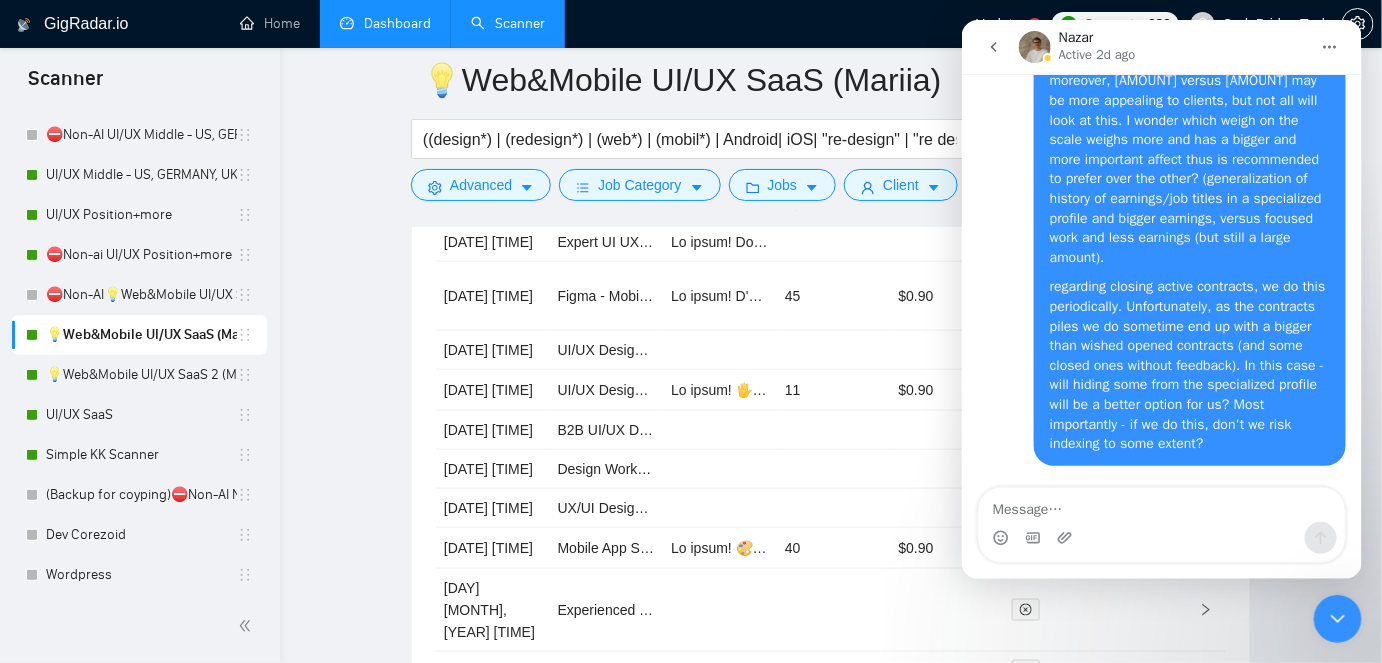 click 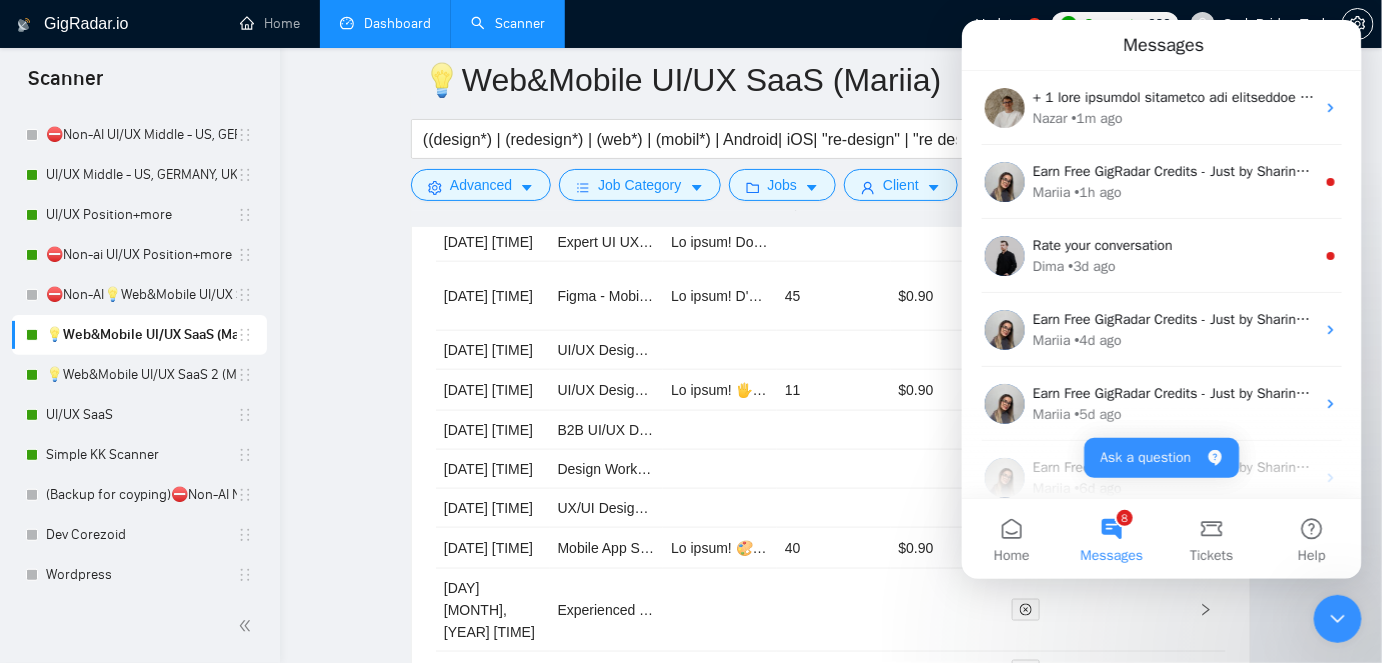 scroll, scrollTop: 0, scrollLeft: 0, axis: both 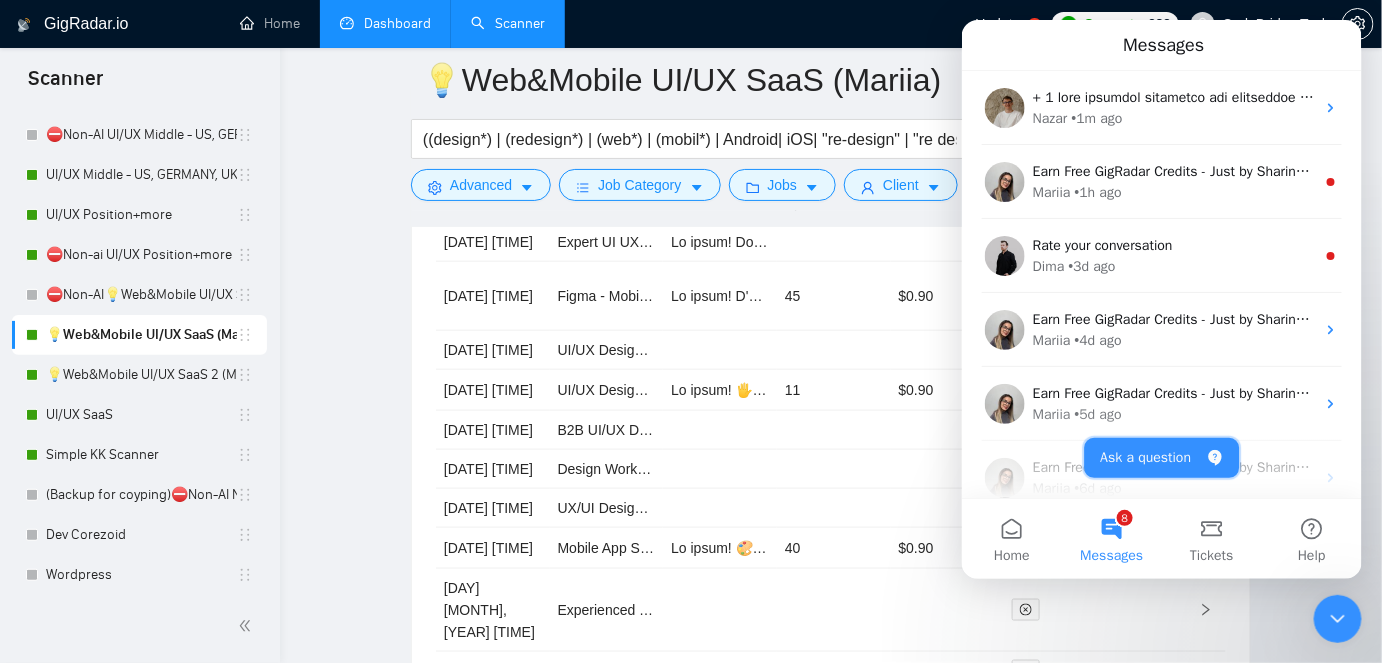 click on "Ask a question" at bounding box center (1161, 457) 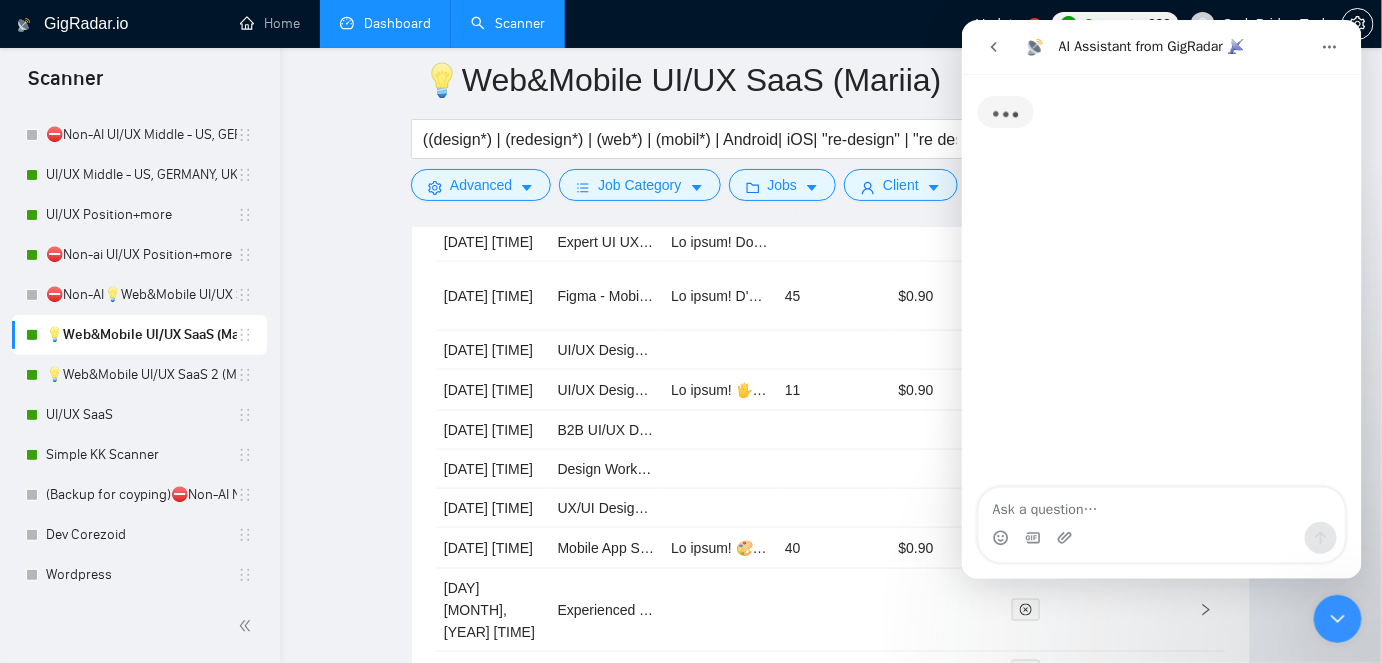 click on "💡Web&Mobile UI/UX SaaS ([PERSON]) ((design*) | (redesign*) | (web*) | (mobil*) | Android| iOS| "re-design" | "re design" | (UX*) | (UI*) | "user experience" | "user interface" | "user flow" | (wirefram*) | (prototyp*) | audit | review)(saas | sas | "Software as a service" | "Software-as-a-service" | dashboard | ERP | B2B | B2C | IoT | CRM | MVP | "management tool" |  "Proof of Concept" |  PoC |  portal | platform |Mockup | product) Save Advanced   Job Category   Jobs   Client   Vendor   Reset All Preview Results Insights NEW Alerts Auto Bidder Auto Bidding Enabled Auto Bidding Enabled: ON Auto Bidder Schedule Auto Bidding Type: Automated (recommended) Semi-automated Auto Bidding Schedule: 24/7 Custom Custom Auto Bidder Schedule Repeat every week on Monday Tuesday Wednesday Thursday Friday Saturday Sunday Active Hours ( Asia/Jerusalem ): From: To: ( 24  hours) Asia/Jerusalem Auto Bidding Type Select your bidding algorithm: Choose the algorithm for you bidding. Template Bidder [AMOUNT]  credits / proposal [AMOUNT]" at bounding box center [831, -2400] 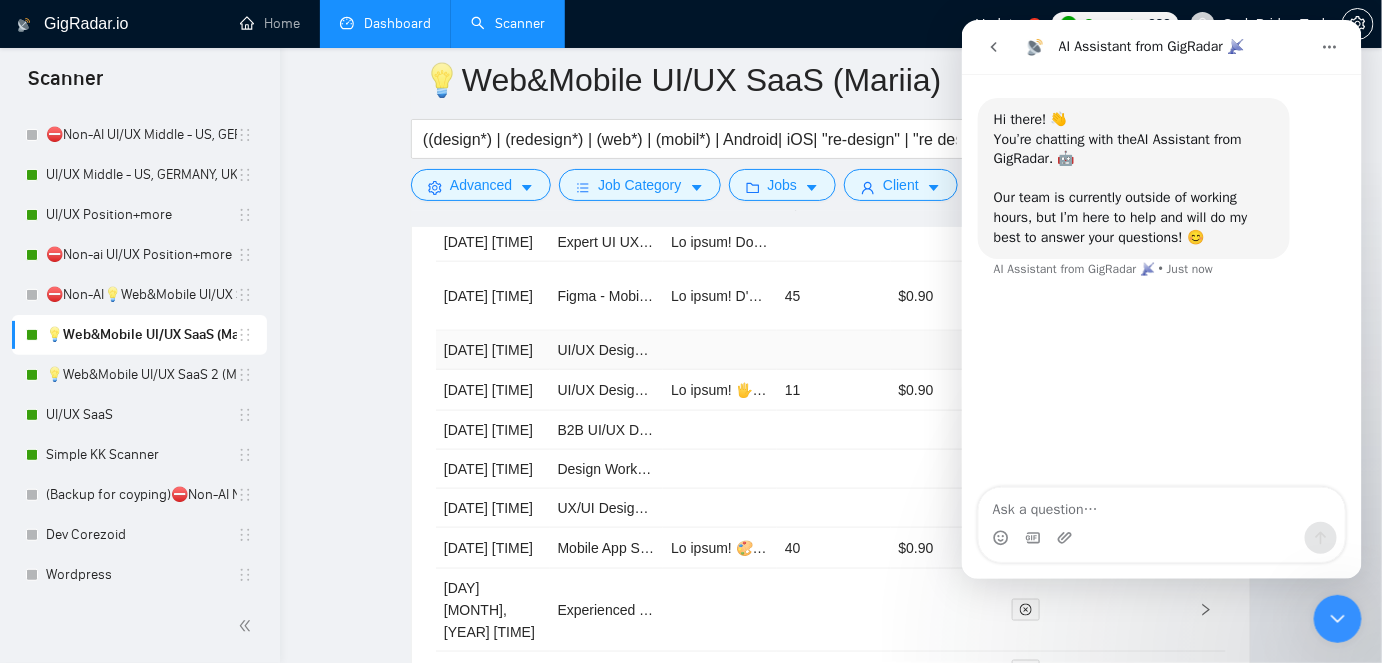 scroll, scrollTop: 5363, scrollLeft: 0, axis: vertical 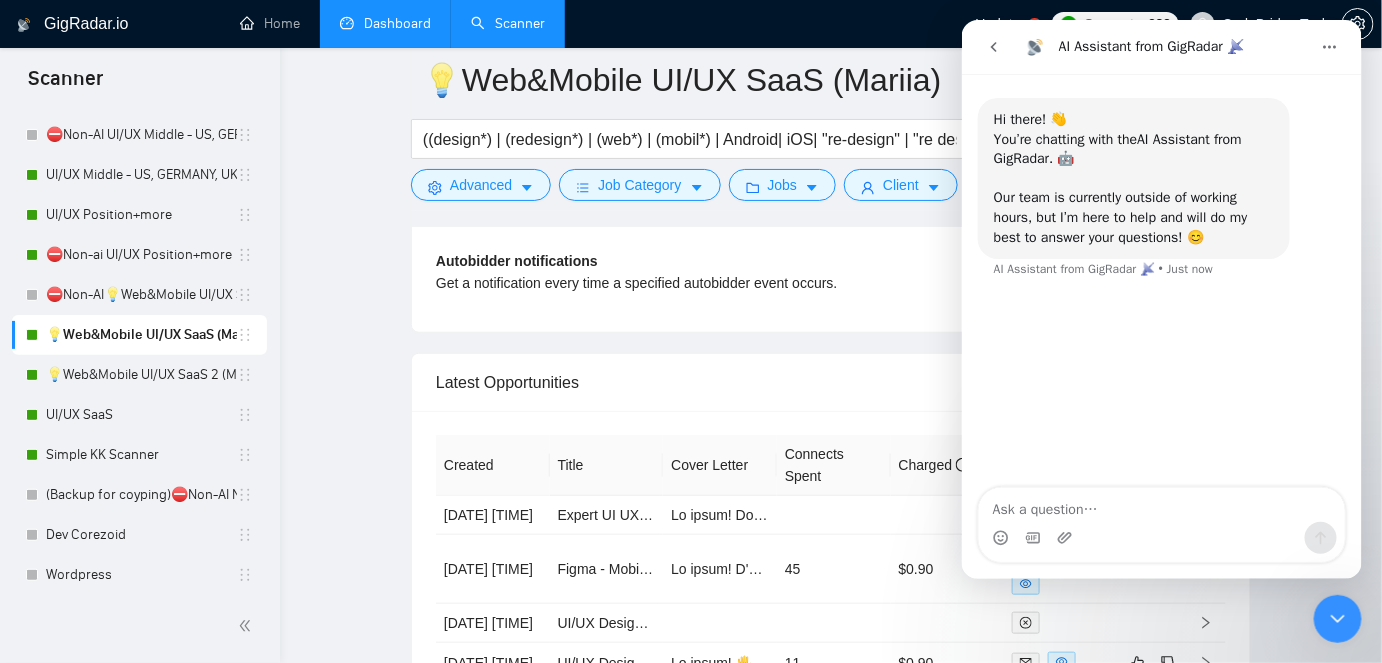 click on "GigRadar.io Home Dashboard Scanner Updates
5
Connects: 232 CodeBridge Tech 💡Web&Mobile UI/UX SaaS ([NAME]) ((design*) | (redesign*) | (web*) | (mobil*) | Android| iOS| "re-design" | "re design" | (UX*) | (UI*) | "user experience" | "user interface" | "user flow" | (wirefram*) | (prototyp*) | audit | review)(saas | sas | "Software as a service" | "Software-as-a-service" | dashboard | ERP | B2B | B2C | IoT | CRM | MVP | "management tool" |  "Proof of Concept" |  PoC |  portal | platform |Mockup | product) Save Advanced   Job Category   Jobs   Client   Vendor   Reset All Preview Results Insights NEW Alerts Auto Bidder Auto Bidding Enabled Auto Bidding Enabled: ON Auto Bidder Schedule Auto Bidding Type: Automated (recommended) Semi-automated Auto Bidding Schedule: 24/7 Custom Custom Auto Bidder Schedule Repeat every week on Monday Tuesday Wednesday Thursday Friday Saturday Sunday Active Hours ( Asia/Jerusalem ): From: To: ( 24  hours) Asia/Jerusalem 0.50" at bounding box center [831, -2090] 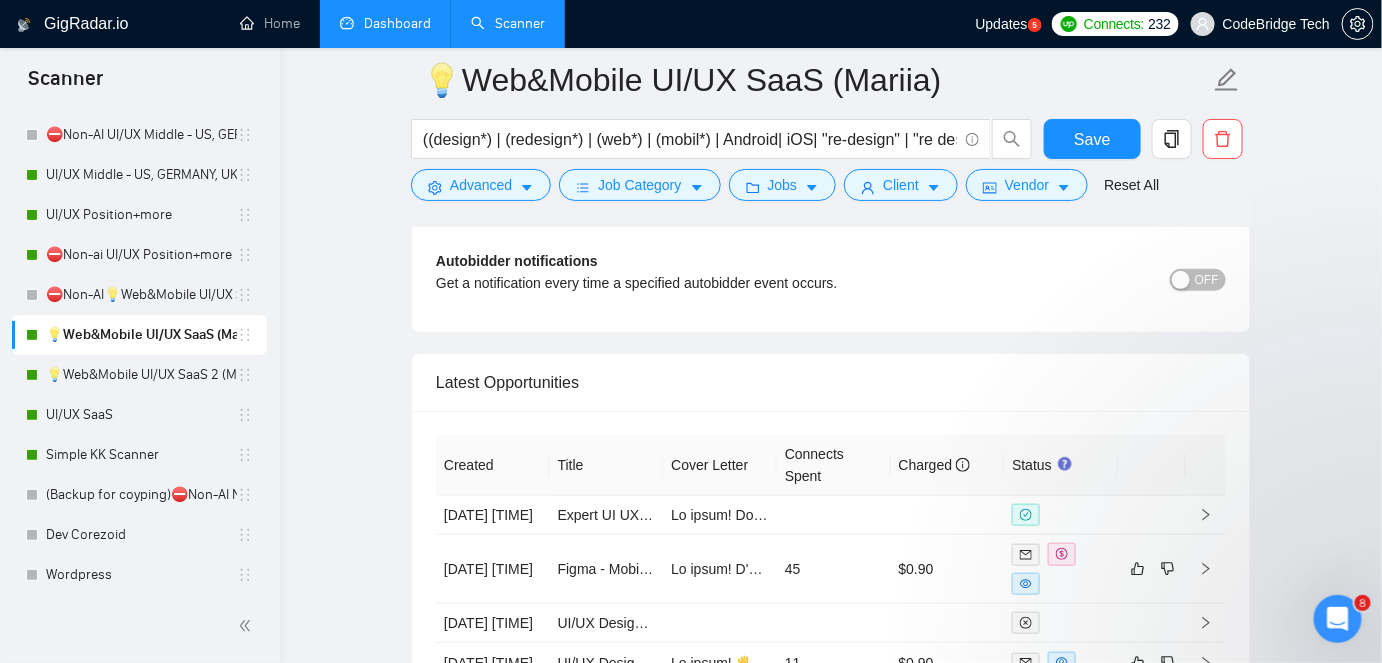 scroll, scrollTop: 4955, scrollLeft: 0, axis: vertical 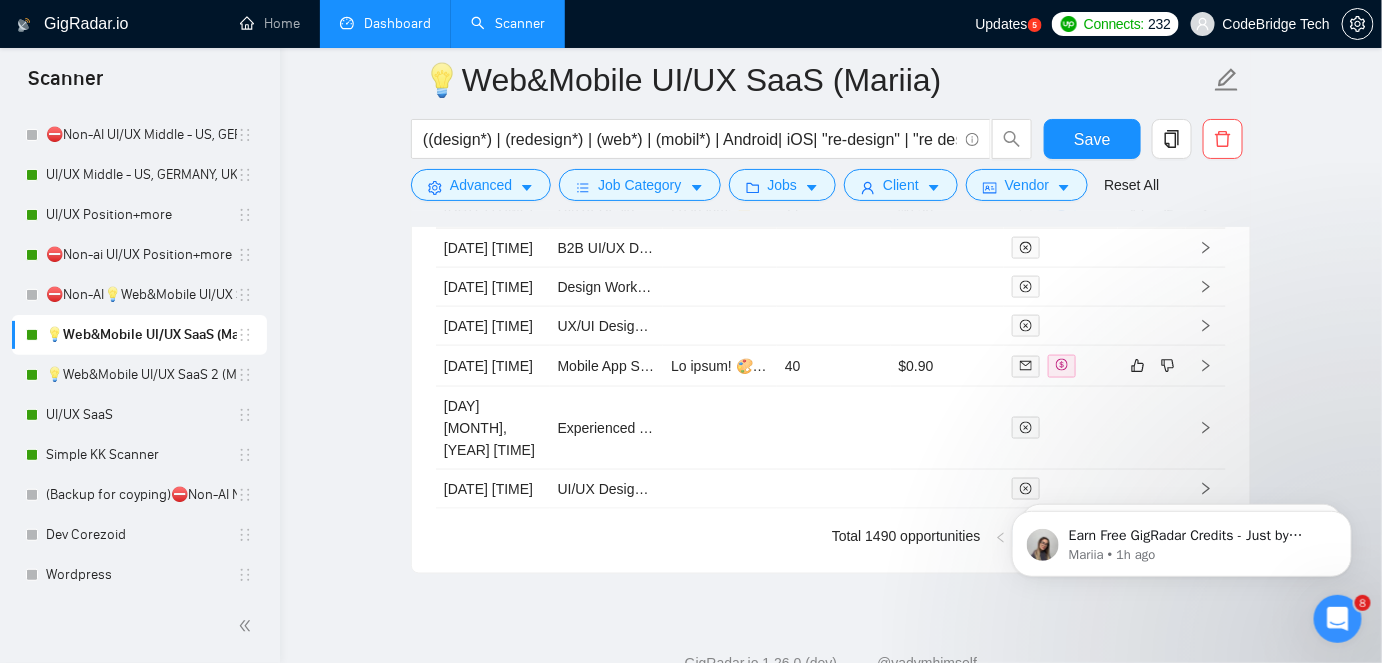 click at bounding box center [720, 208] 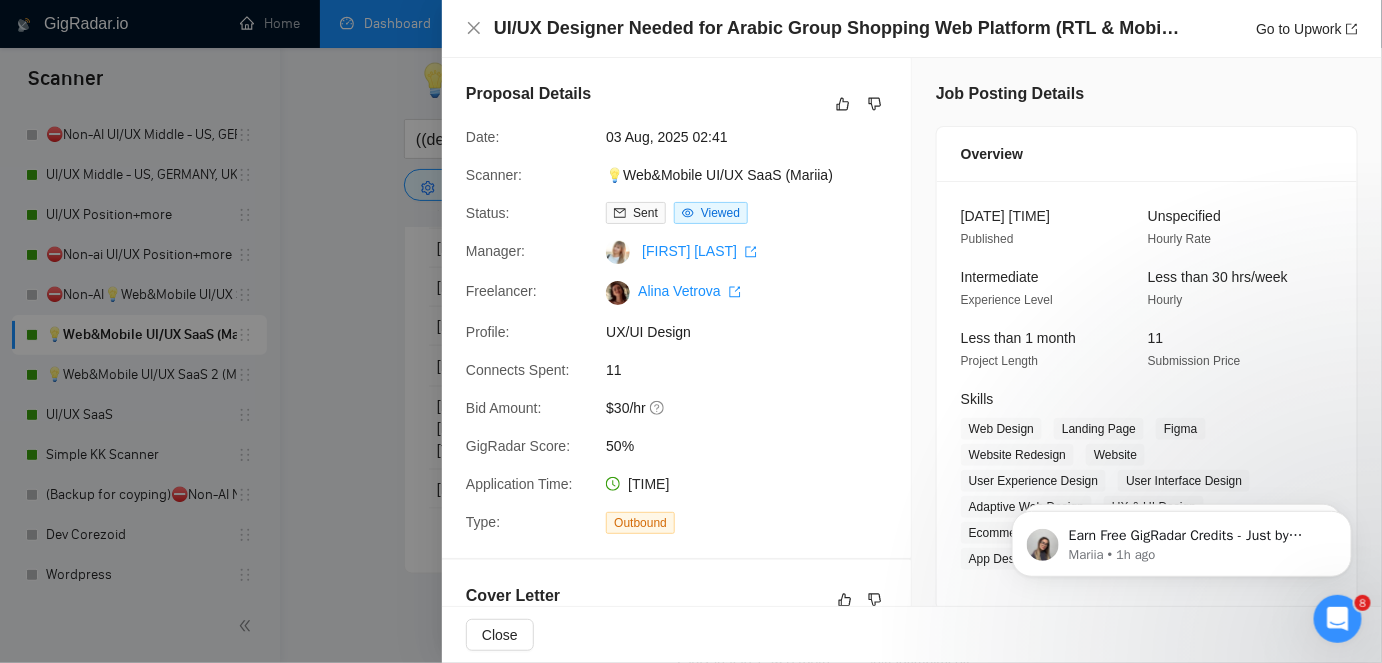 click at bounding box center (691, 331) 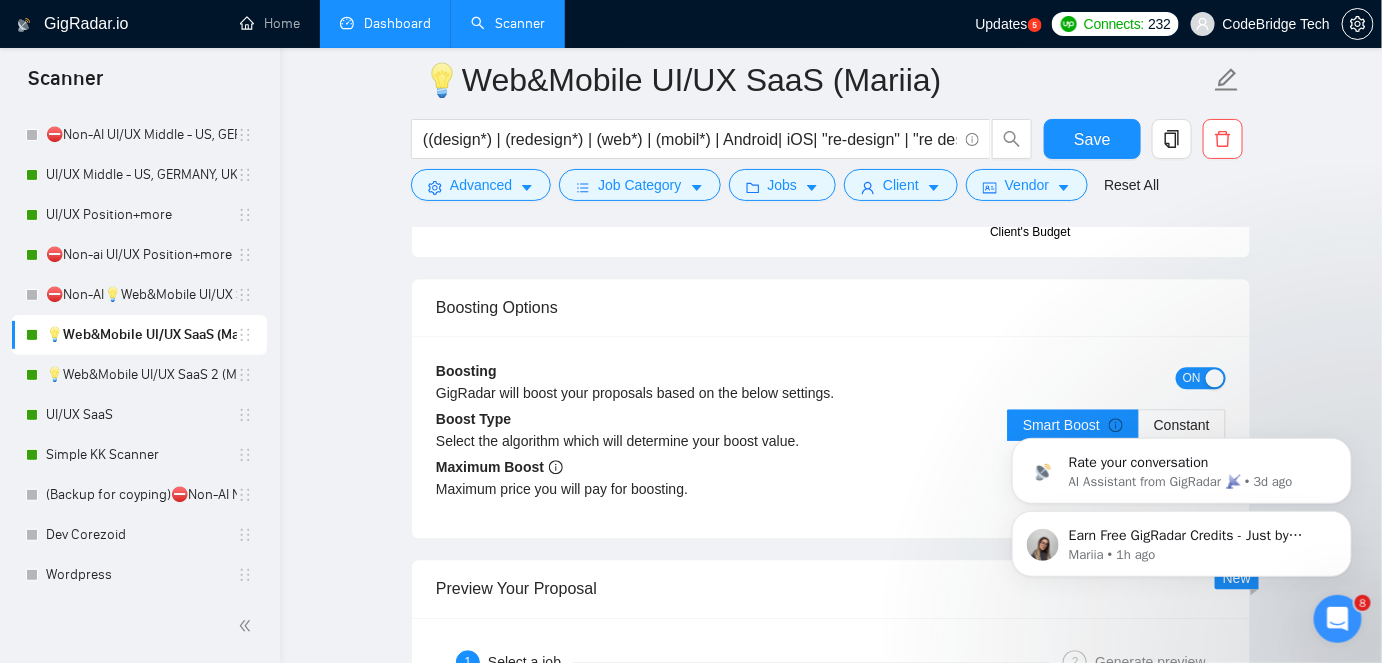 scroll, scrollTop: 4000, scrollLeft: 0, axis: vertical 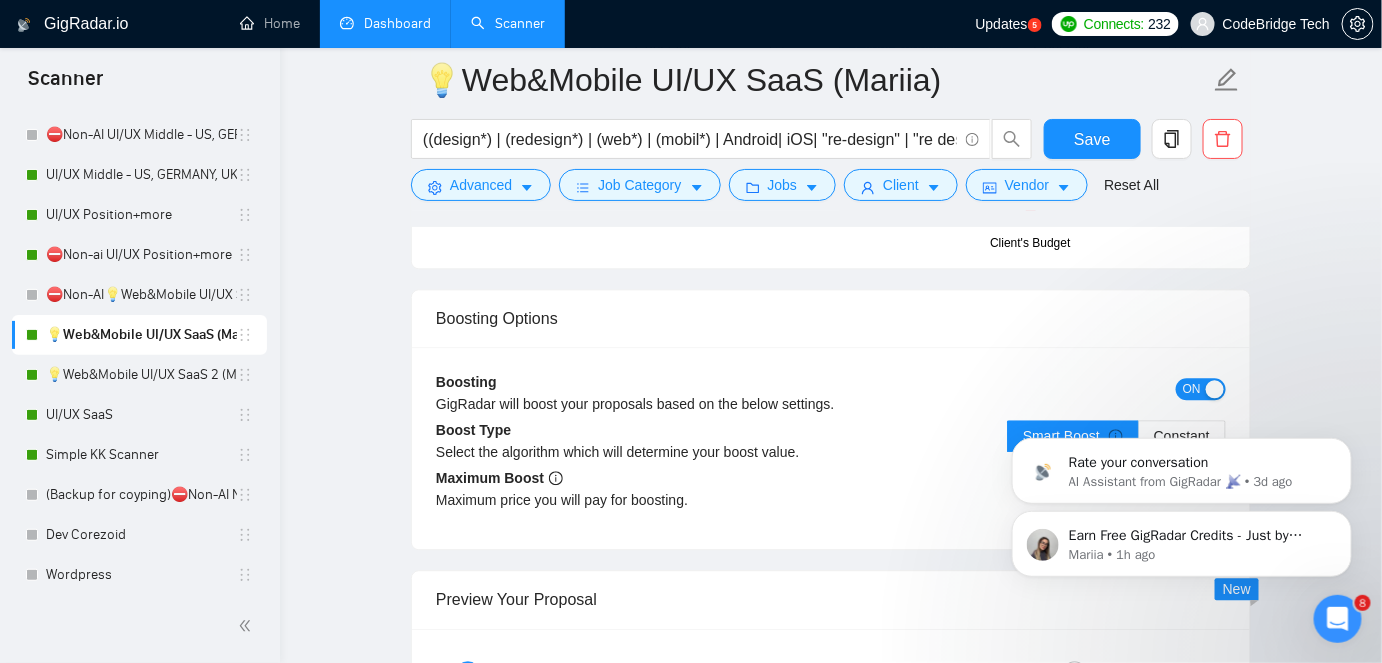 click on "Earn Free GigRadar Credits - Just by Sharing Your Story! 💬 Want more credits for sending proposals? It’s simple - share, inspire, and get rewarded! 🤫 Here’s how you can earn free credits: Introduce yourself in the #intros channel of the GigRadar Upwork Community and grab +[NUMBER] credits for sending bids., Post your success story (closed projects, high LRR, etc.) in the #general channel and claim +[NUMBER] credits for sending bids. Why? GigRadar is building a powerful network of freelancers and agencies. We want you to make valuable connections, showcase your wins, and inspire others while getting rewarded! 🚀 Not a member yet? Join our Slack community now 👉 Join Slack Community Claiming your credits is easy: Reply to this message with a screenshot of your post, and our Tech Support Team will instantly top up your credits! 💸 Mariia • [TIME] ago Rate your conversation AI Assistant from GigRadar 📡 • [TIME] ago" at bounding box center (1181, 451) 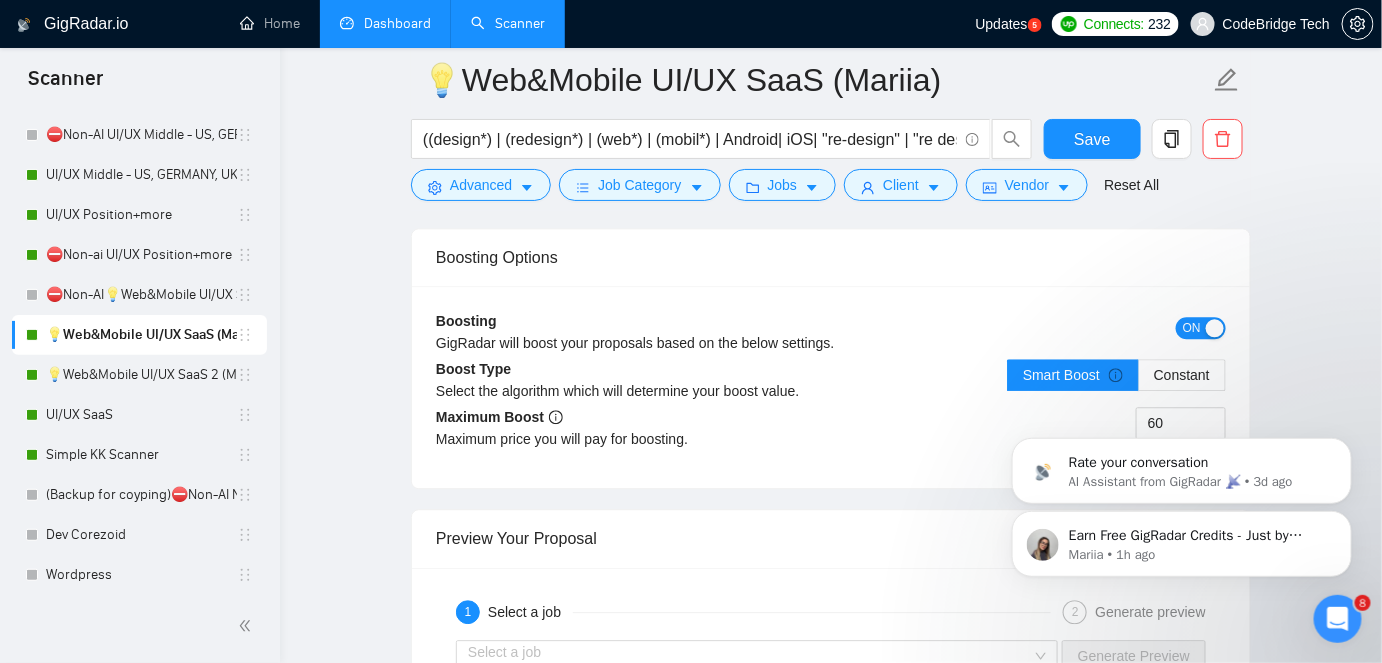 scroll, scrollTop: 4090, scrollLeft: 0, axis: vertical 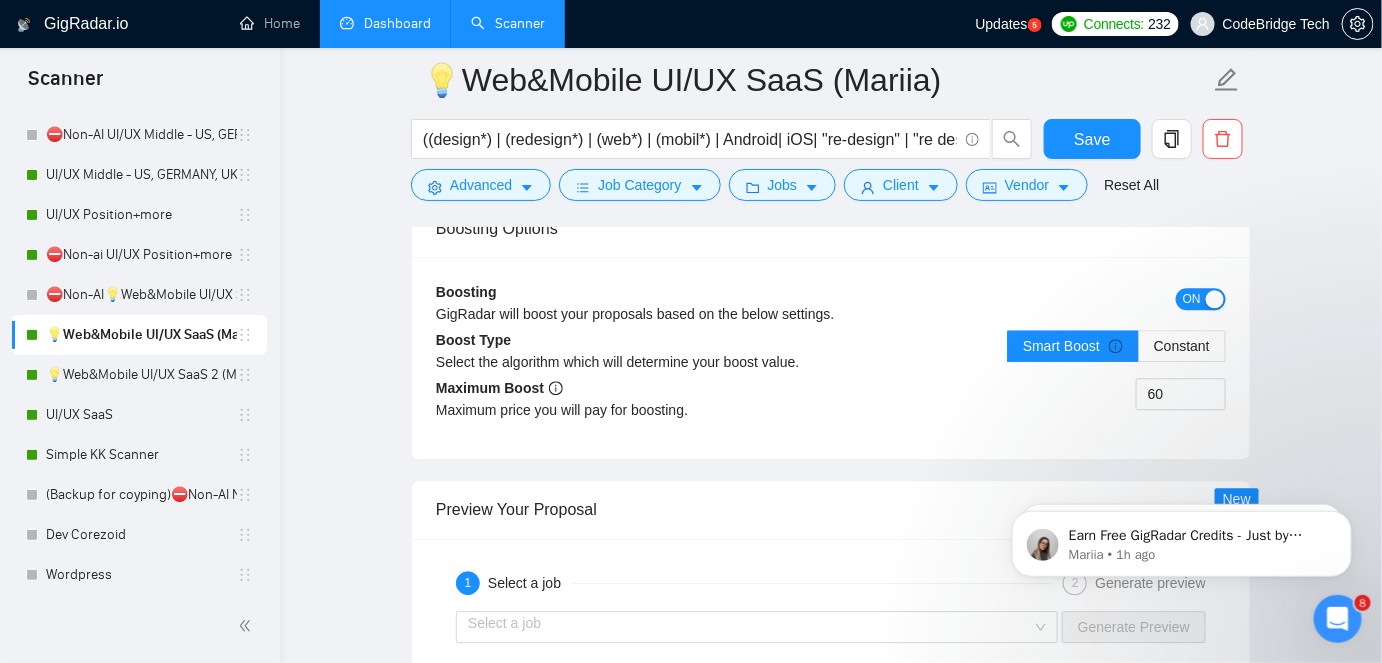 click 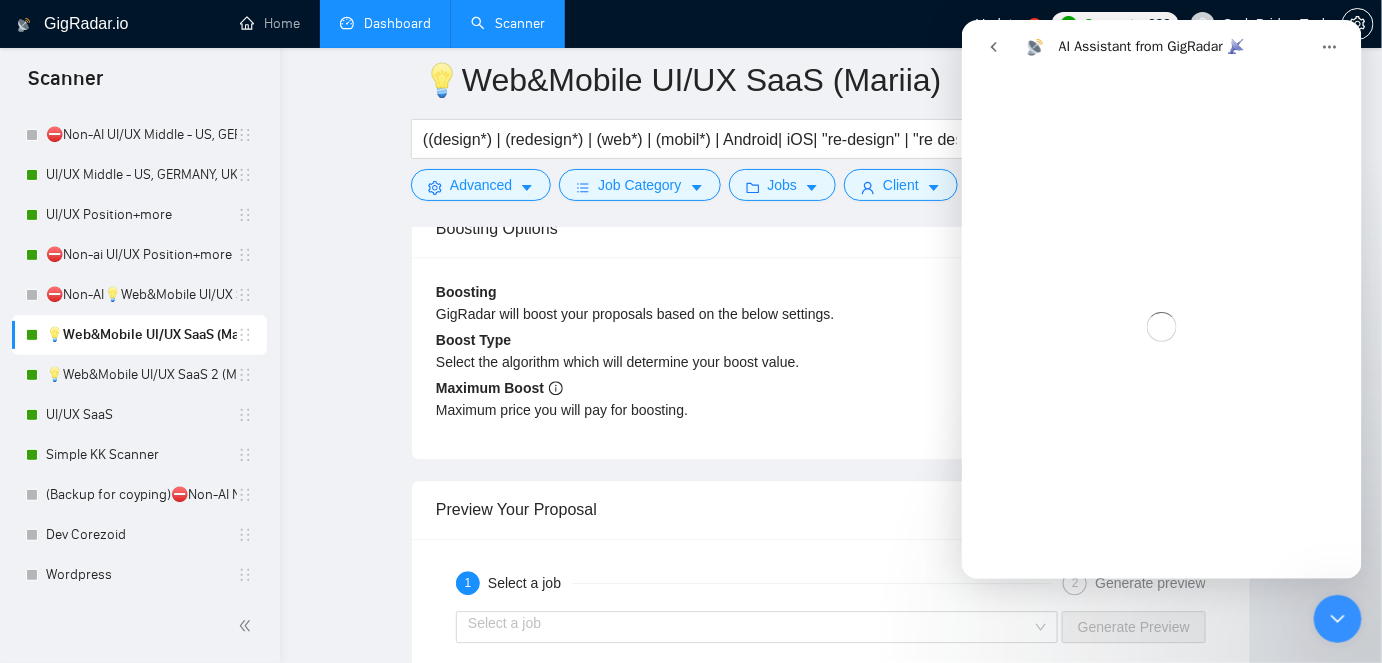 click on "60" at bounding box center (1028, 406) 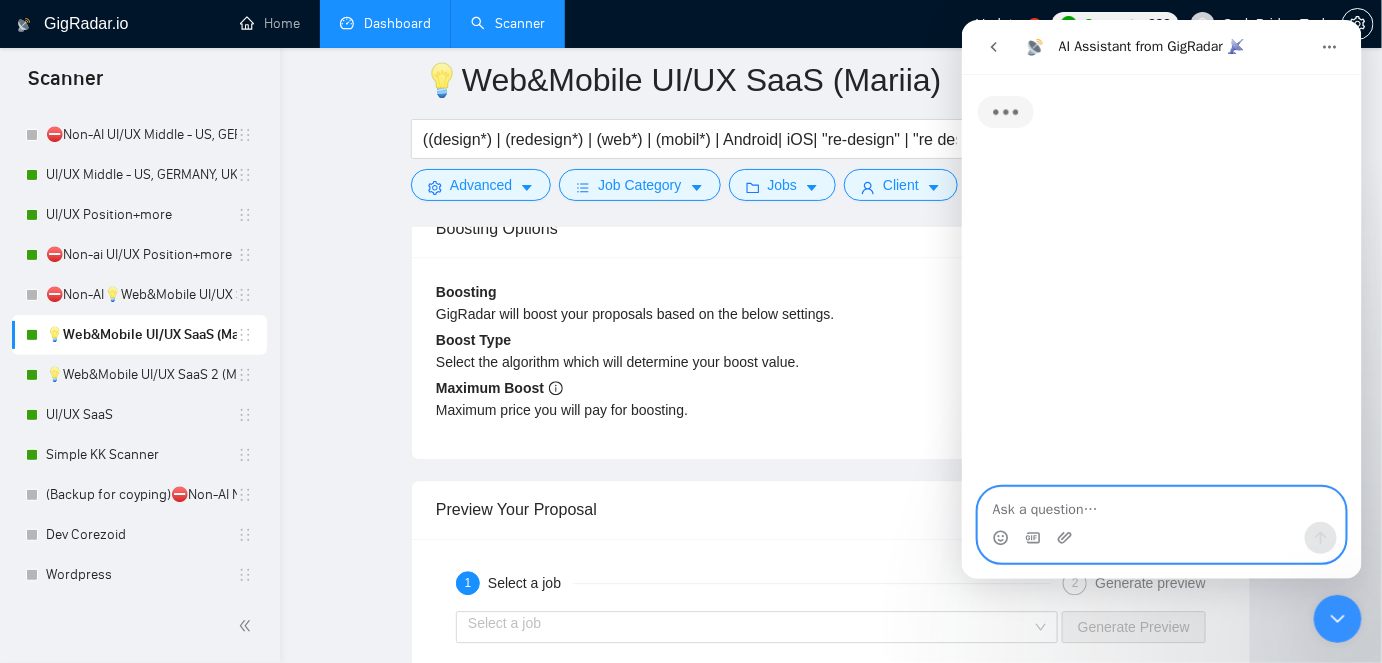click at bounding box center [1161, 504] 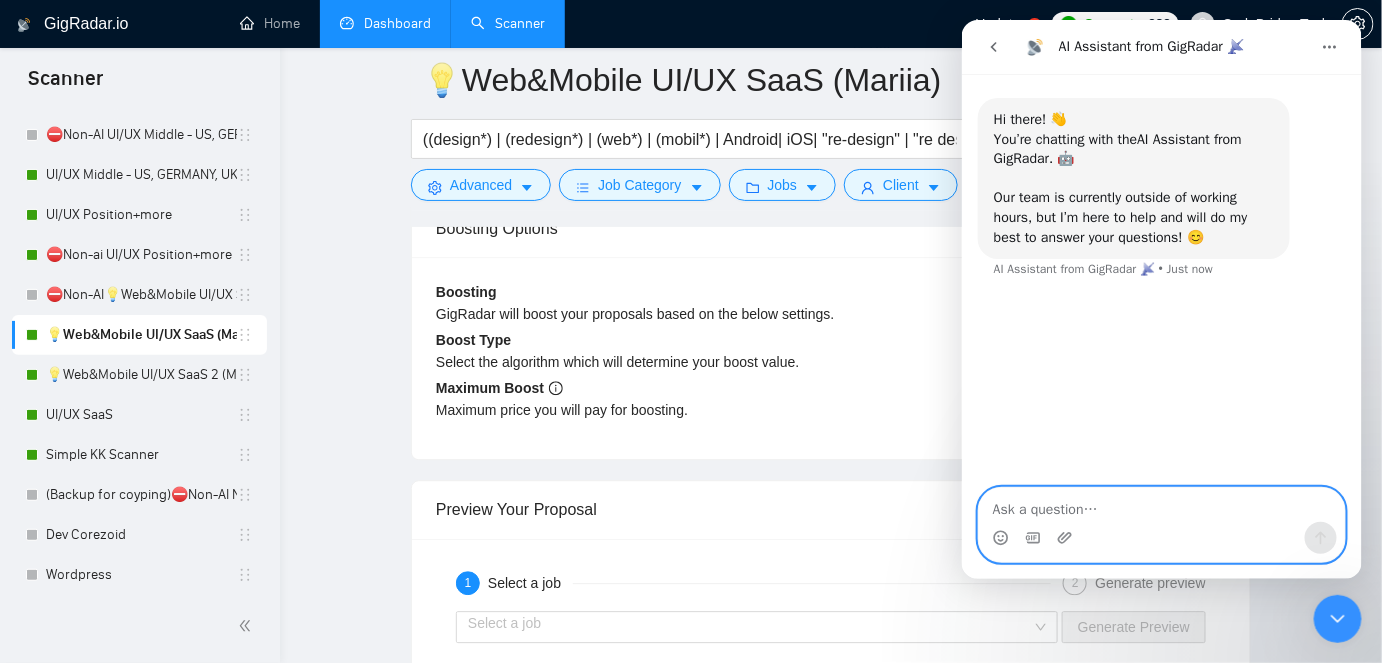 type on "c" 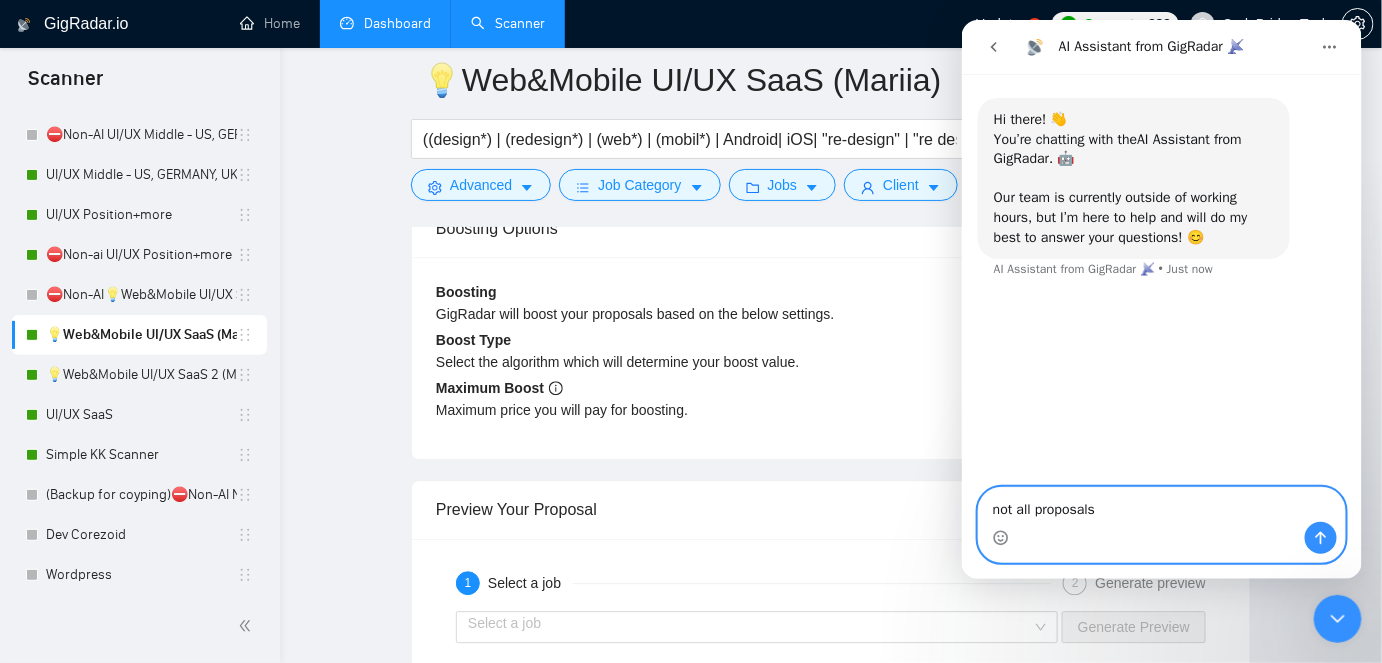 type on "not all proposals are being boosted even though the boosting option in the setting is turned on. why is that" 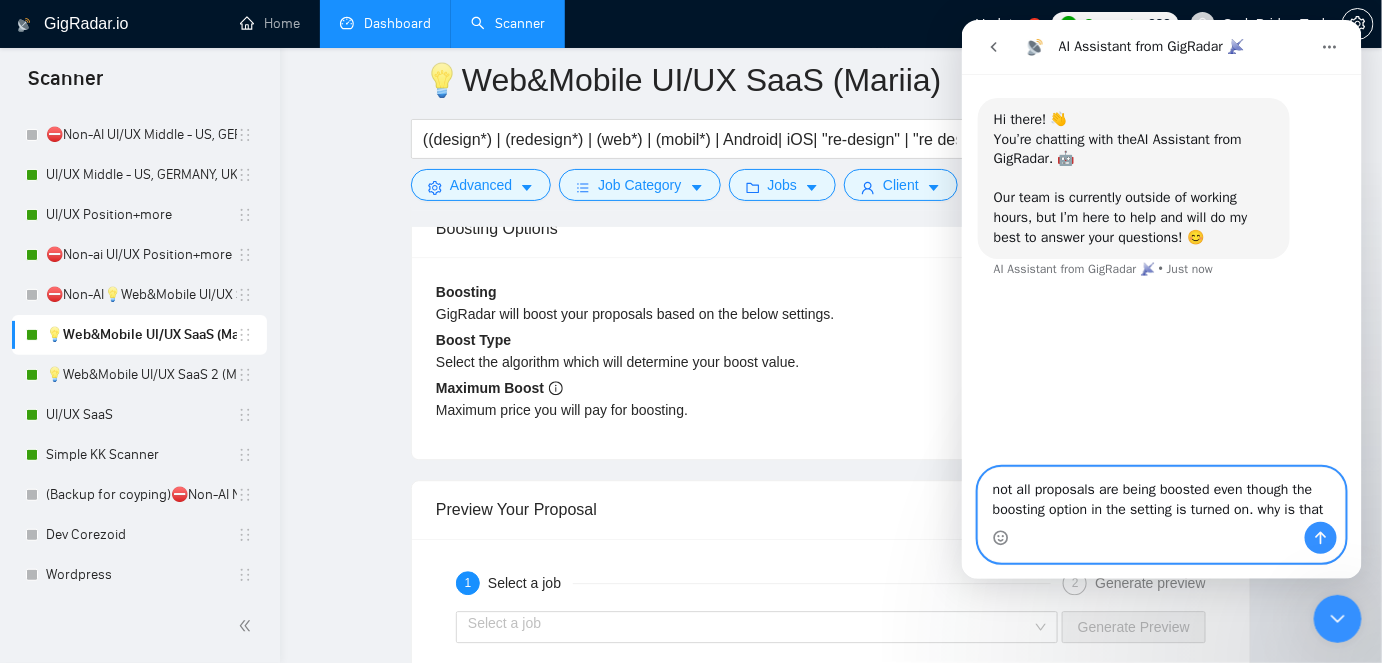 type 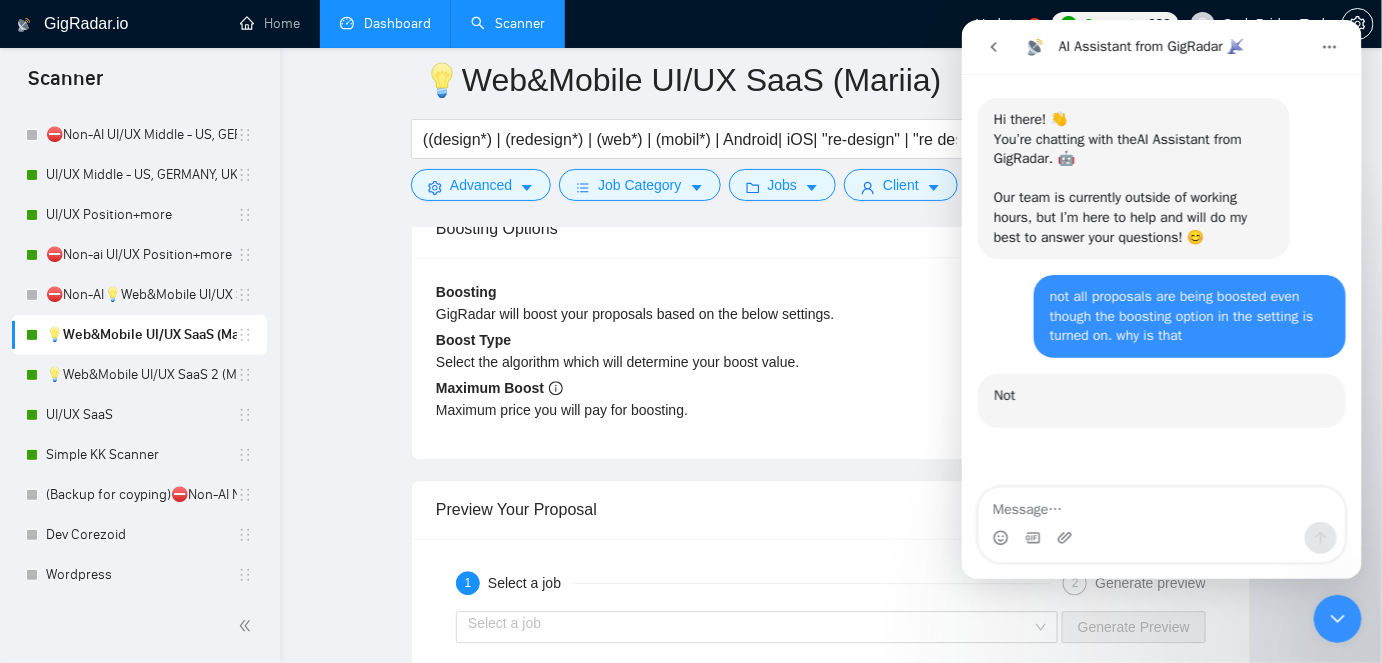 scroll, scrollTop: 2, scrollLeft: 0, axis: vertical 